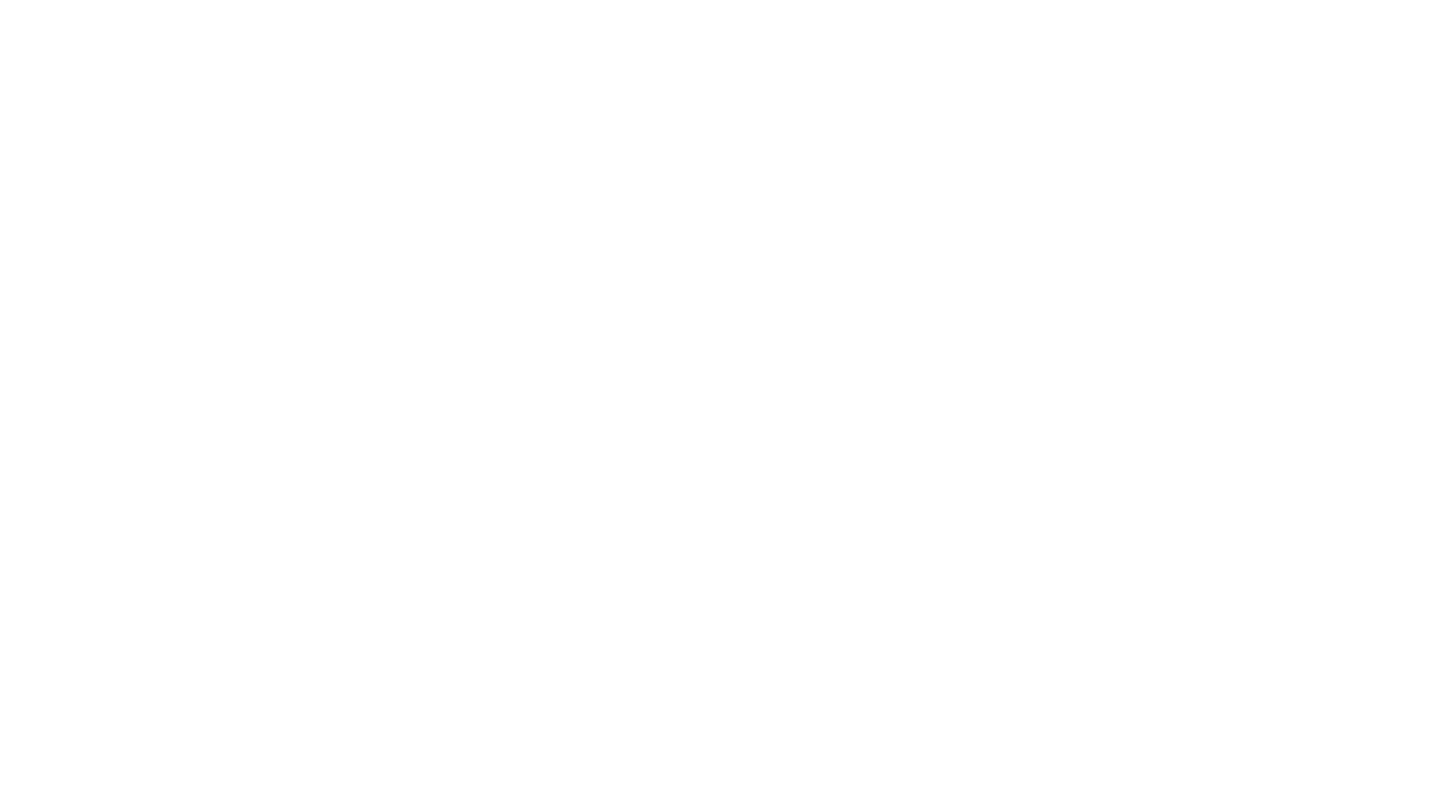 scroll, scrollTop: 0, scrollLeft: 0, axis: both 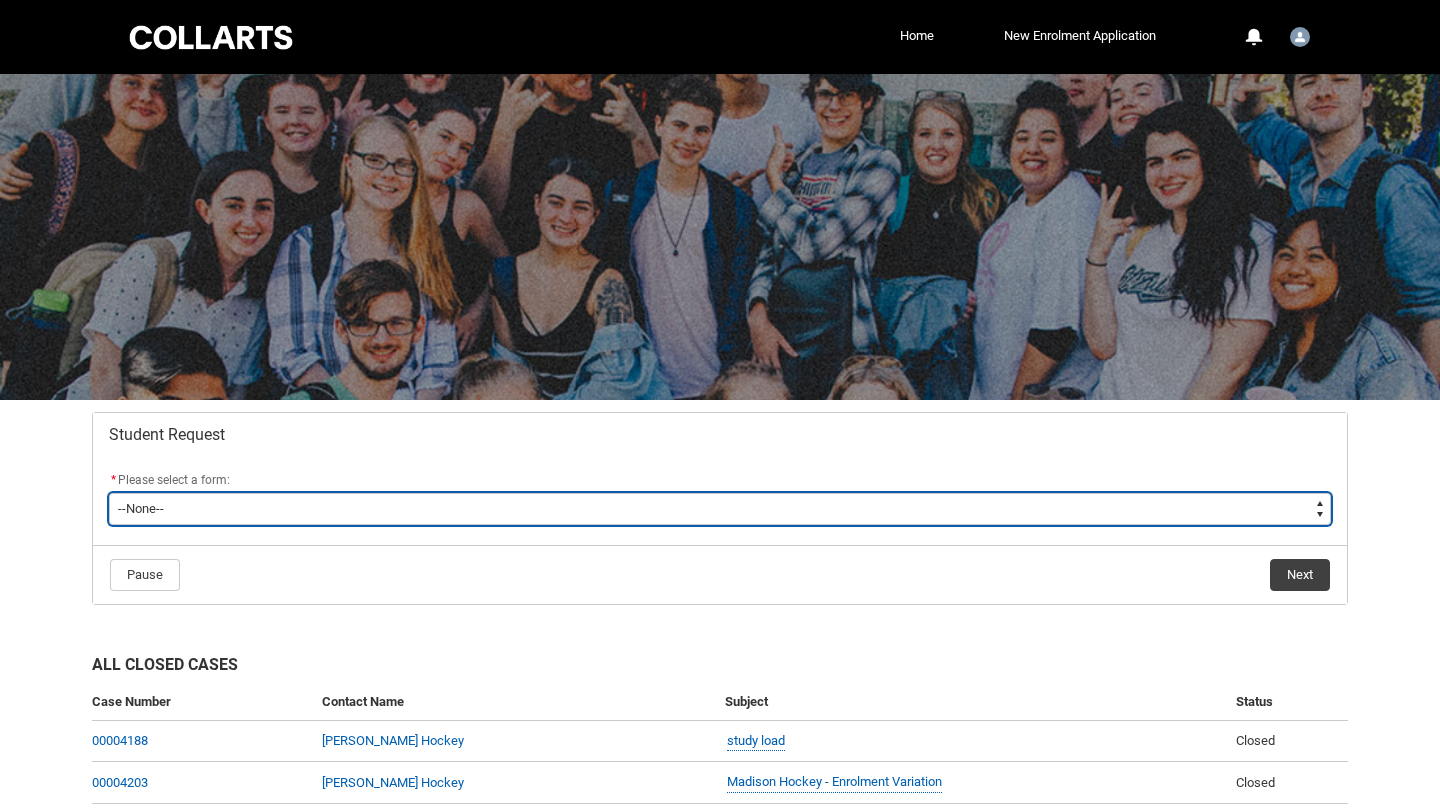 click on "--None-- Academic Transcript Application to Appeal Assignment Extension Course Credit / RPL Course Transfer Deferral / Leave of Absence Enrolment Variation Grievance Reasonable Adjustment Return to Study Application Special Consideration Tuition Fee Refund Withdraw & Cancel Enrolment General Enquiry FEE-HELP Exemption Form Financial Hardship Program" at bounding box center [720, 509] 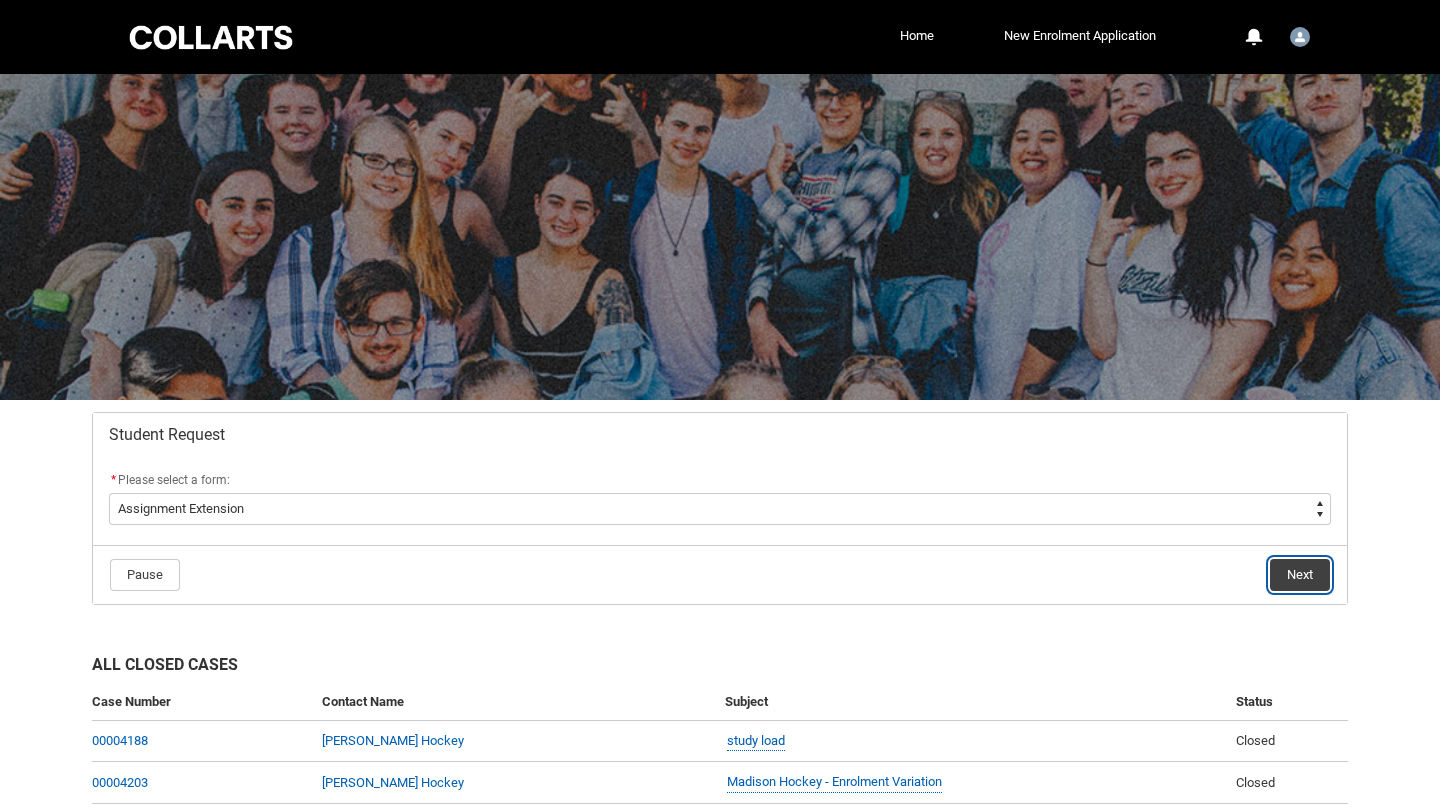 click on "Next" 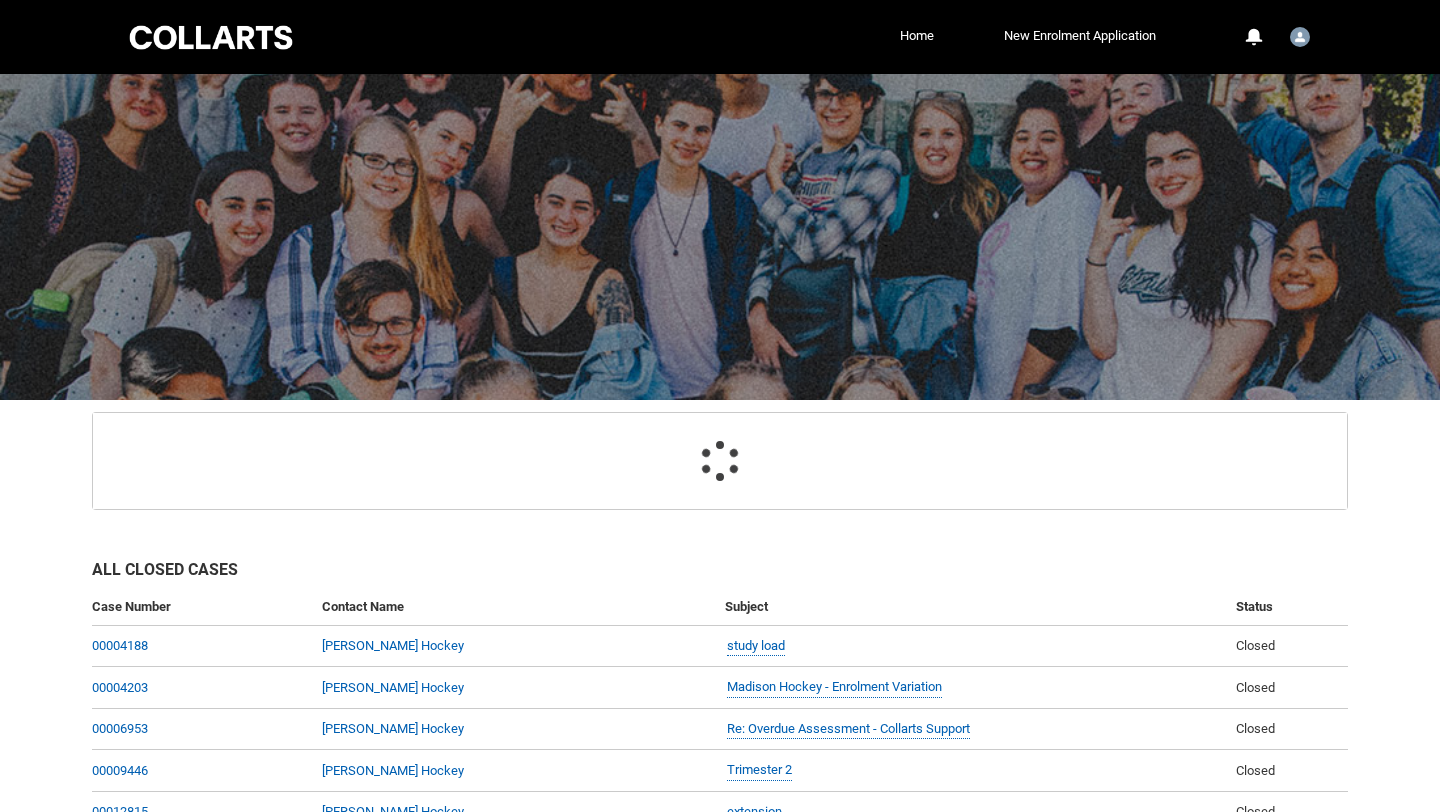 scroll, scrollTop: 213, scrollLeft: 0, axis: vertical 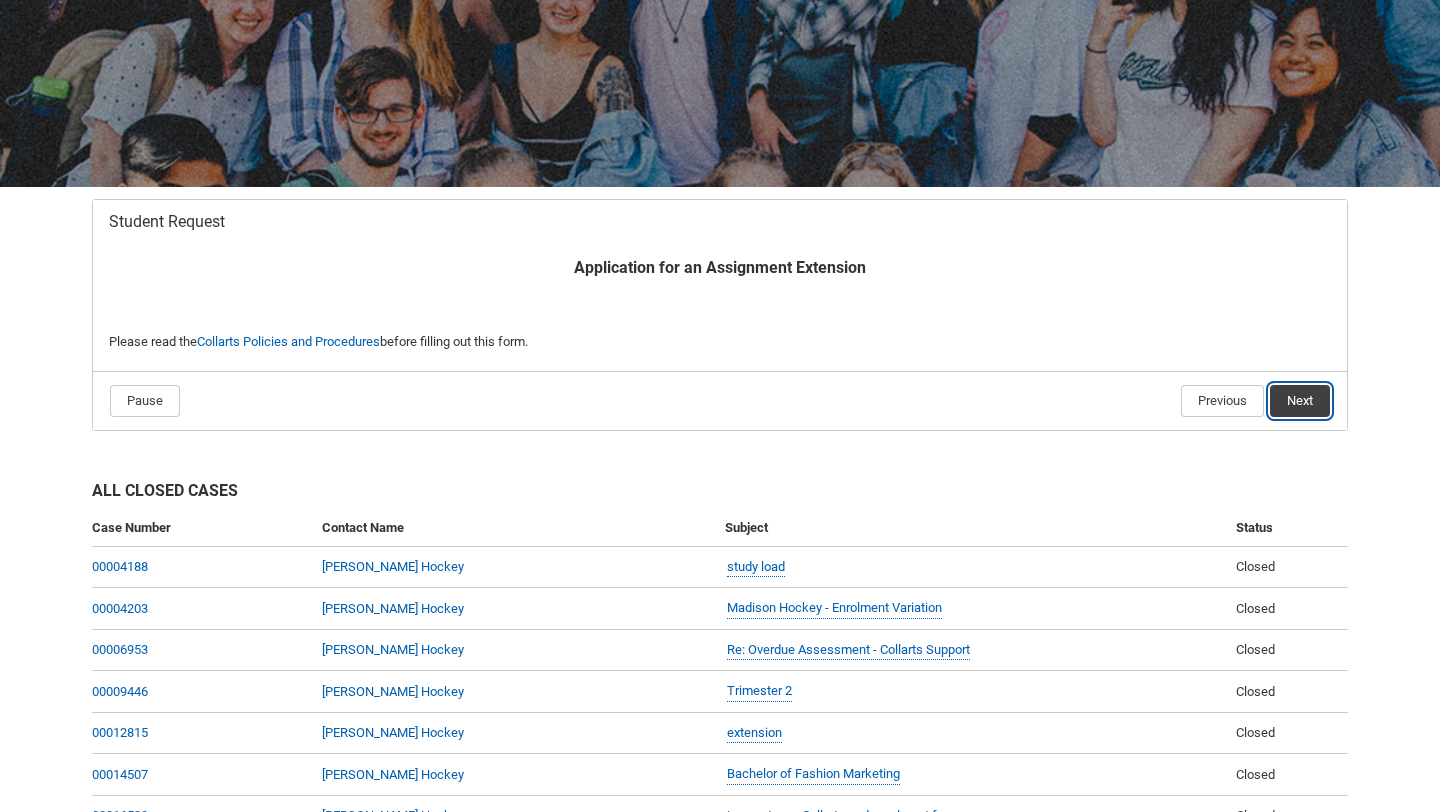 click on "Next" 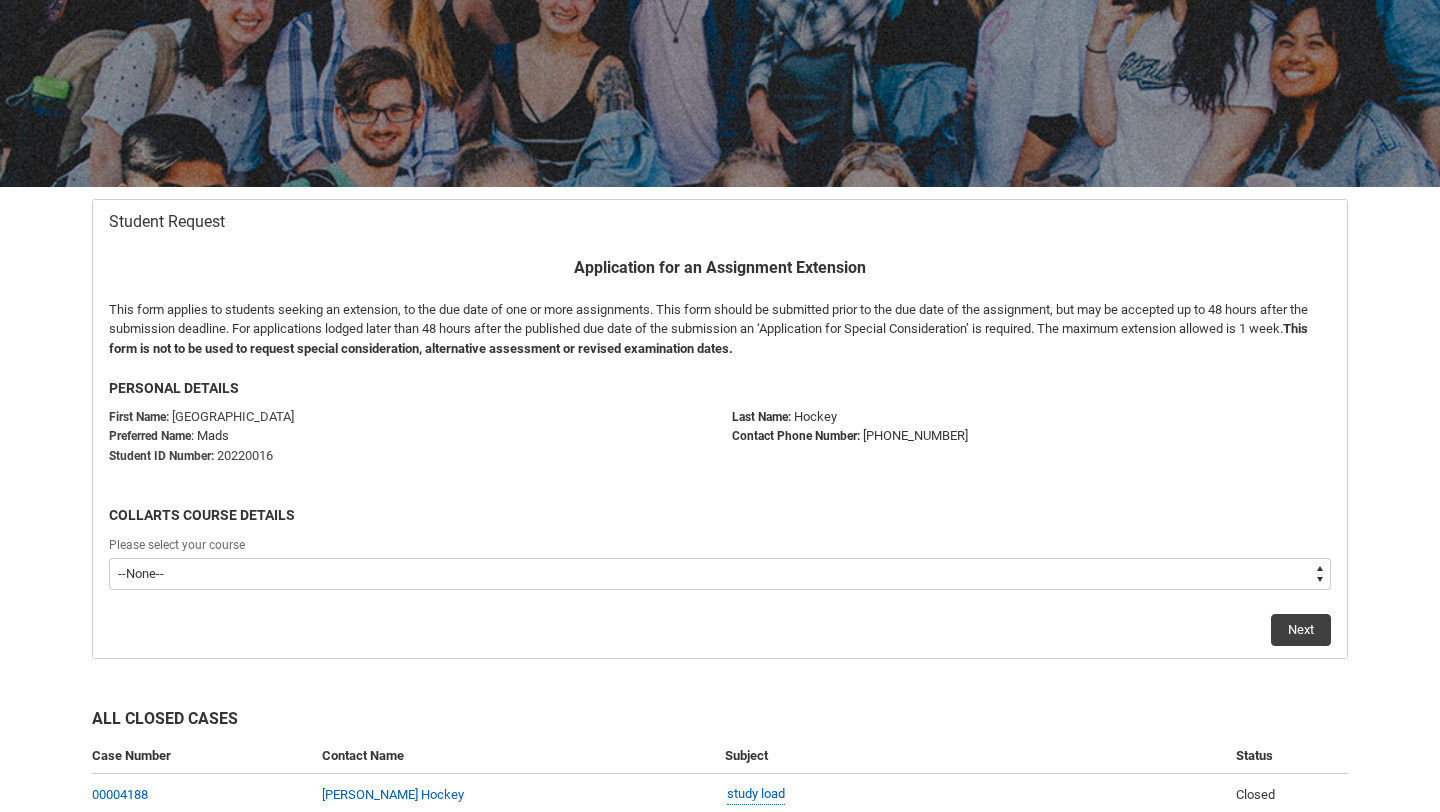 click on "--None-- Bachelor of Applied Business (Fashion Marketing)" at bounding box center (720, 574) 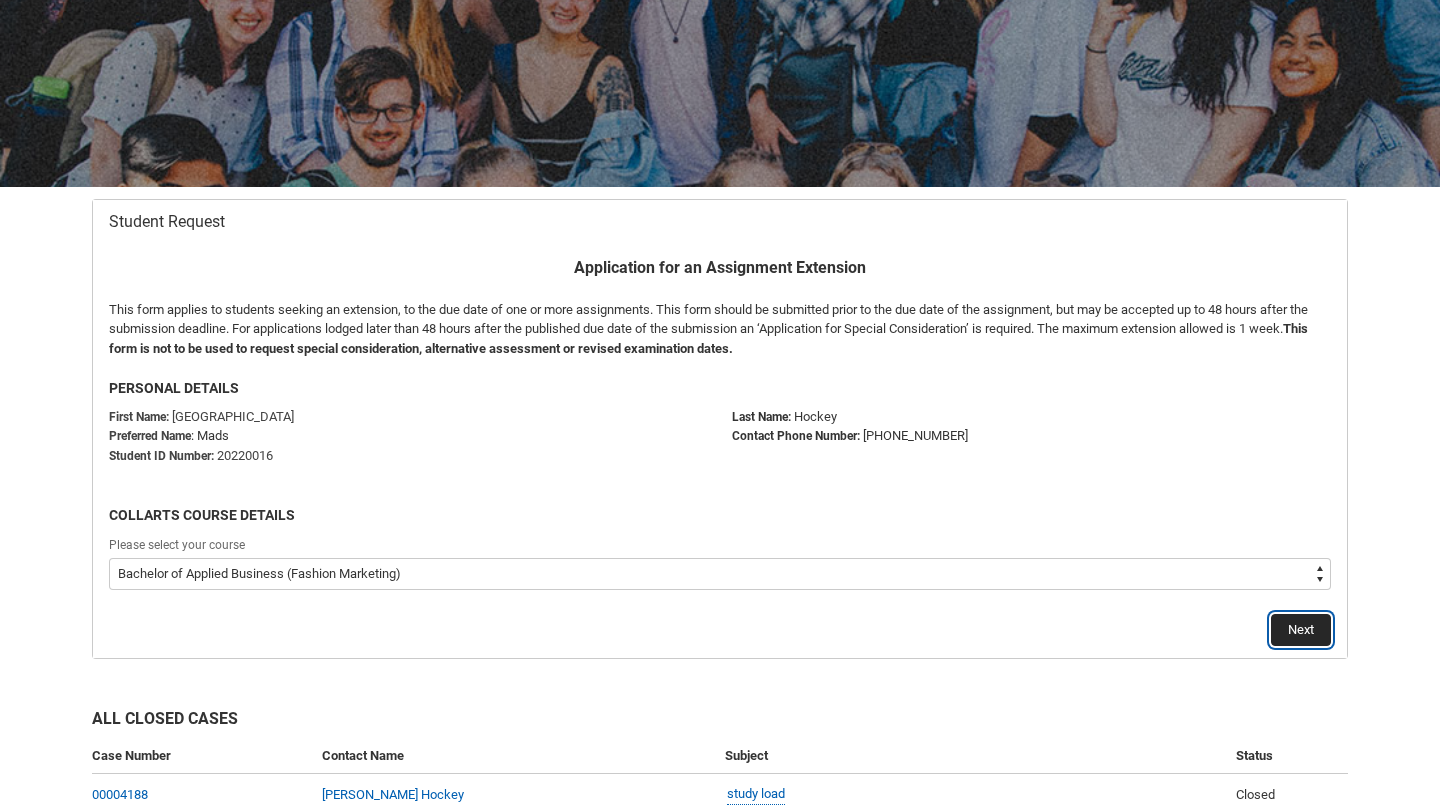 click on "Next" 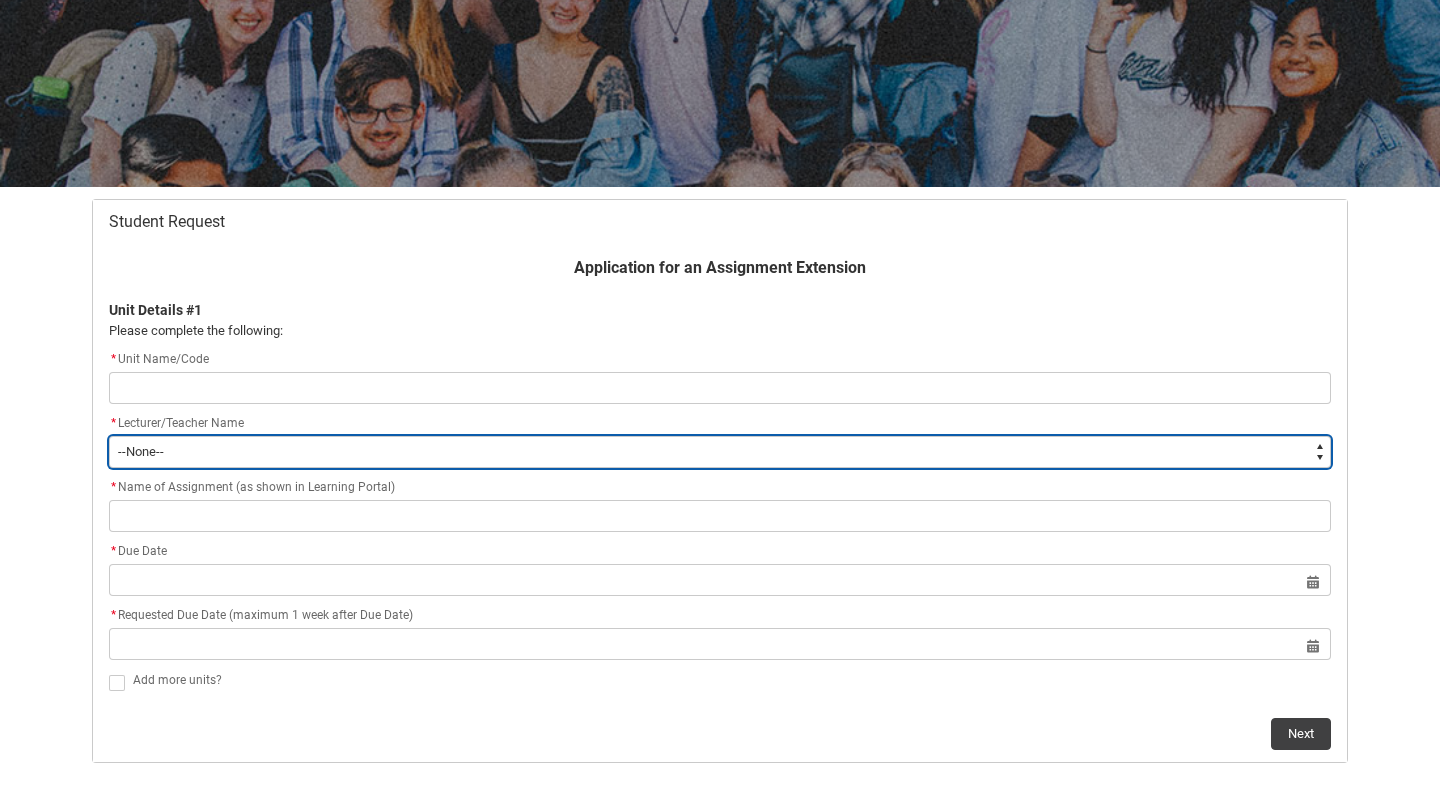 click on "--None-- [PERSON_NAME] [PERSON_NAME] [PERSON_NAME] [PERSON_NAME] [PERSON_NAME] [PERSON_NAME] [PERSON_NAME] [PERSON_NAME] [PERSON_NAME] [PERSON_NAME] [PERSON_NAME] [PERSON_NAME] [PERSON_NAME] [PERSON_NAME] [PERSON_NAME] [PERSON_NAME] [PERSON_NAME] [PERSON_NAME] [PERSON_NAME] [PERSON_NAME] [PERSON_NAME] [PERSON_NAME] [PERSON_NAME] [PERSON_NAME] [PERSON_NAME] [PERSON_NAME] [PERSON_NAME] [PERSON_NAME] [PERSON_NAME] [PERSON_NAME] [PERSON_NAME] [PERSON_NAME] [PERSON_NAME] [PERSON_NAME] [PERSON_NAME] [PERSON_NAME] [PERSON_NAME] [PERSON_NAME] [PERSON_NAME] [PERSON_NAME] [PERSON_NAME] [PERSON_NAME] [PERSON_NAME] [PERSON_NAME] [PERSON_NAME] [PERSON_NAME] [PERSON_NAME] [PERSON_NAME] [PERSON_NAME] [PERSON_NAME] [PERSON_NAME] [PERSON_NAME] [PERSON_NAME] [PERSON_NAME] [PERSON_NAME] [PERSON_NAME] [PERSON_NAME] [PERSON_NAME] [PERSON_NAME] [PERSON_NAME] [PERSON_NAME] [PERSON_NAME] [PERSON_NAME] [PERSON_NAME] [PERSON_NAME] [PERSON_NAME] [PERSON_NAME] [PERSON_NAME] [PERSON_NAME]" at bounding box center (720, 452) 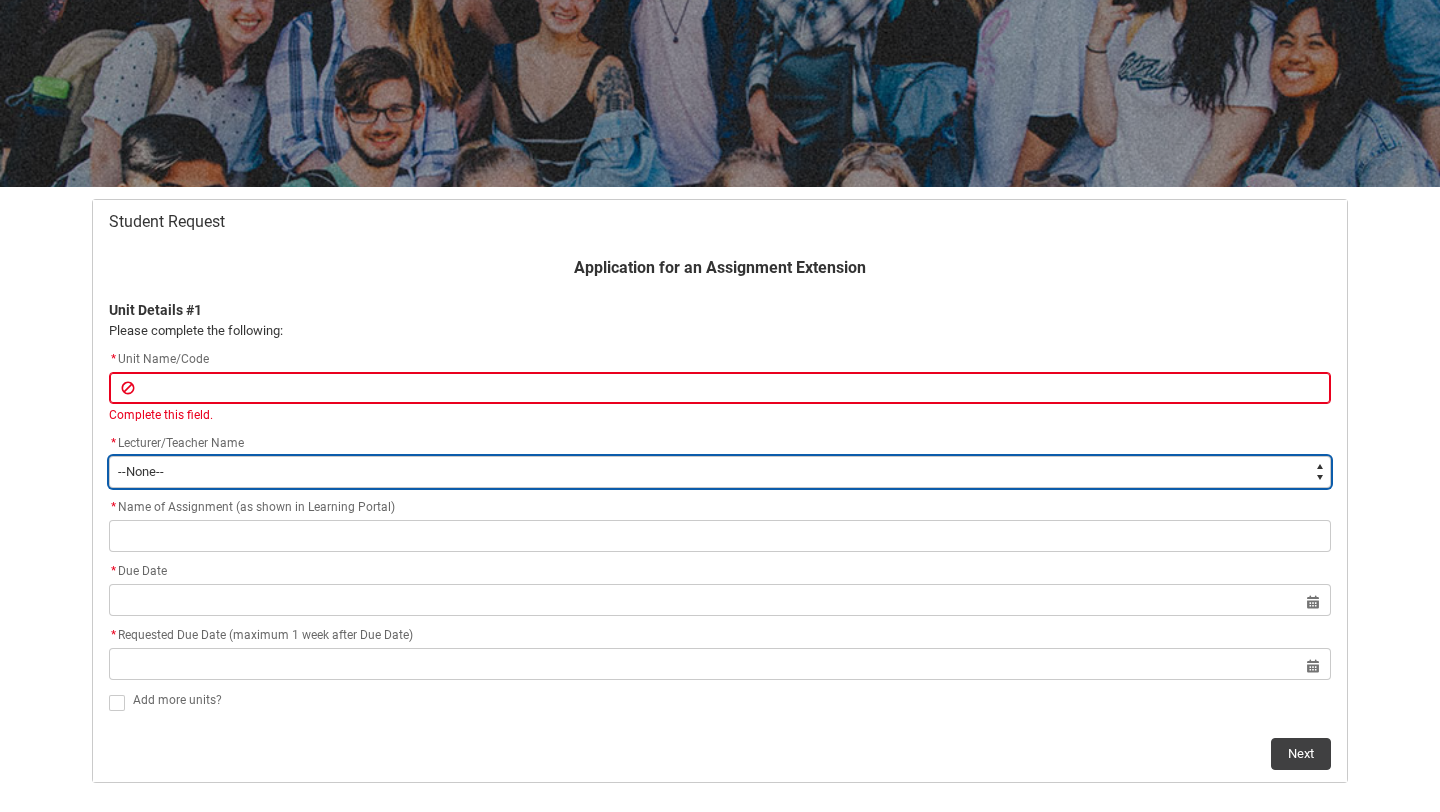 type on "Faculty_NamefromAtoM.003I70000020MLTIA2" 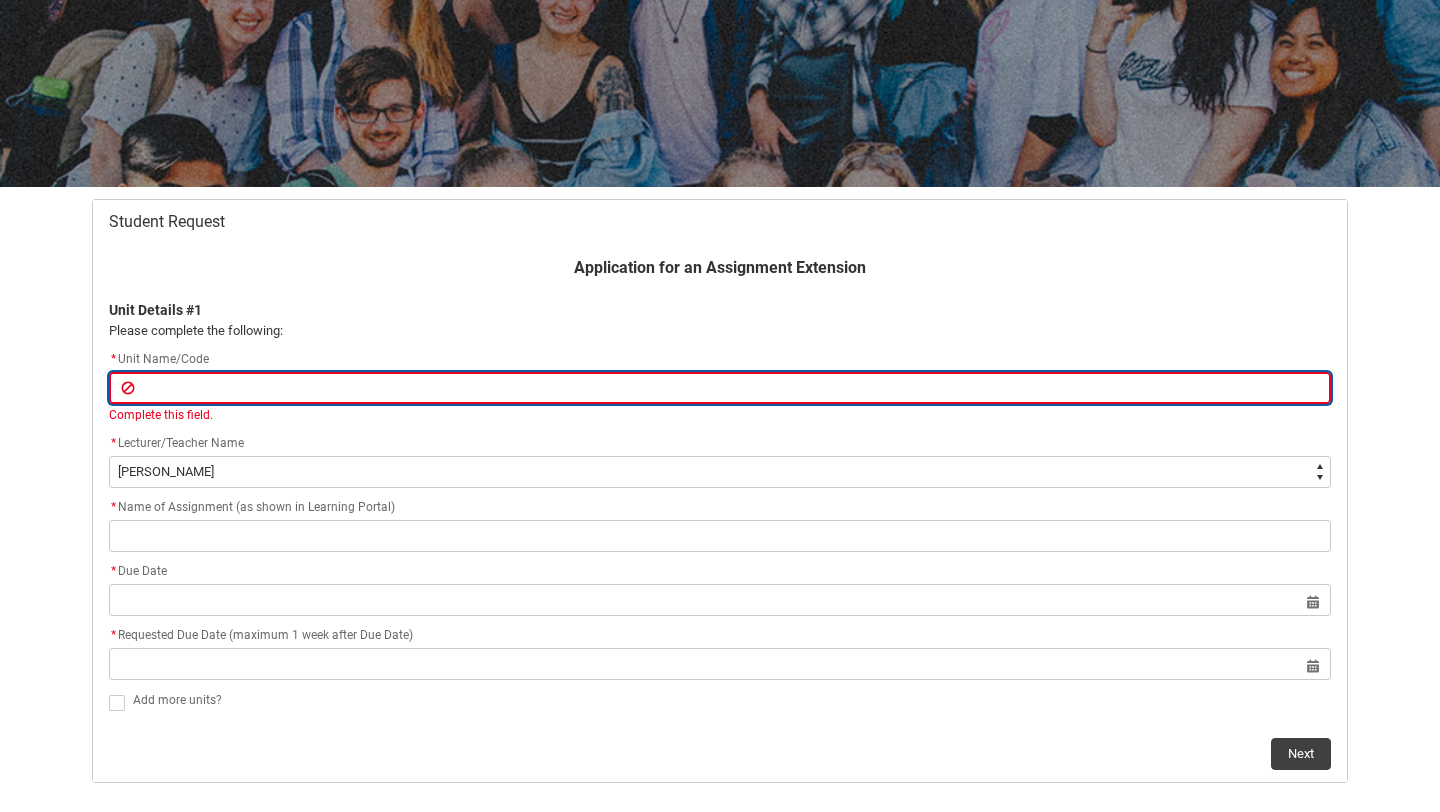 click at bounding box center (720, 388) 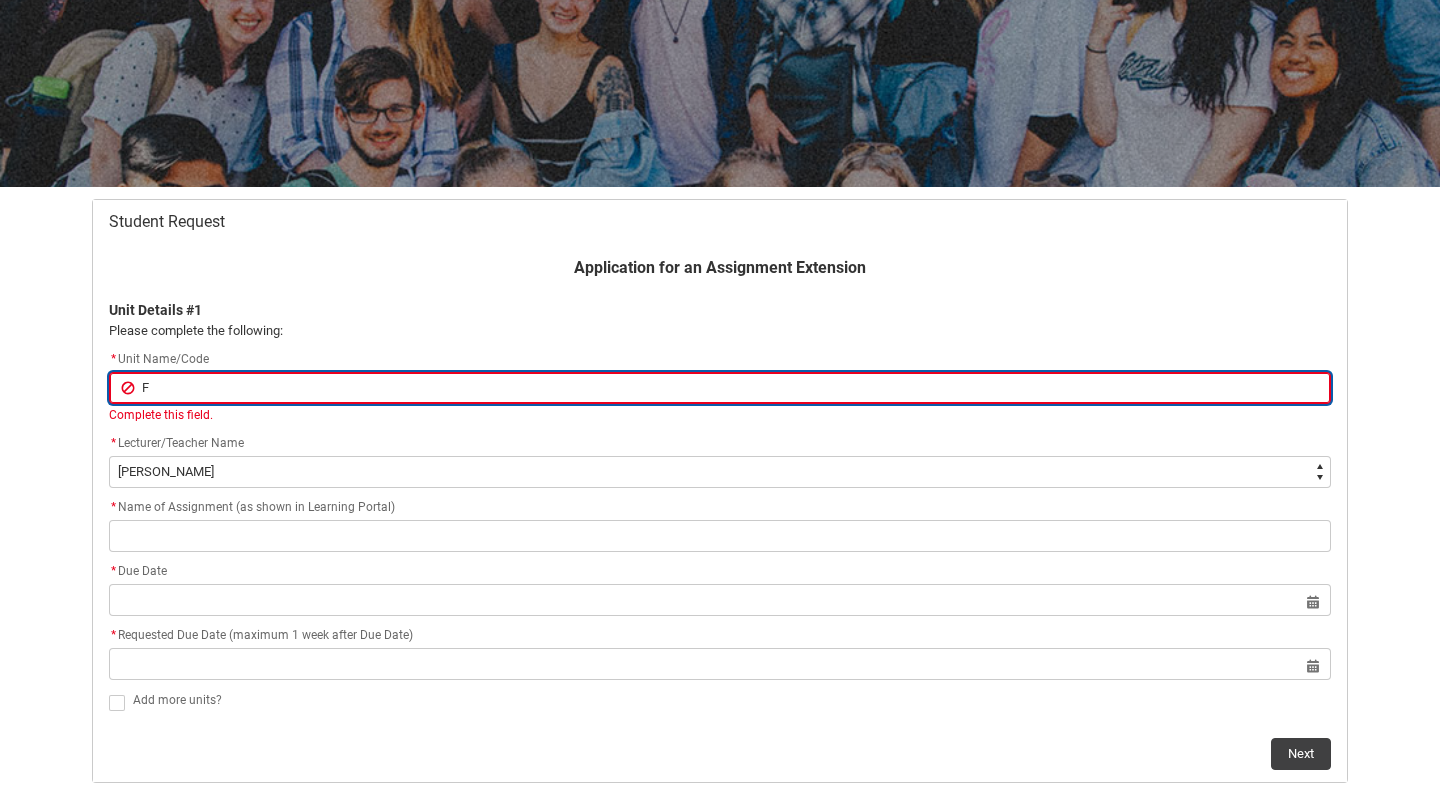 type on "FA" 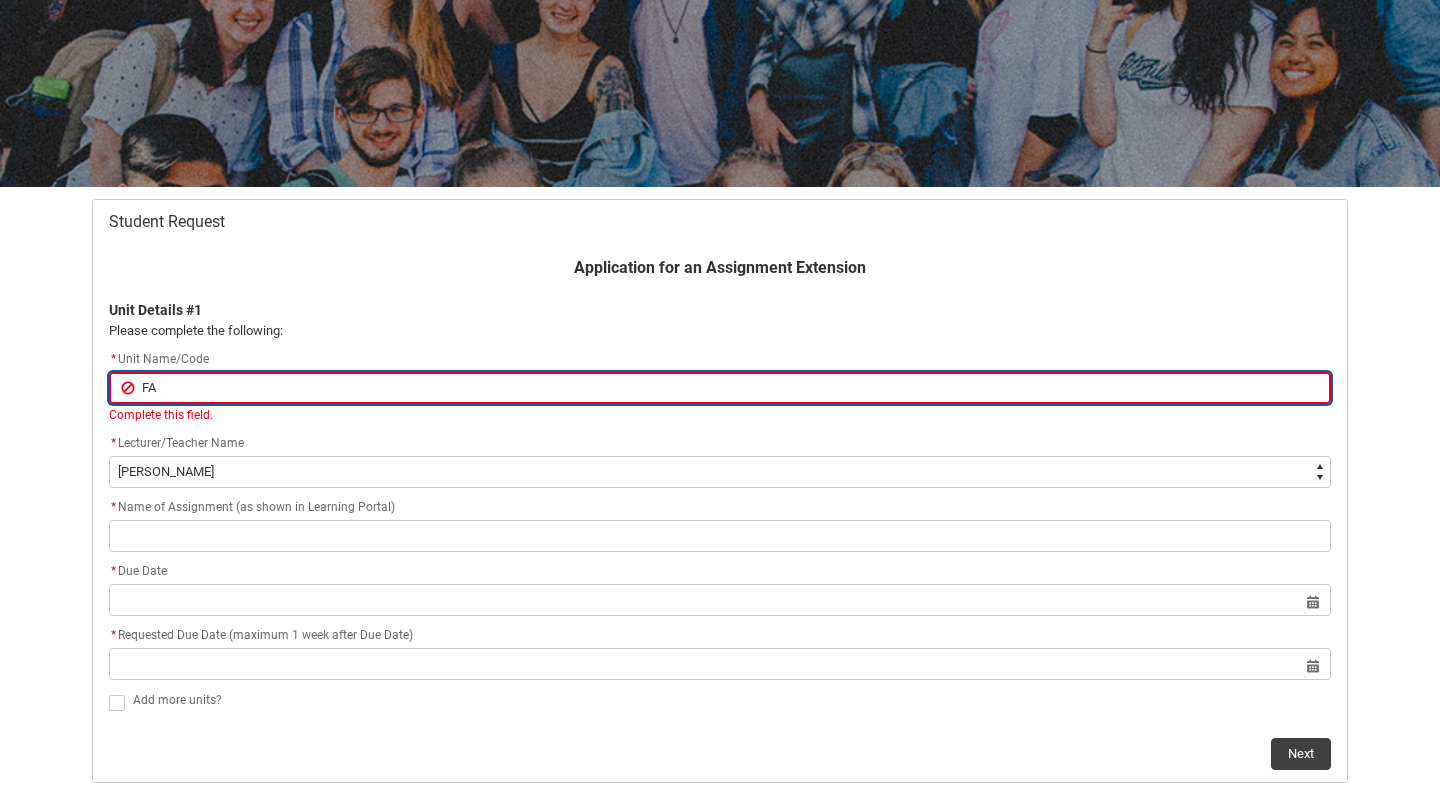 type on "FAI" 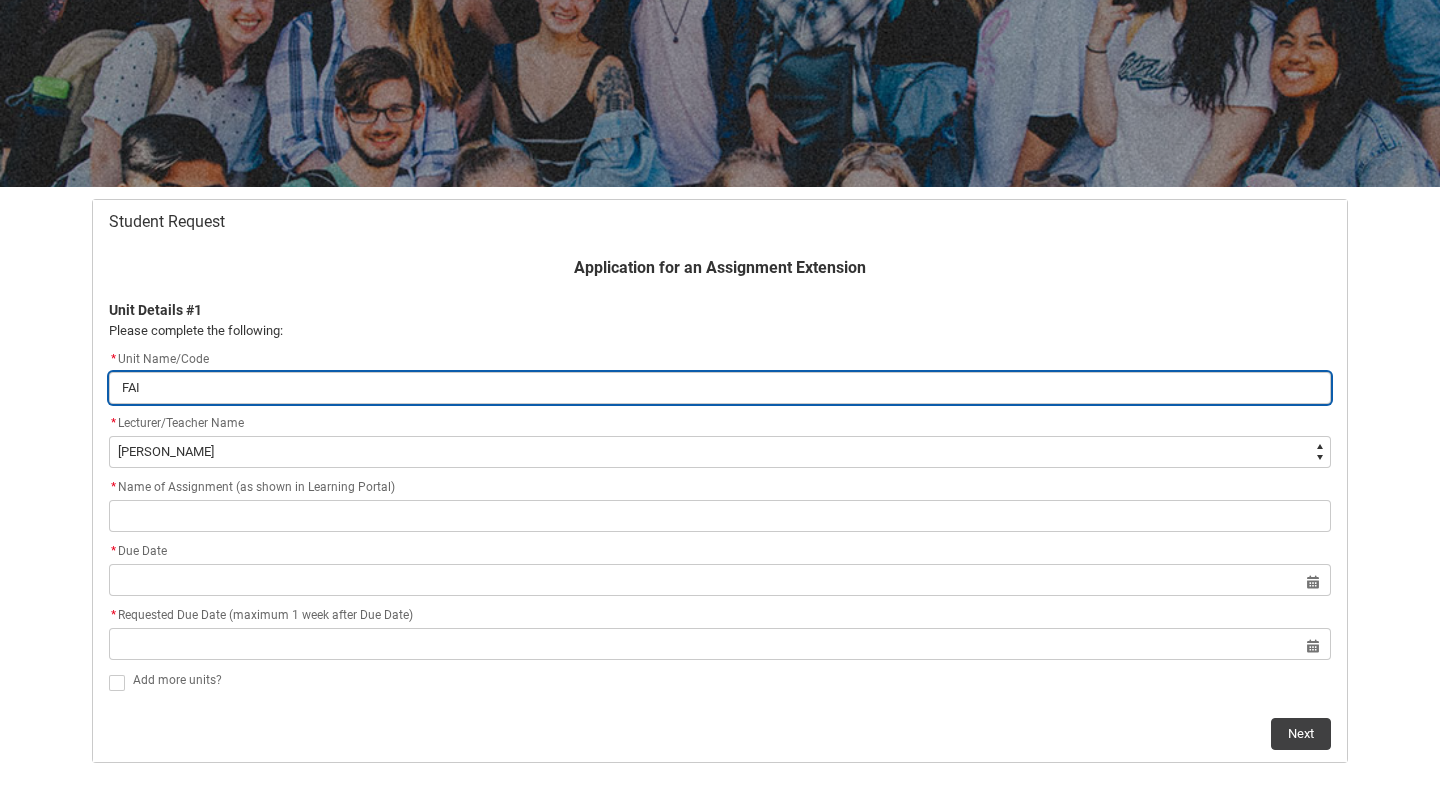type on "FA" 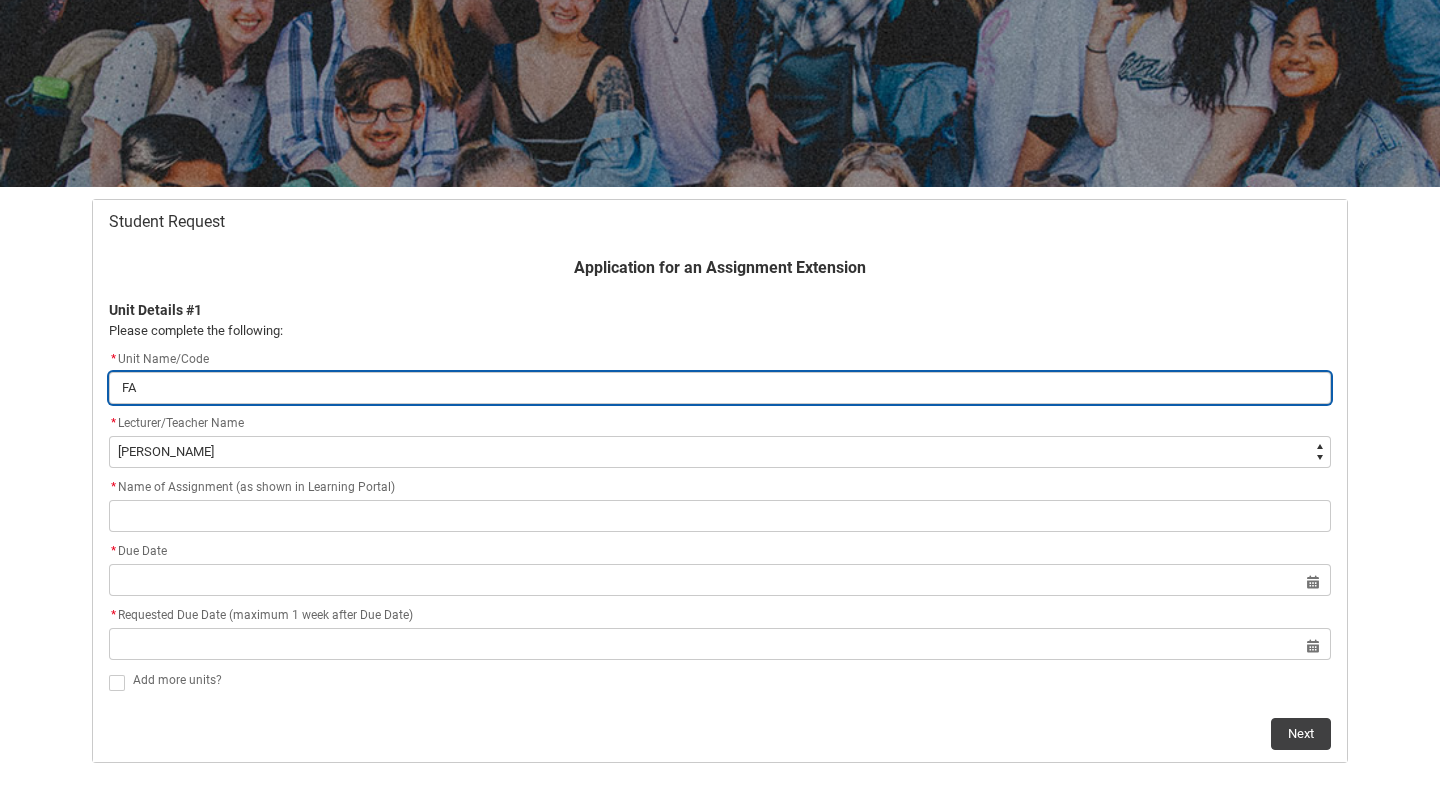 type on "FAS" 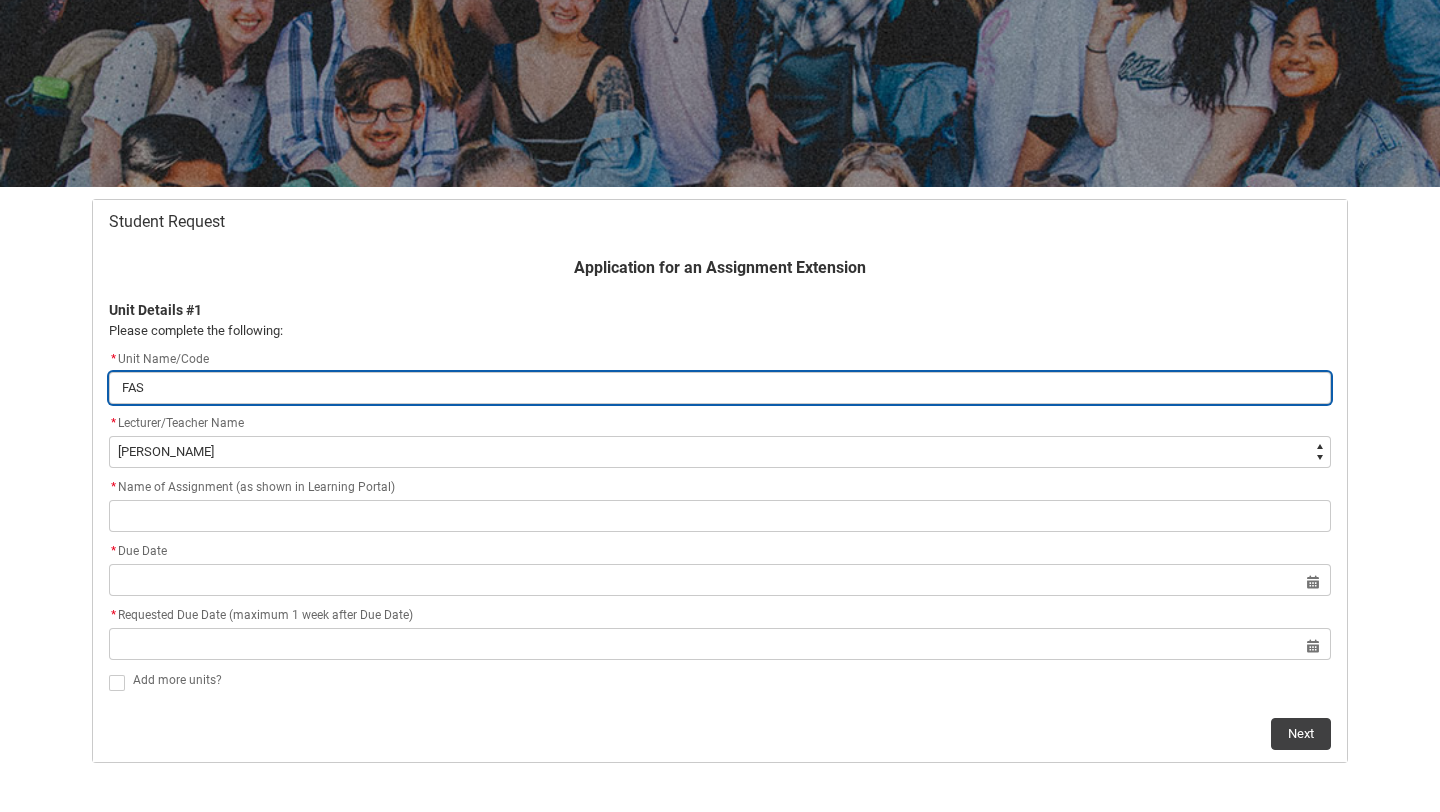 type on "FASI" 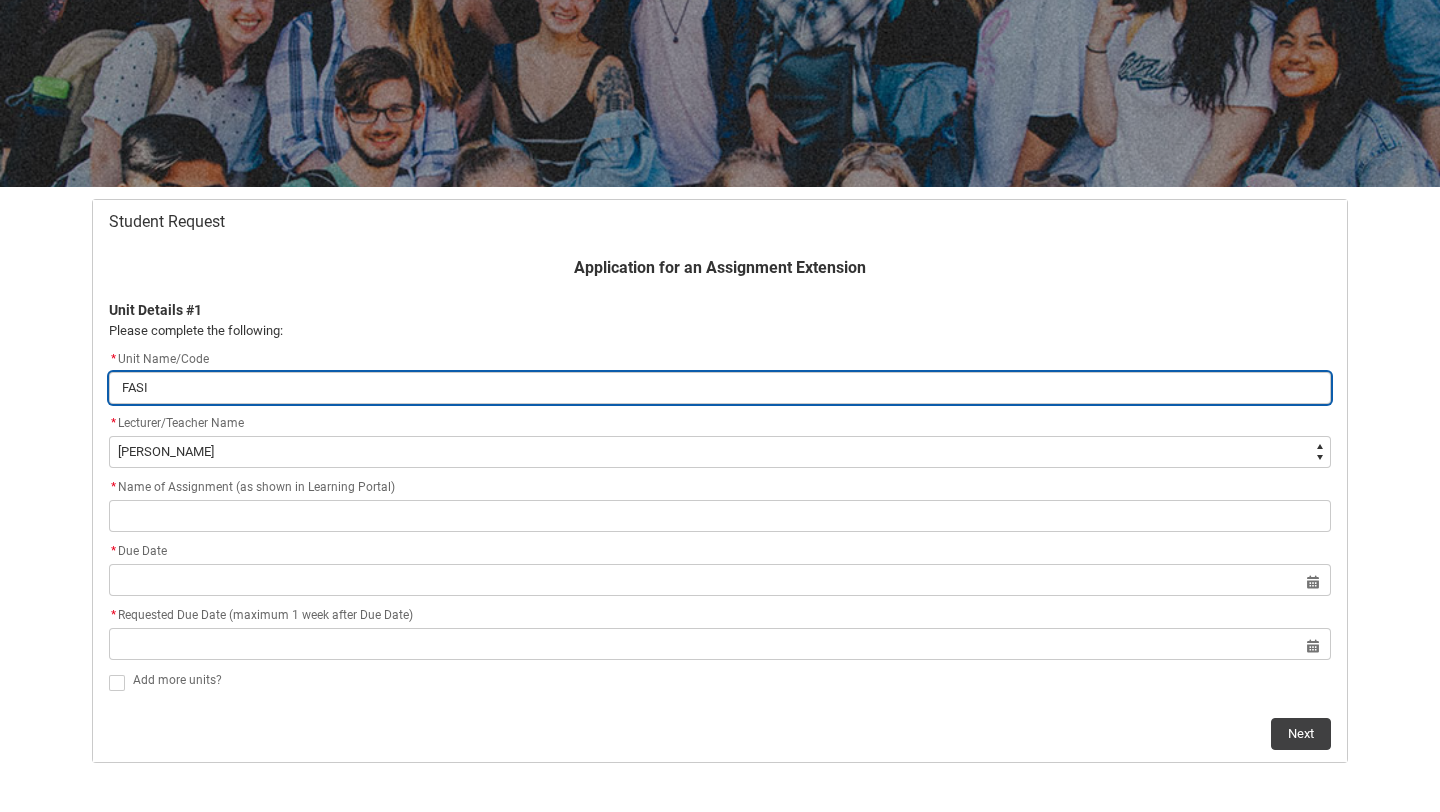 type on "FASIP" 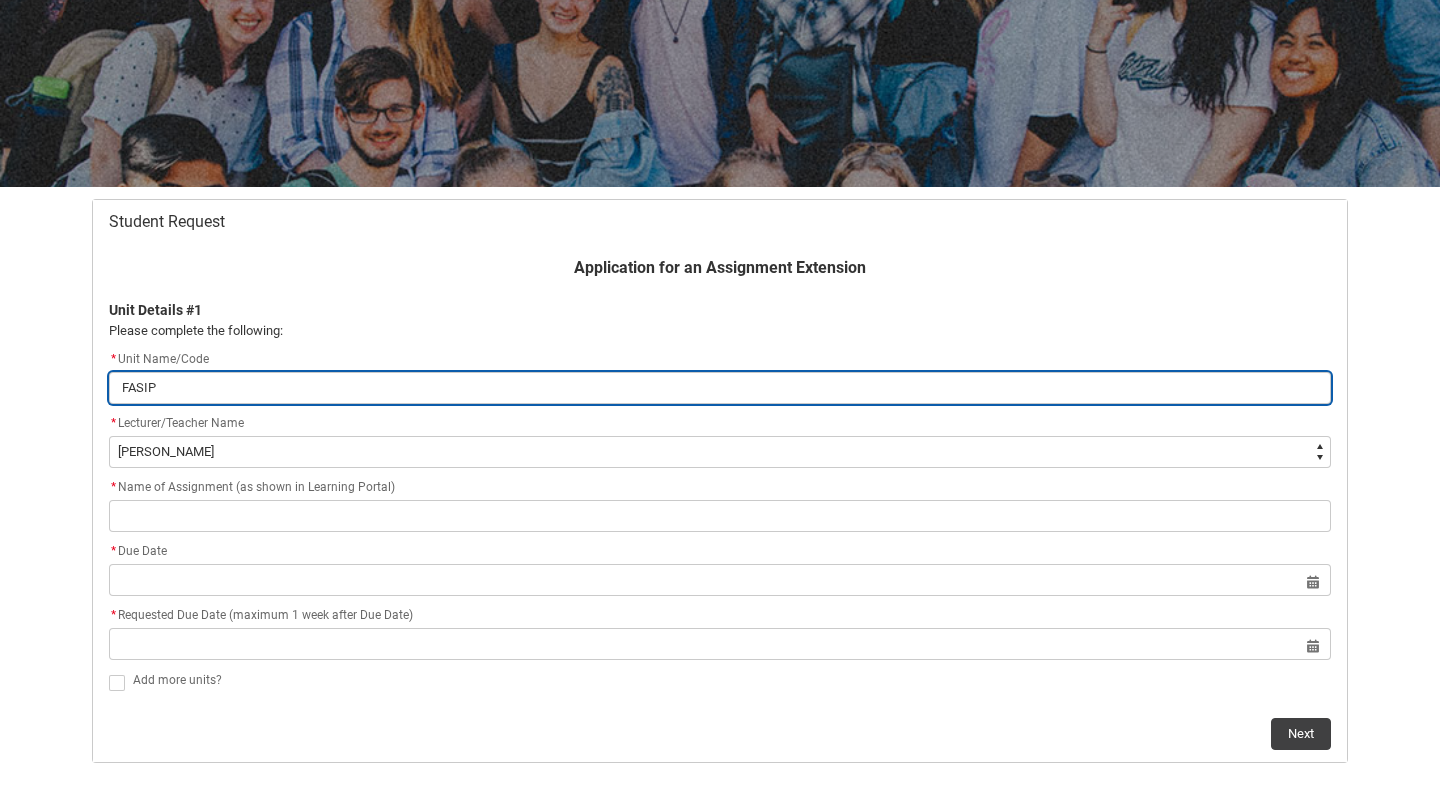 type on "FASIPL" 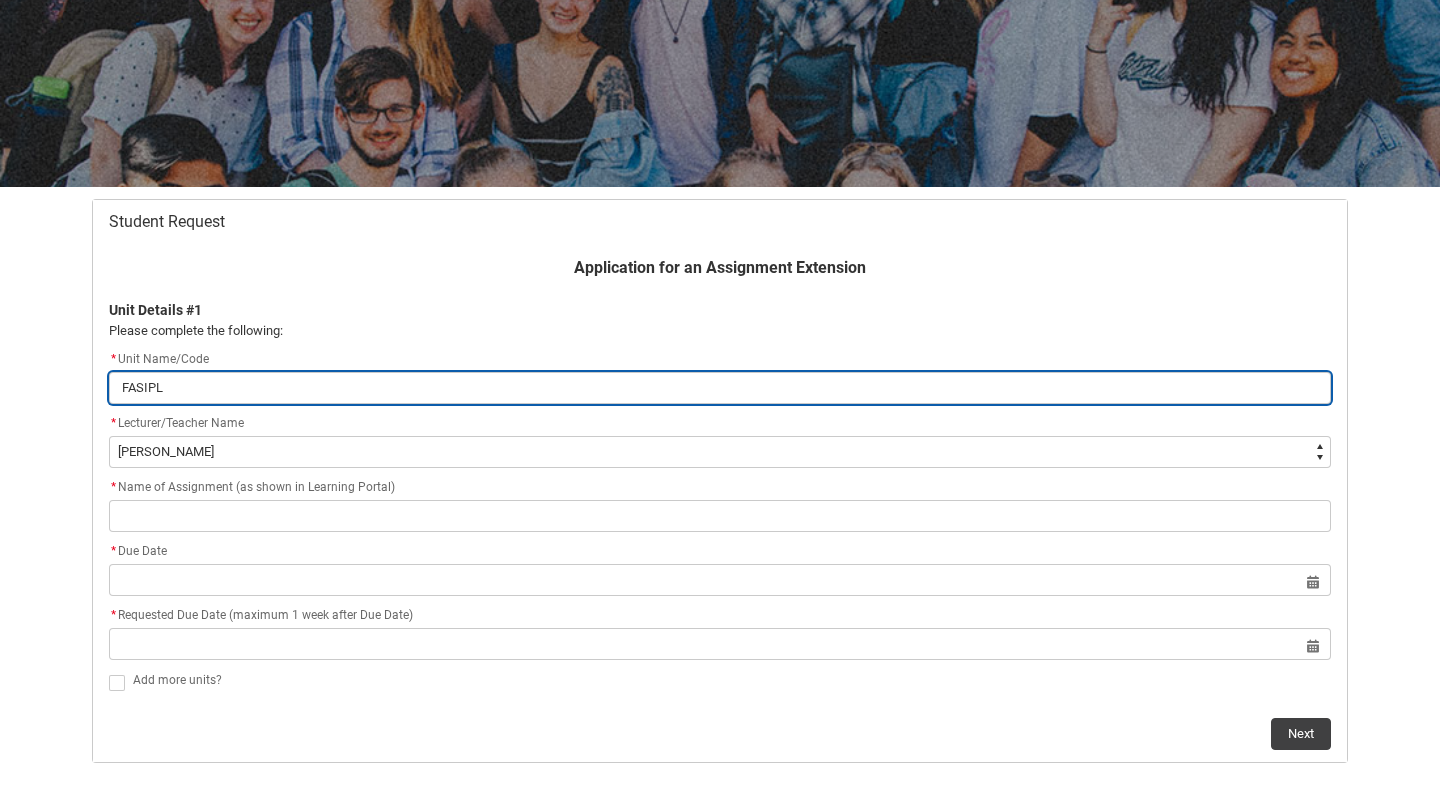 type on "FASIPLS" 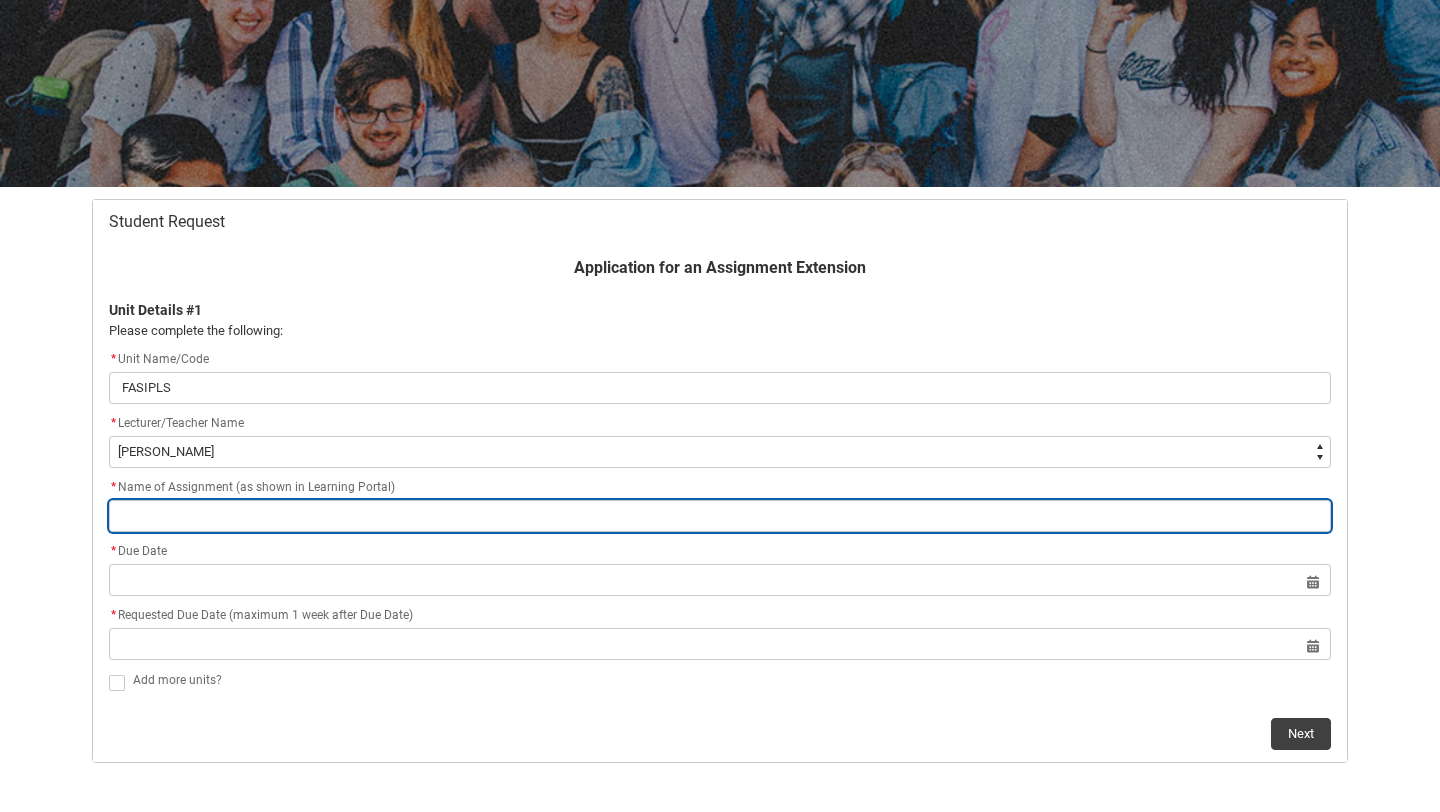 click at bounding box center (720, 516) 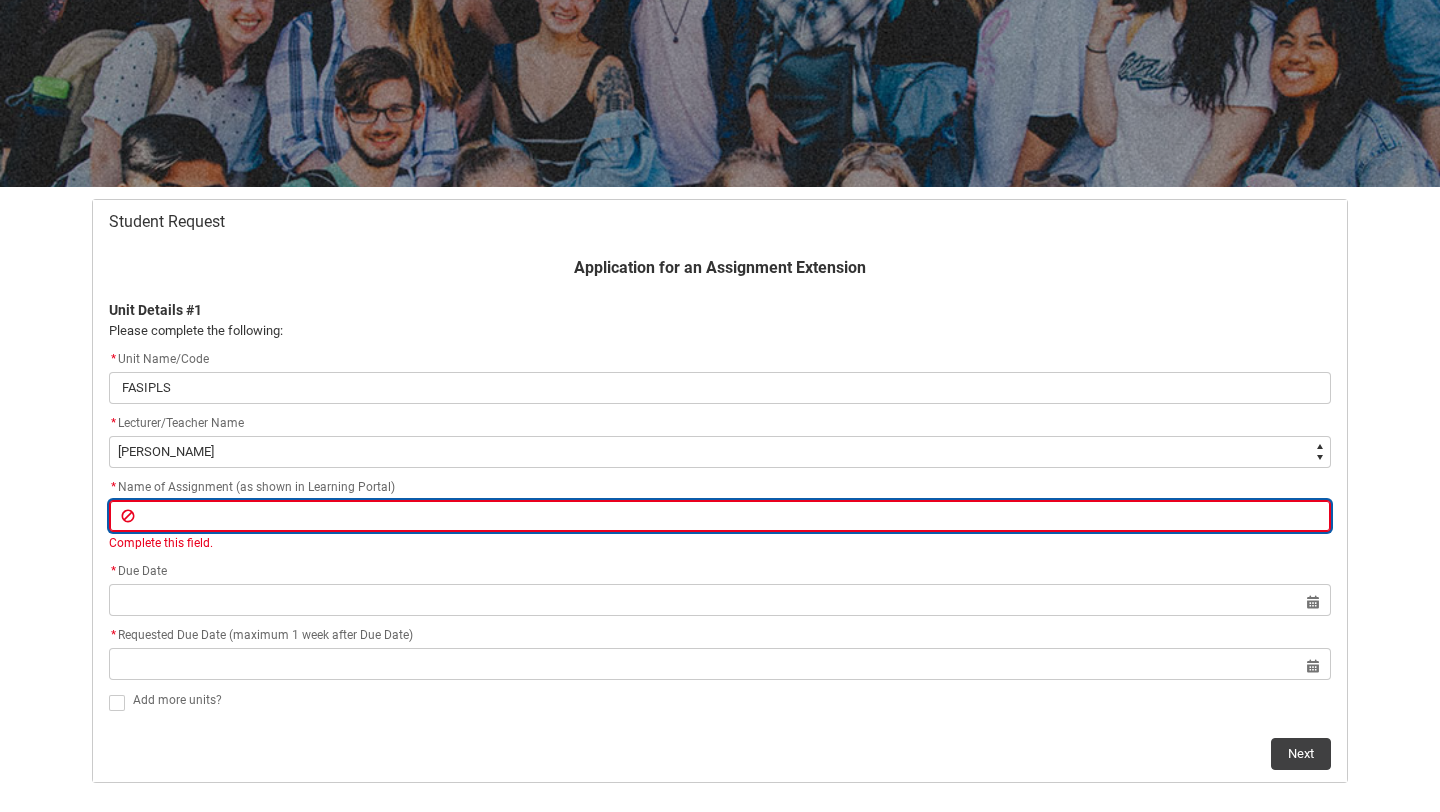type on "A" 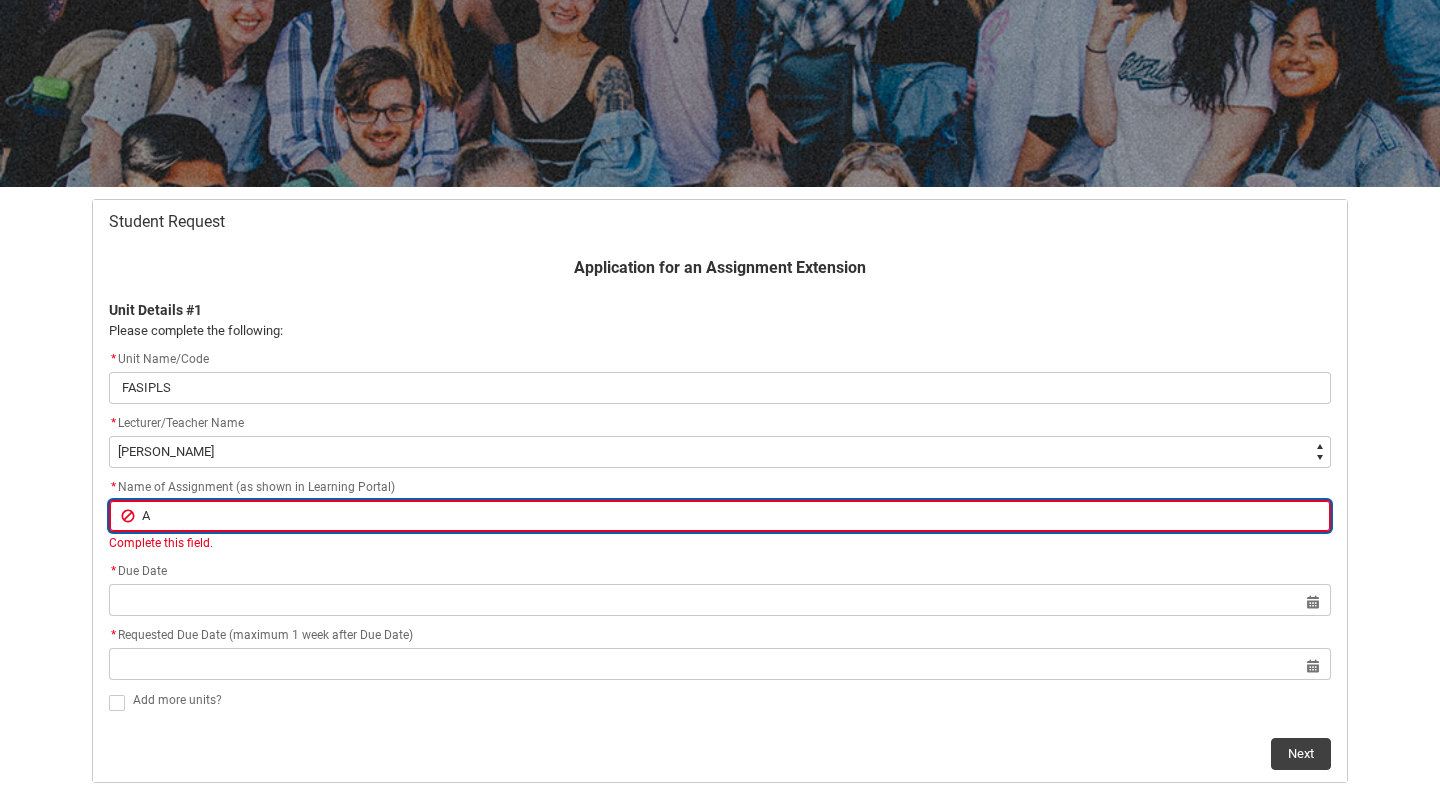 type on "As" 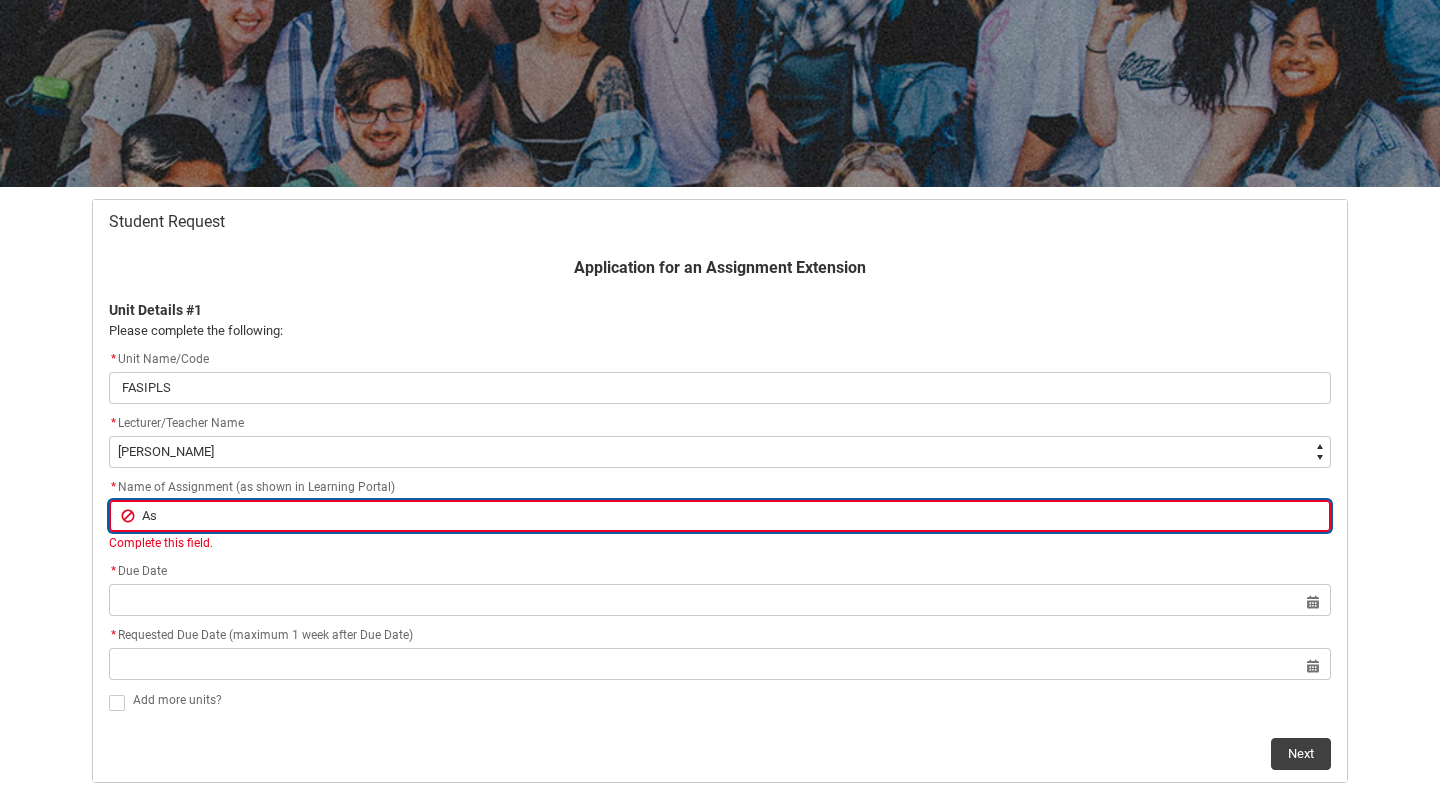 type on "Ass" 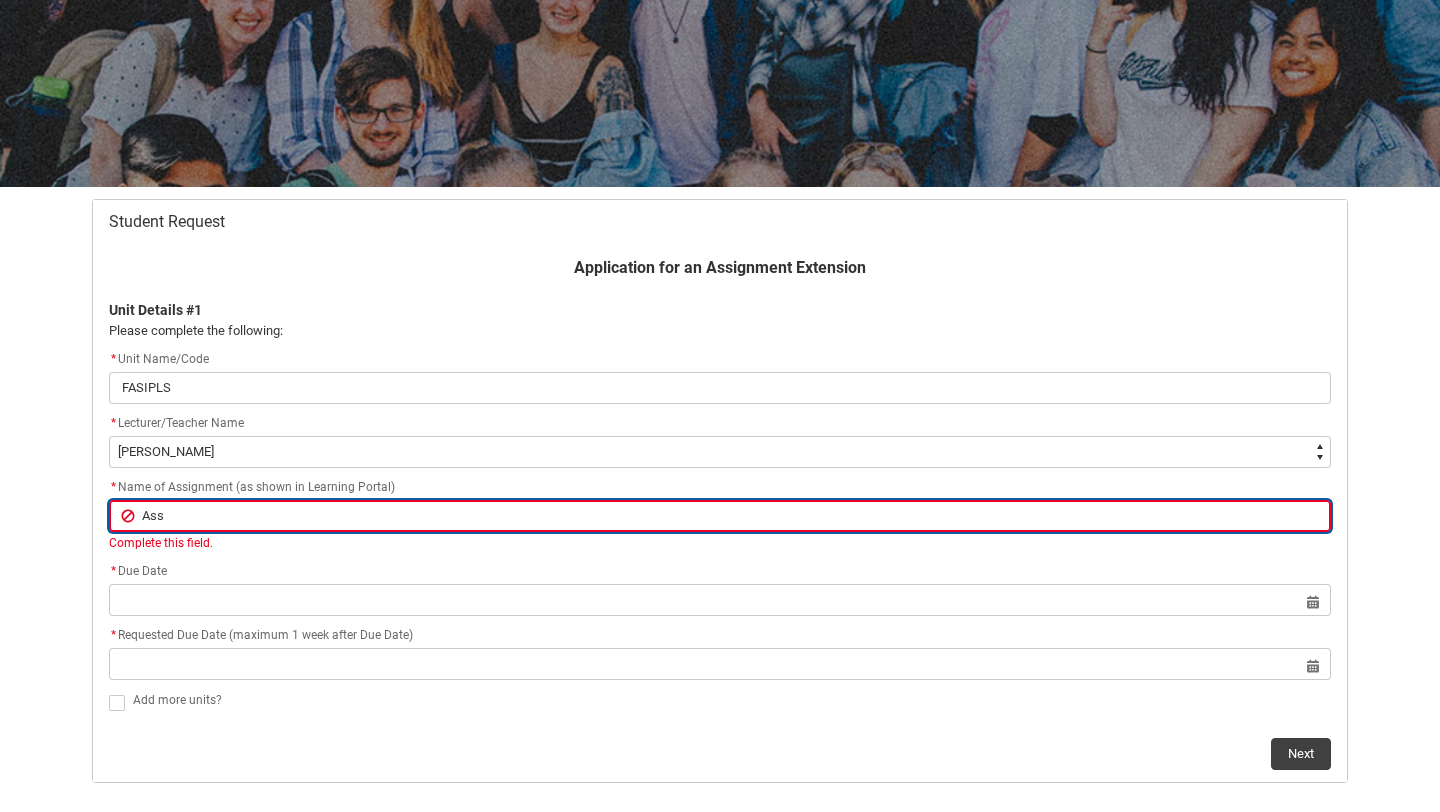 type on "Assi" 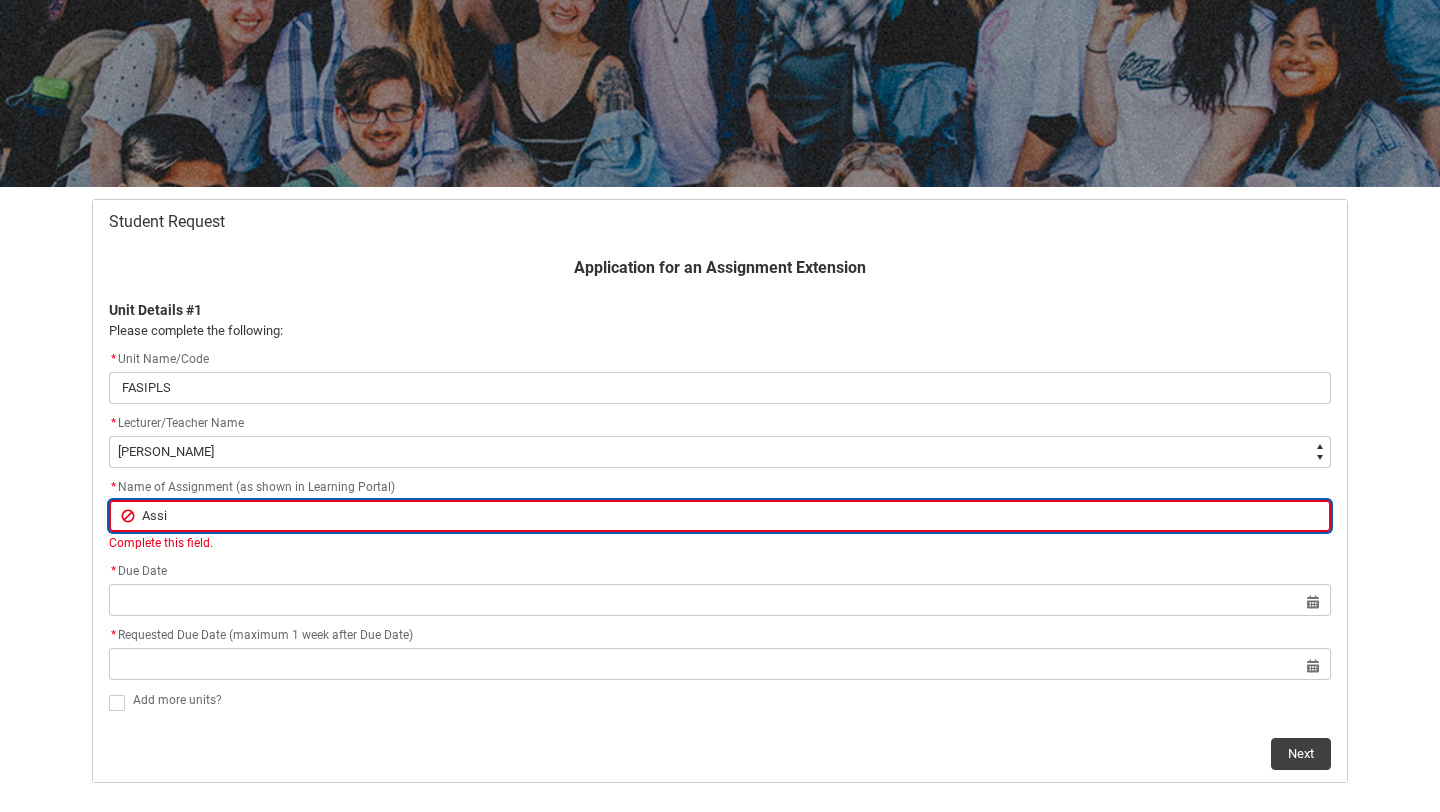 type on "Assig" 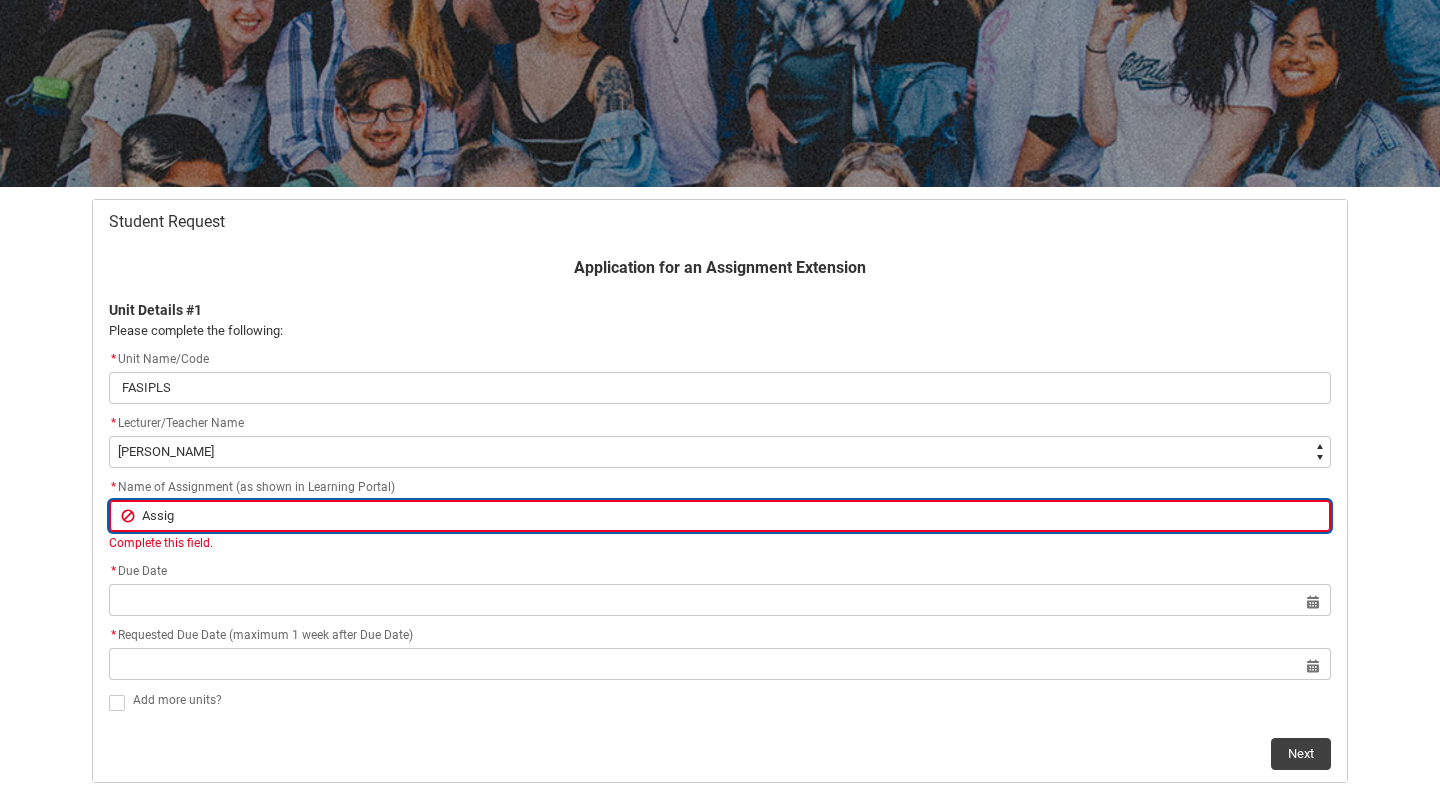 type on "Assign" 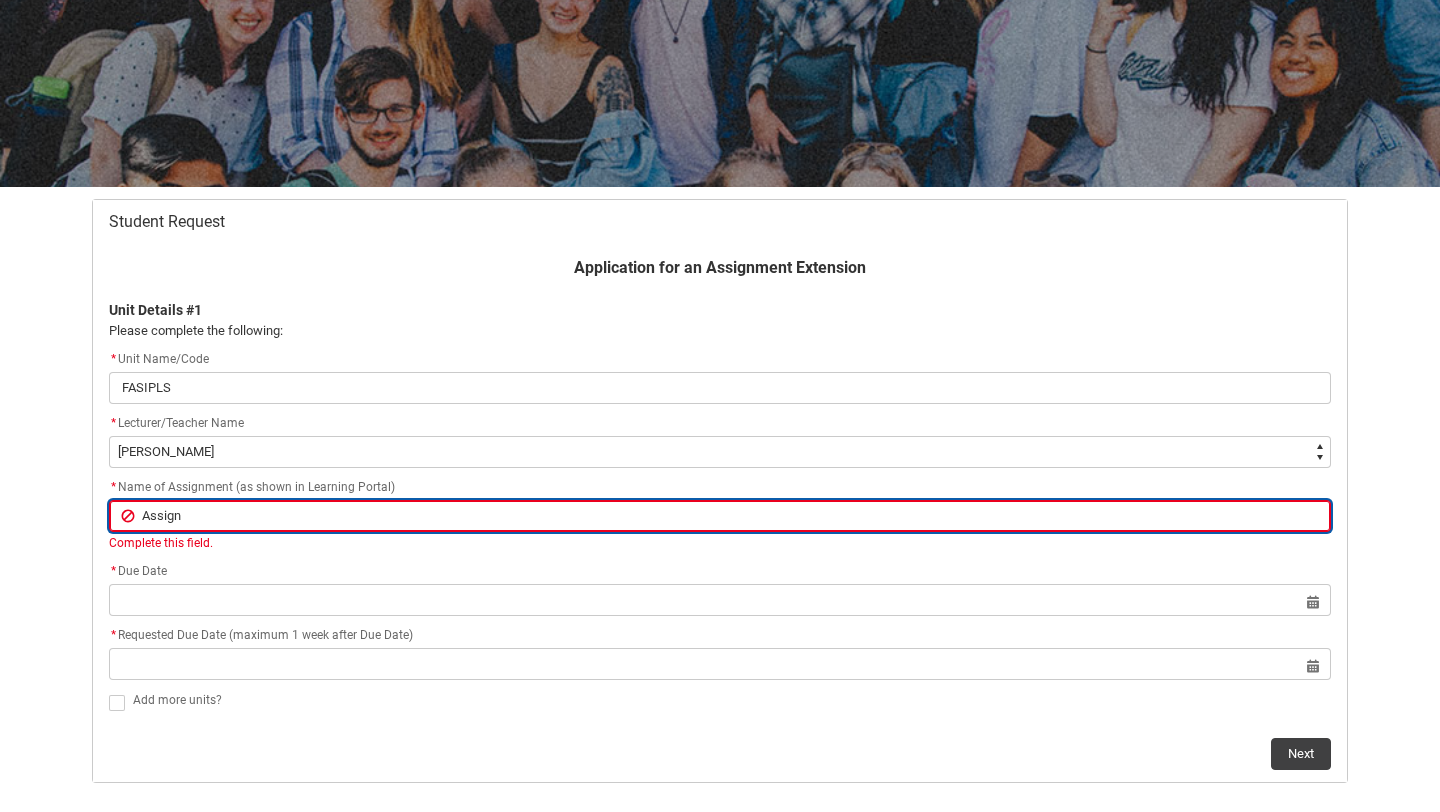 type on "Assignm" 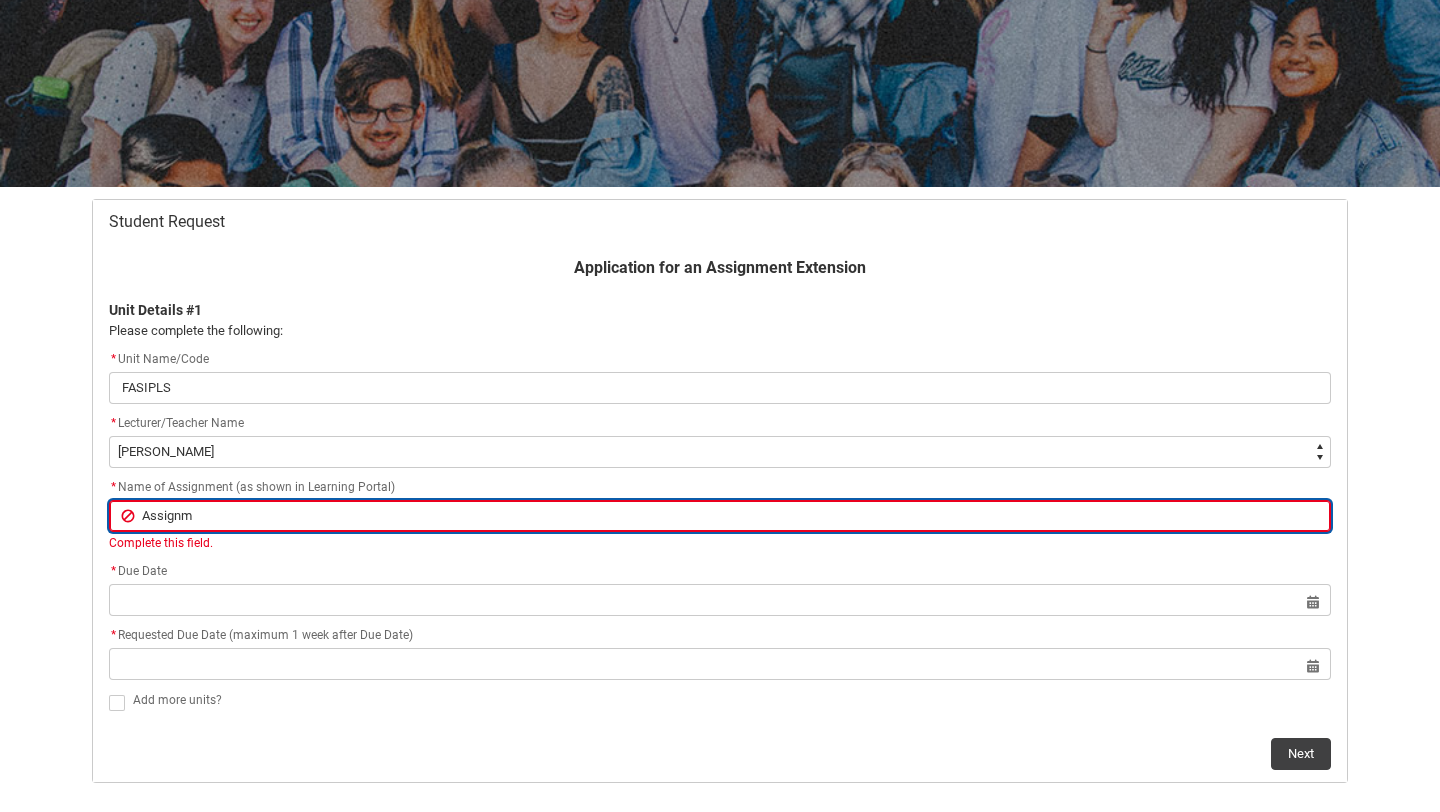 type on "Assignme" 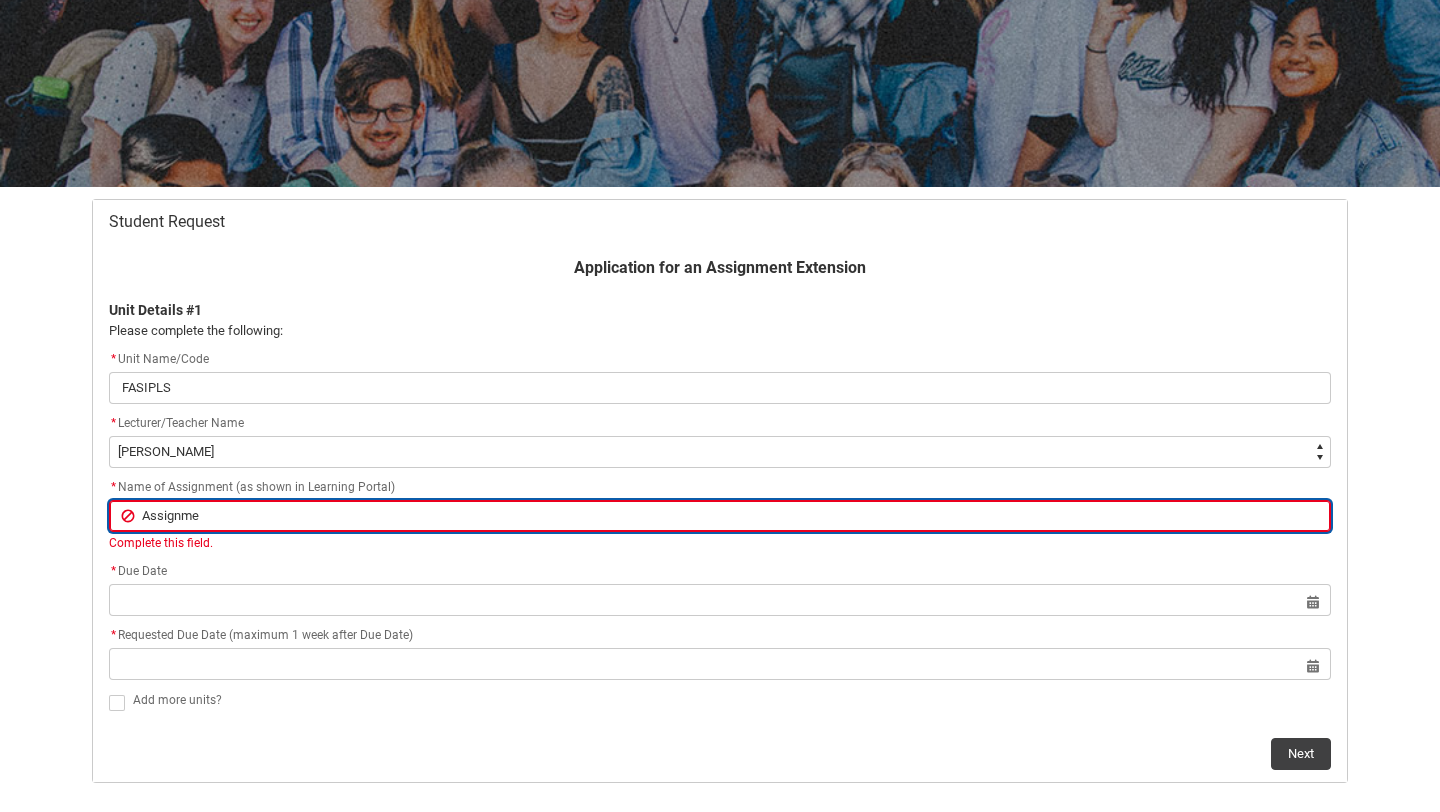 type on "Assignmen" 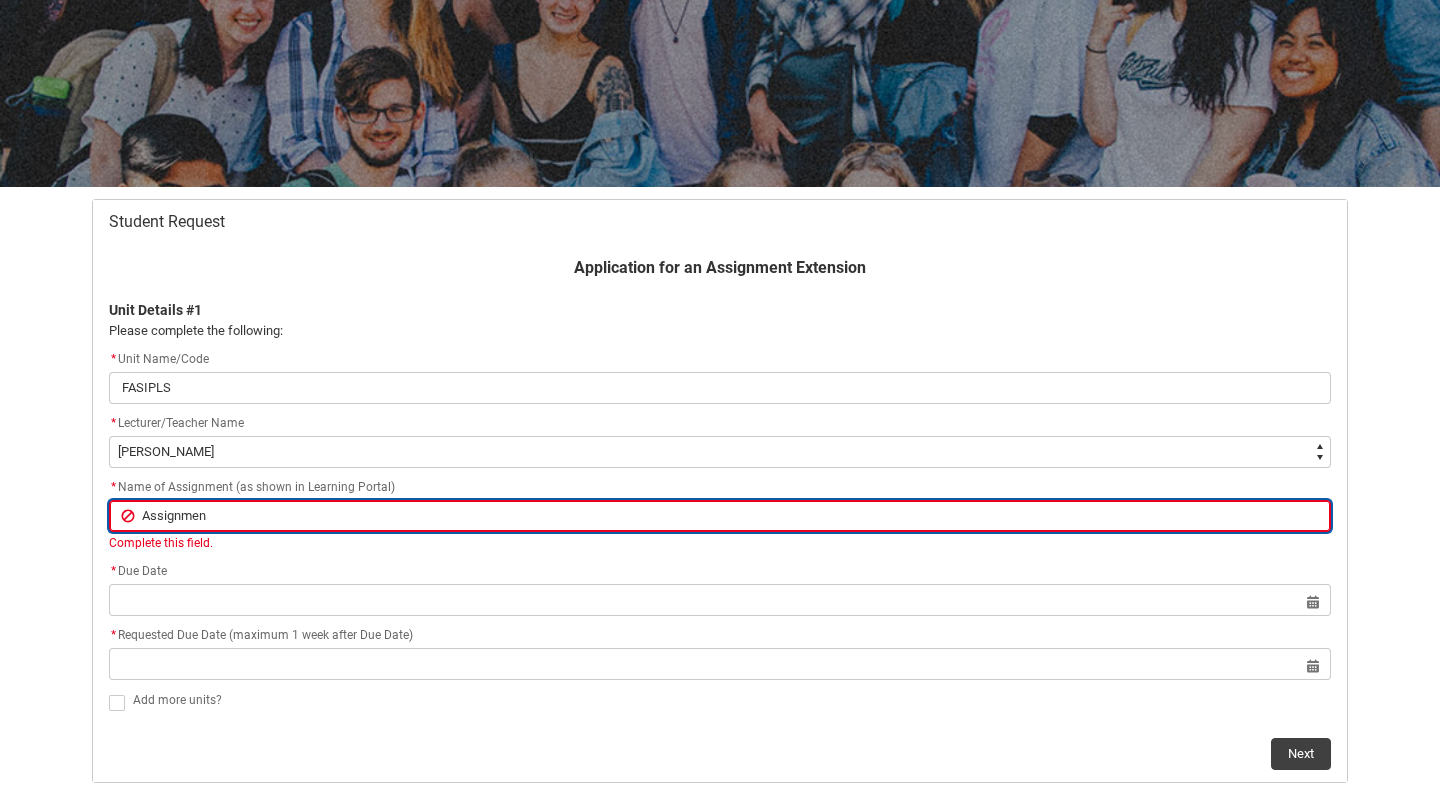 type on "Assignment" 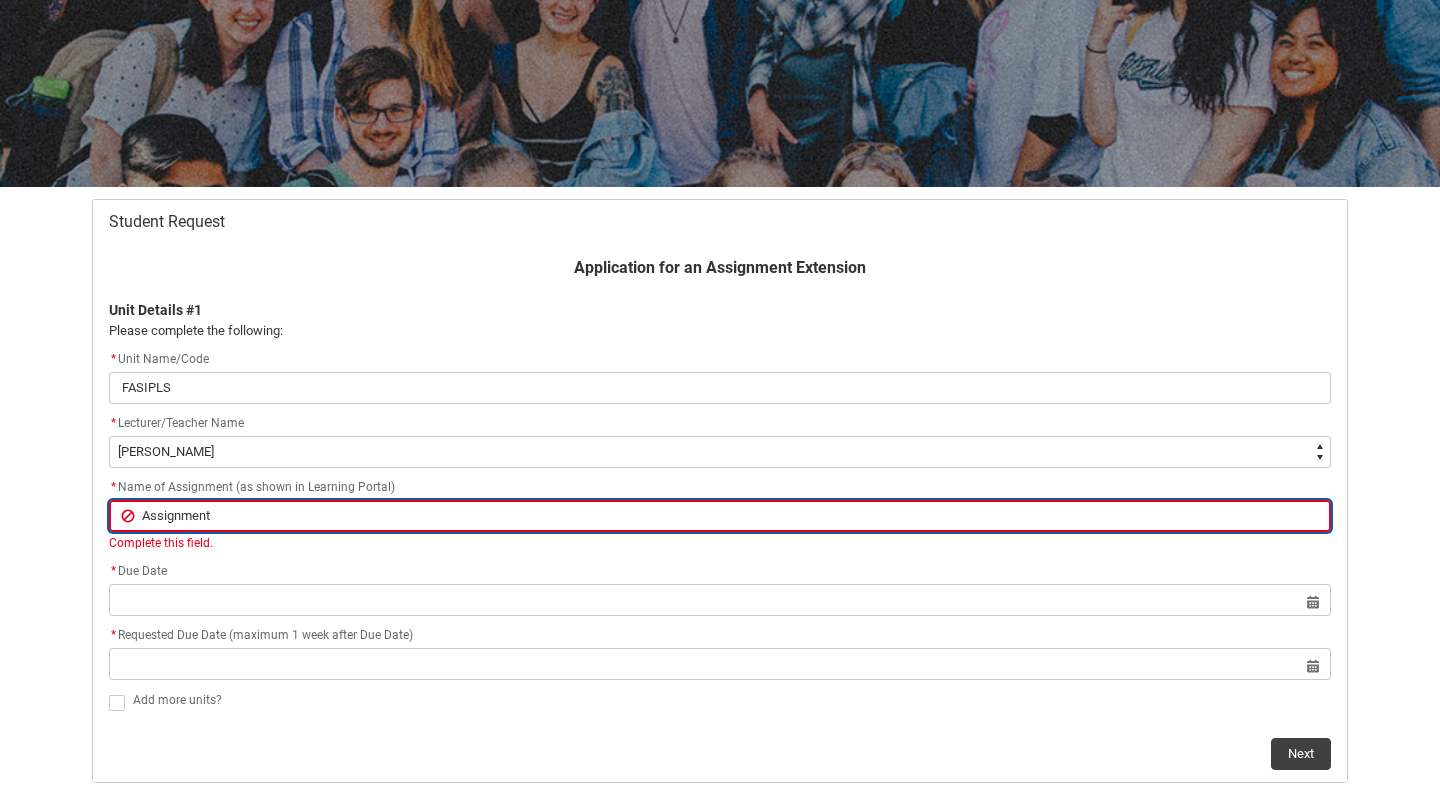 type on "Assignment" 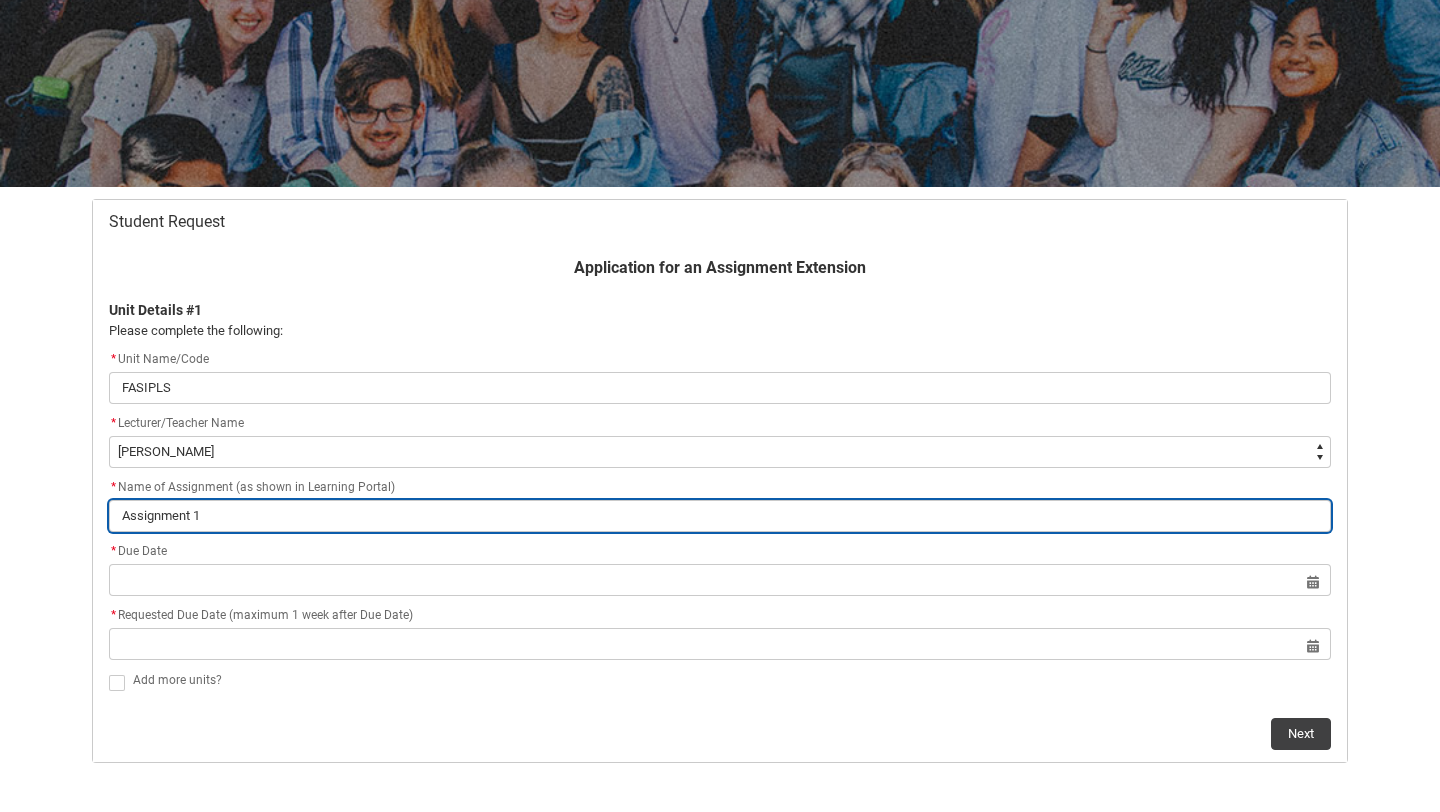 type on "Assignment 1" 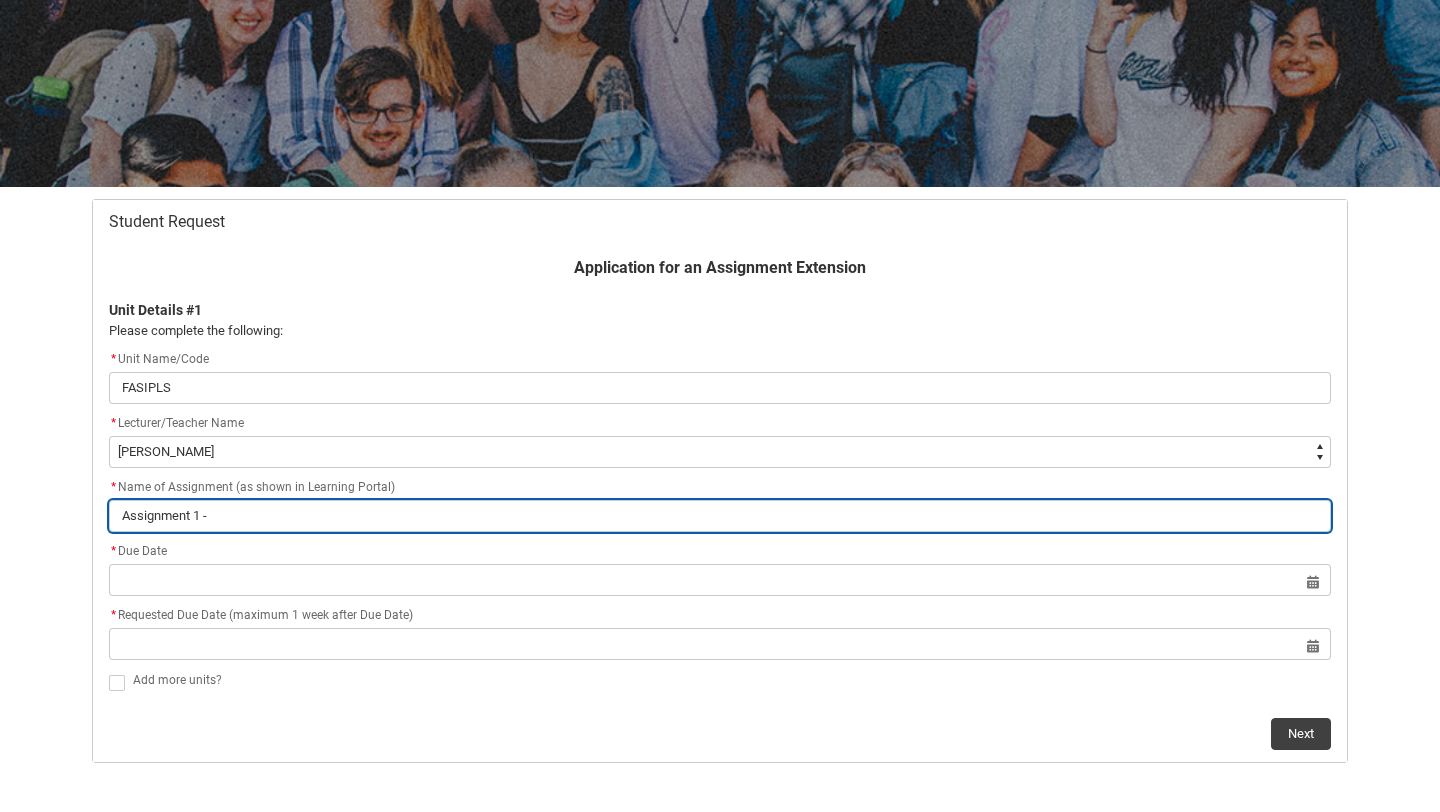 type on "Assignment 1 -" 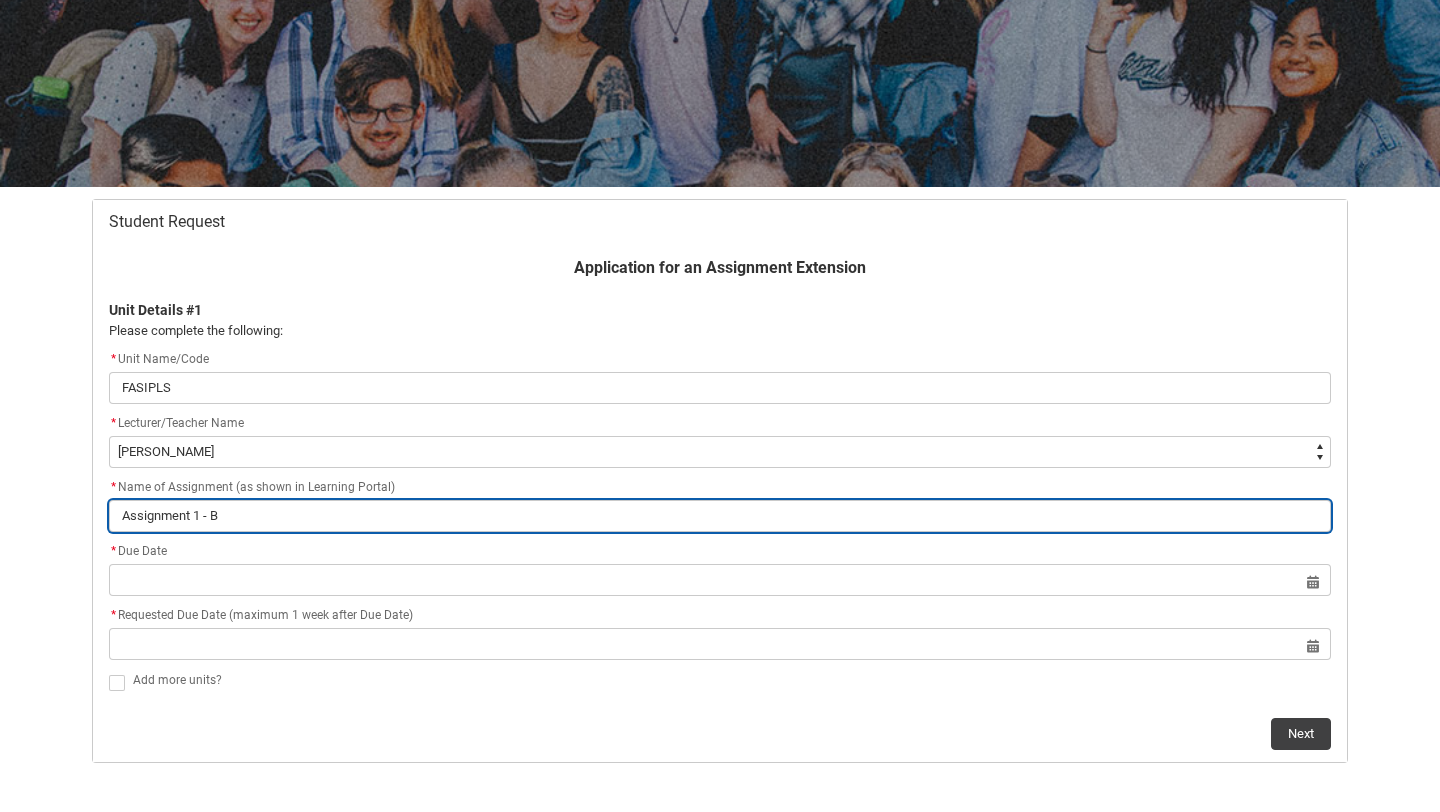 type on "Assignment 1 - Br" 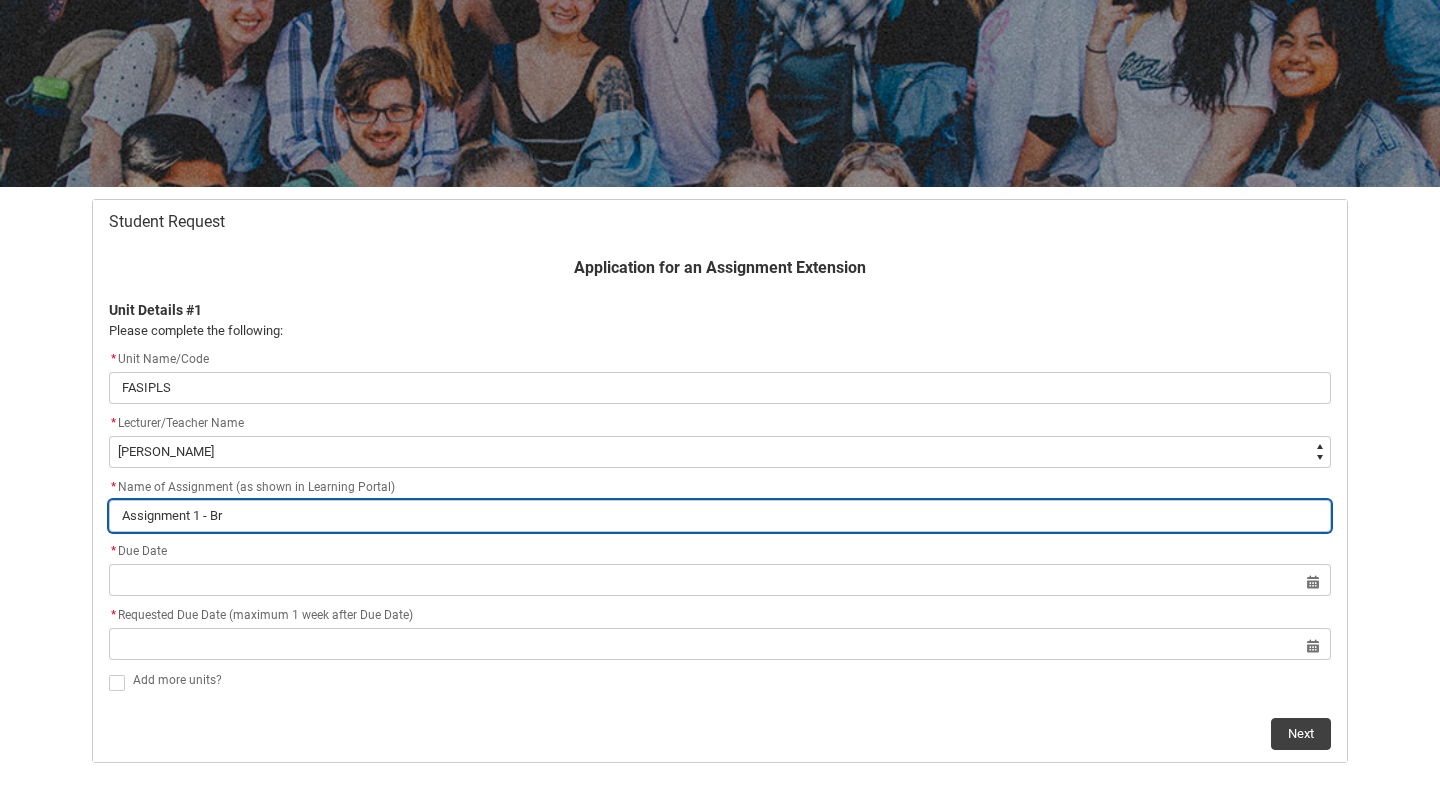 type on "Assignment 1 - Bra" 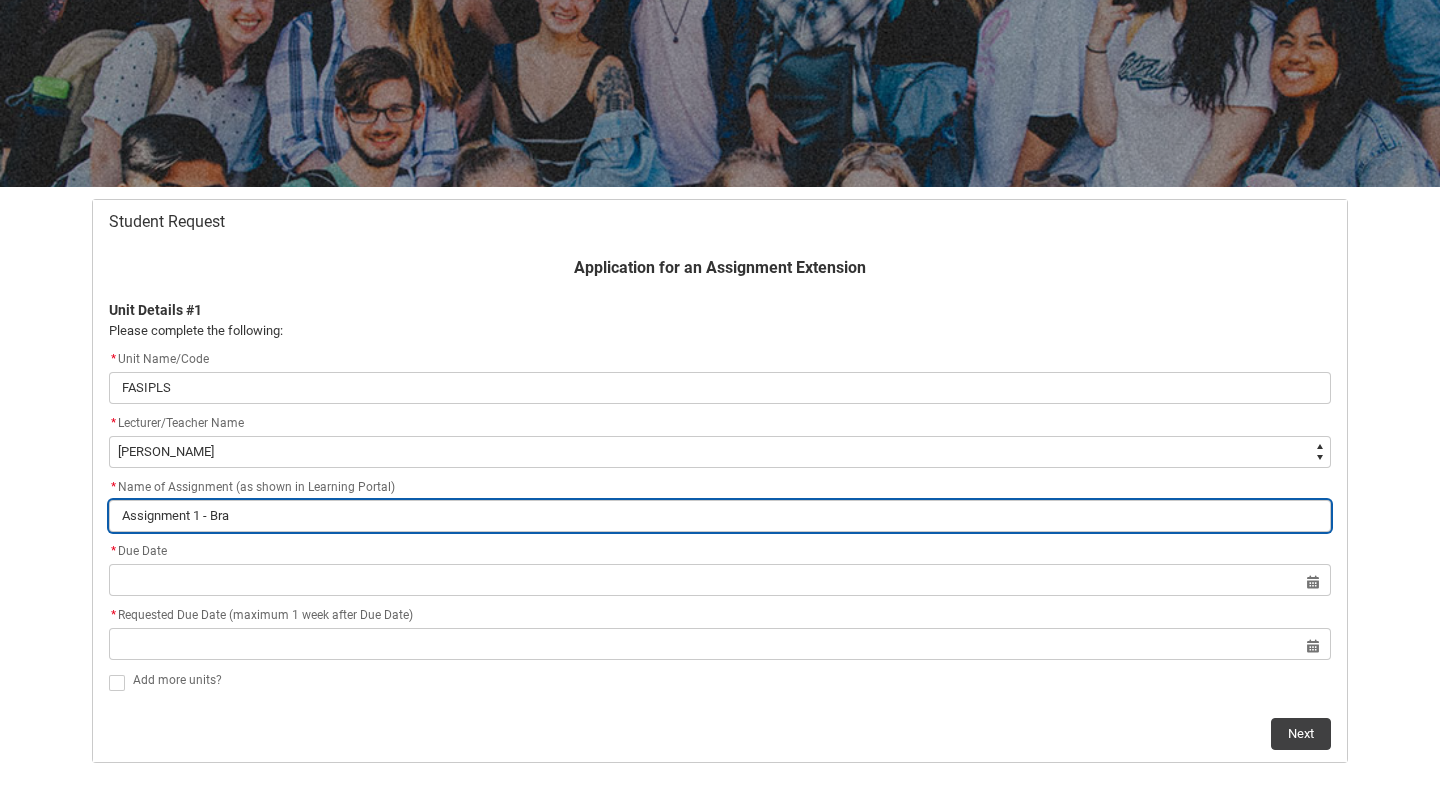 type on "Assignment 1 - Bran" 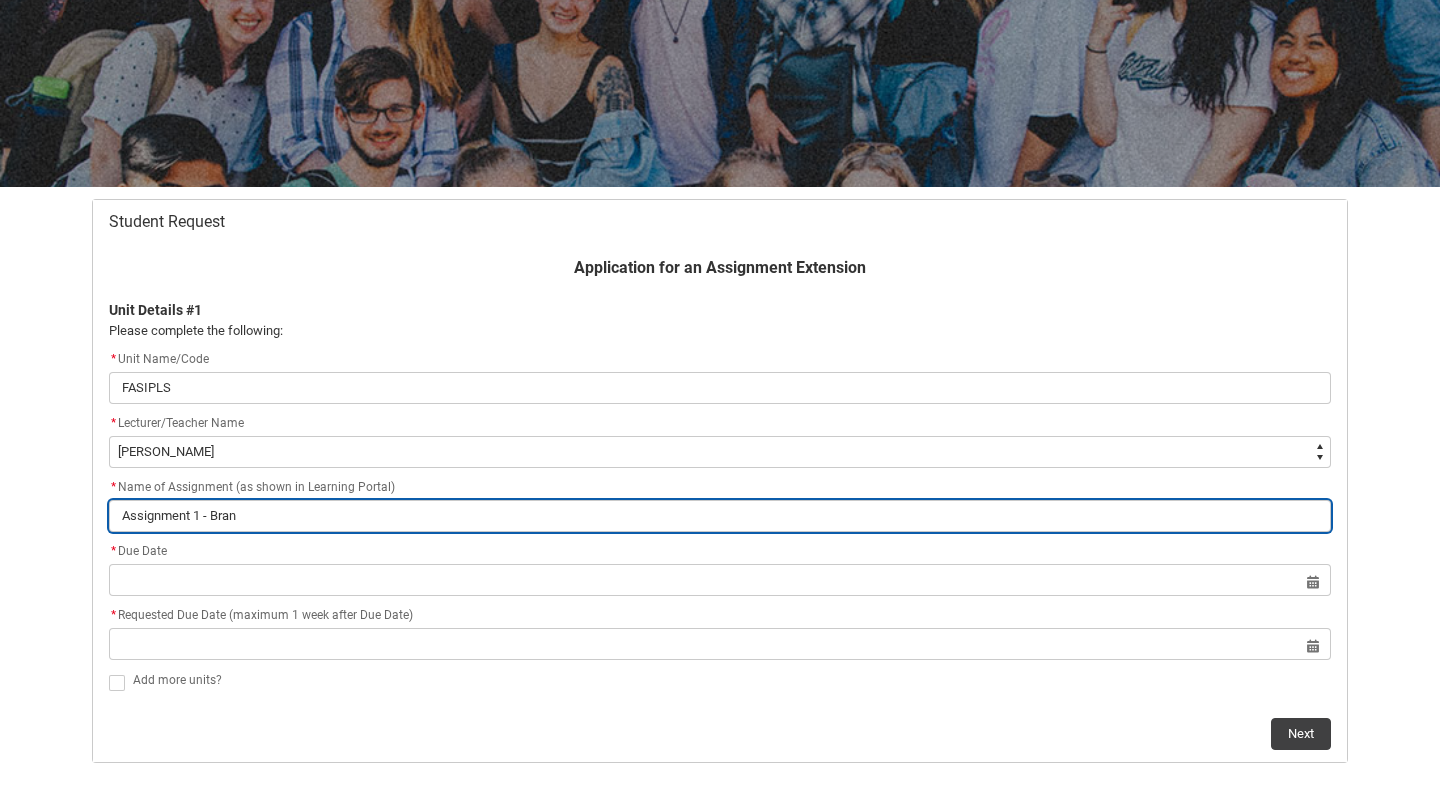 type on "Assignment 1 - Brand" 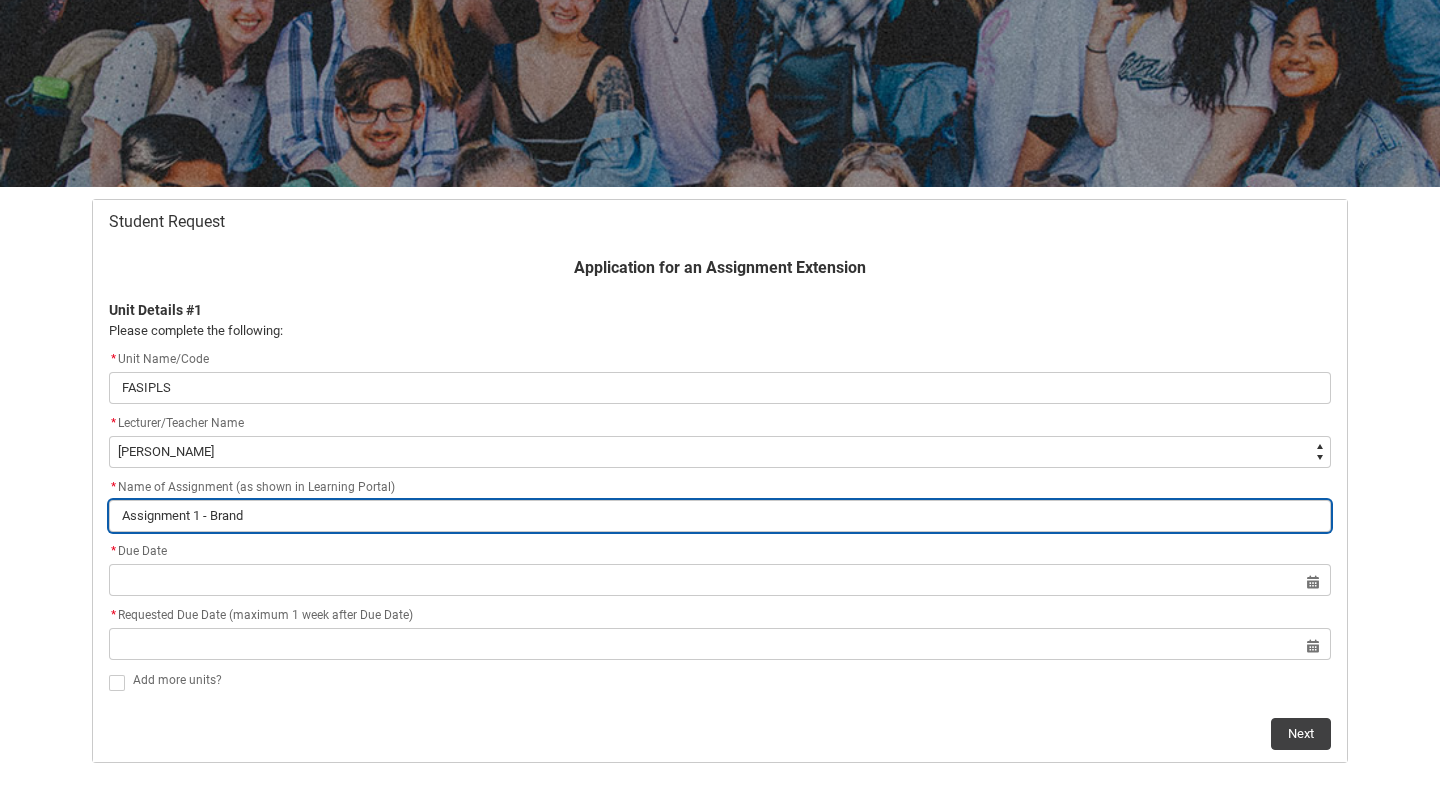 type on "Assignment 1 - Brand/" 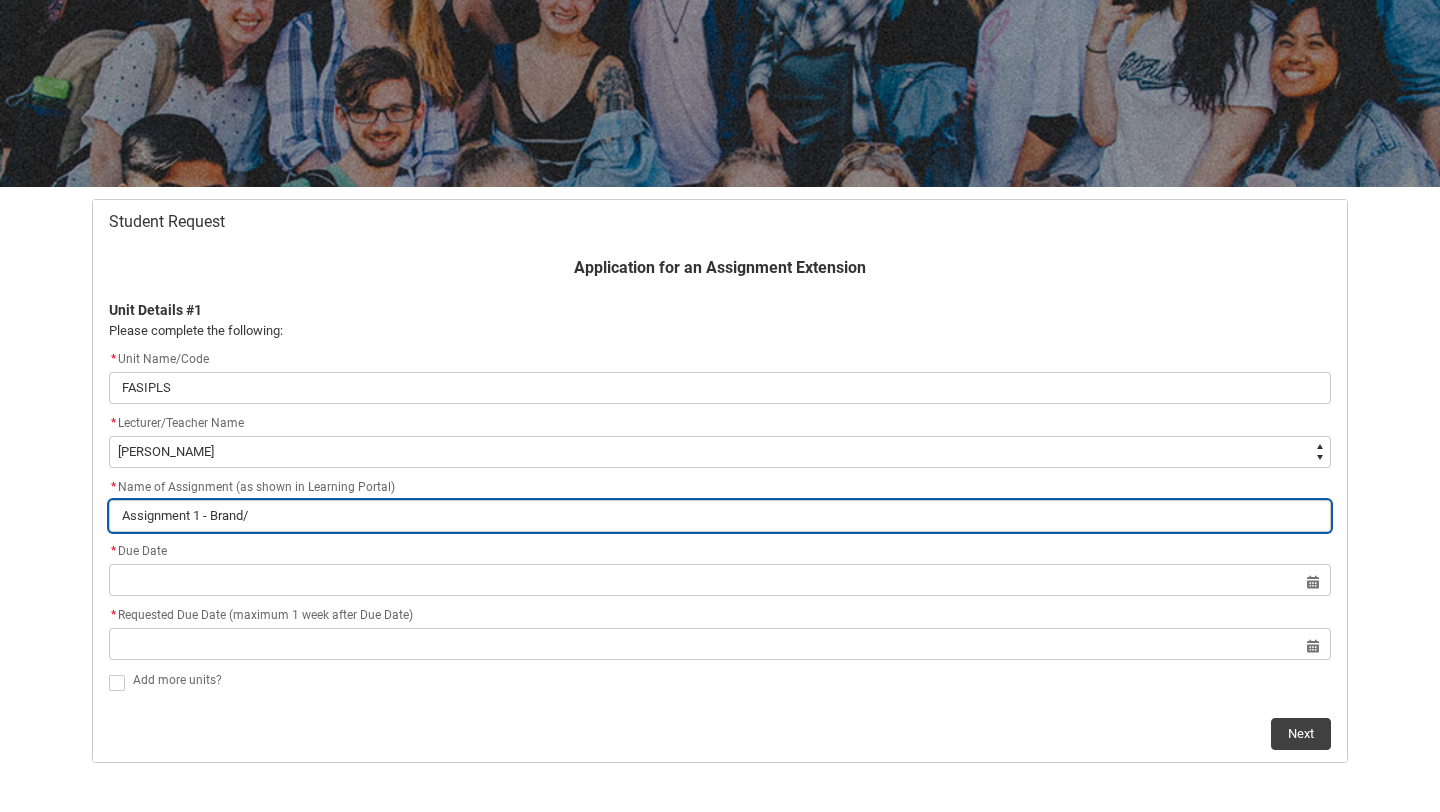 type on "Assignment 1 - Brand/" 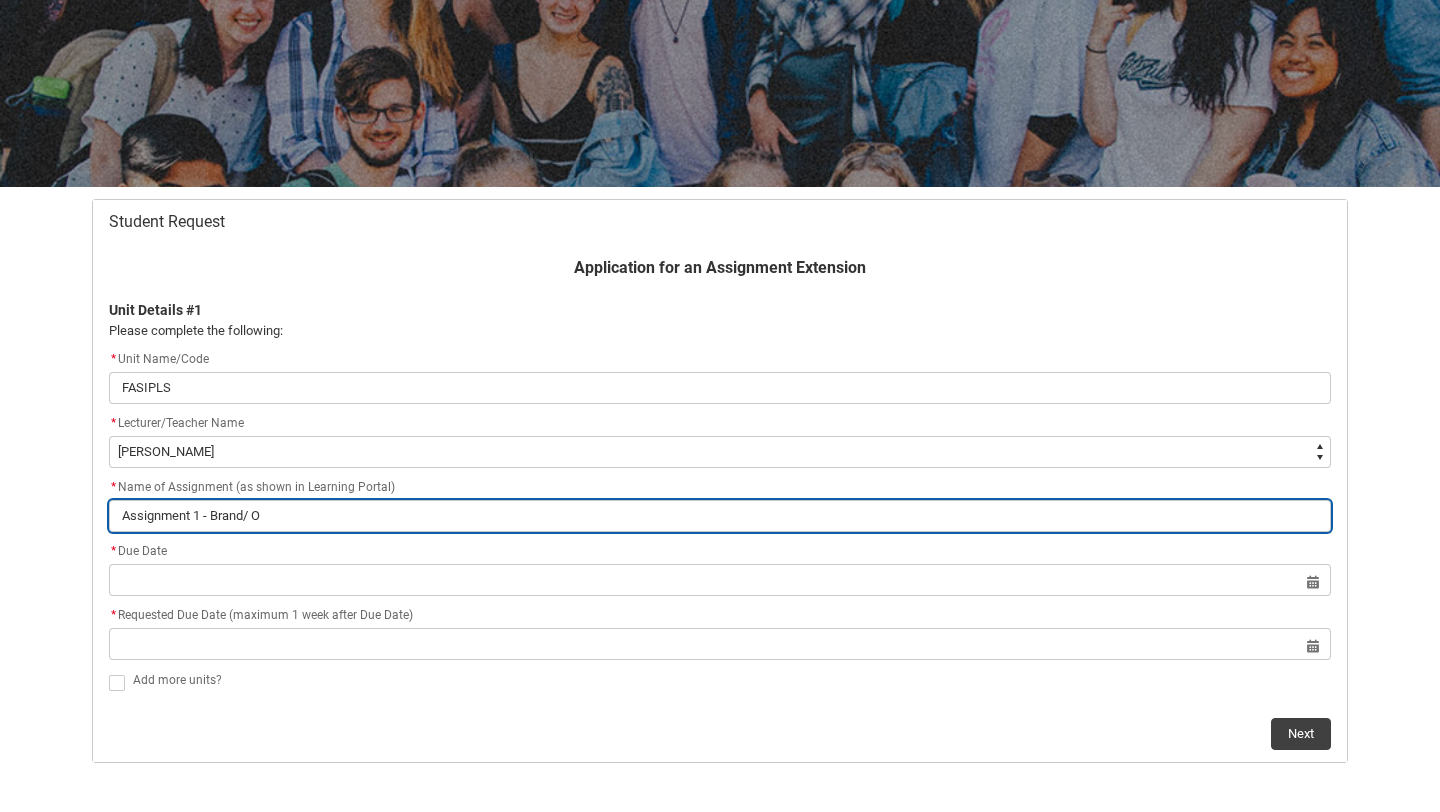 type on "Assignment 1 - Brand/ Or" 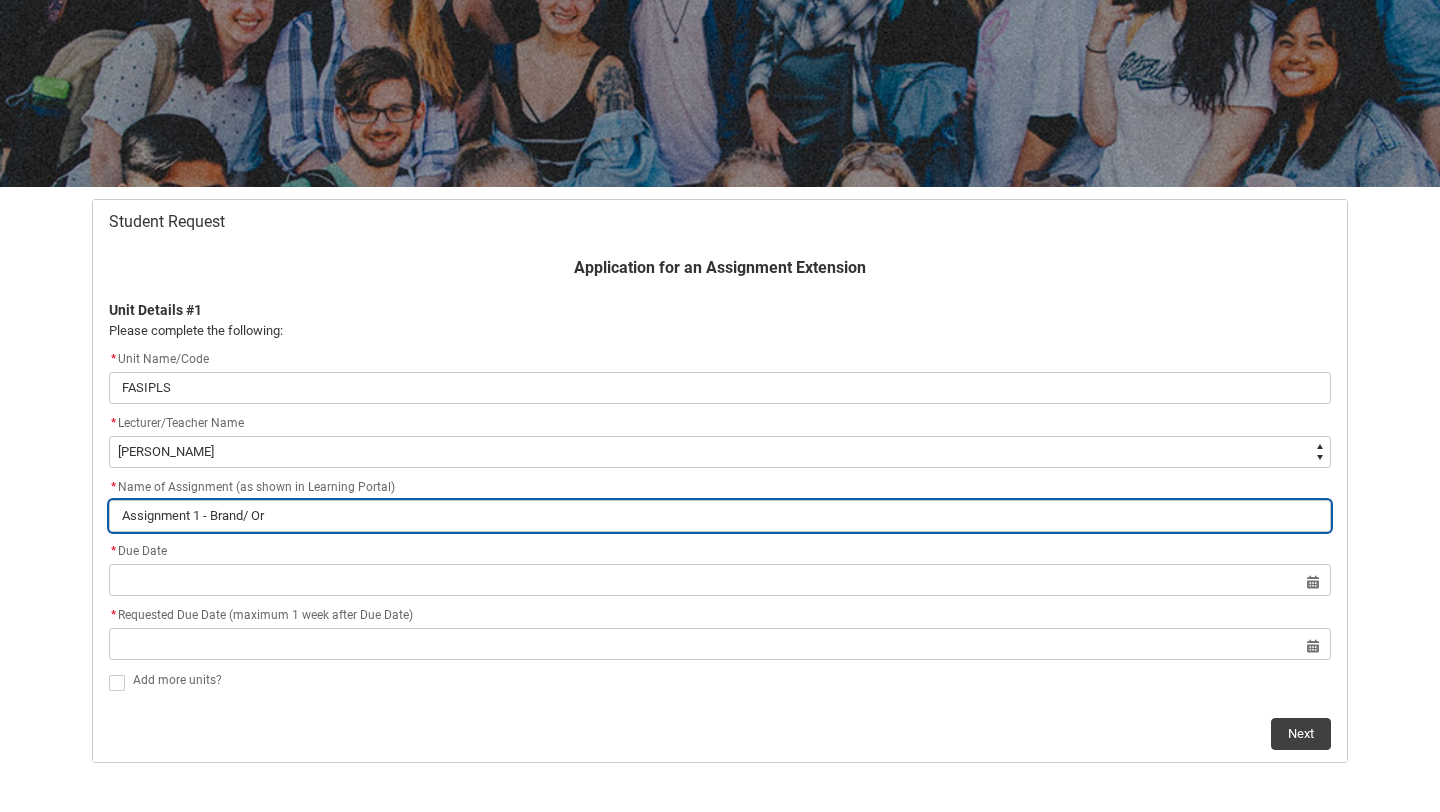 type on "Assignment 1 - Brand/ Org" 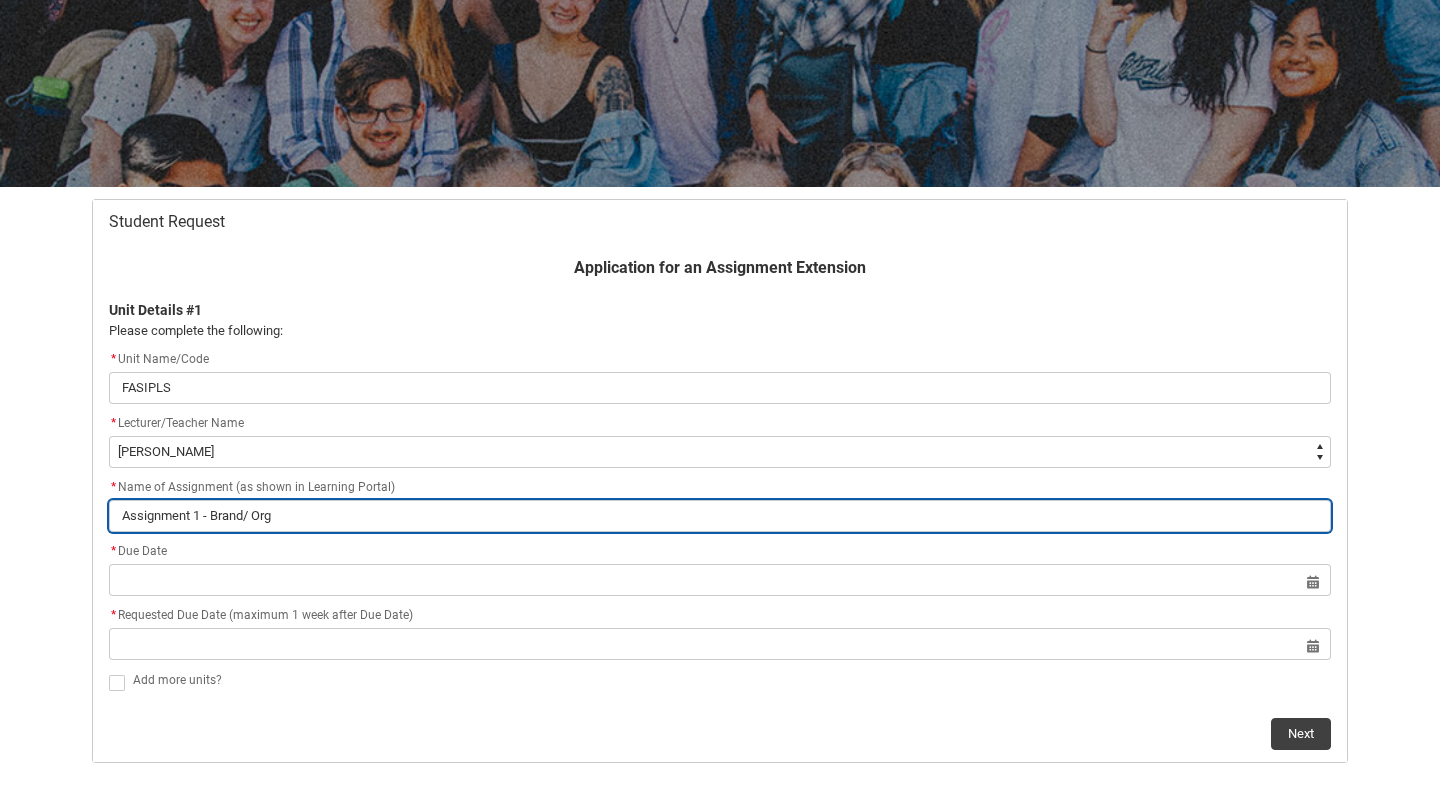 type on "Assignment 1 - Brand/ Orga" 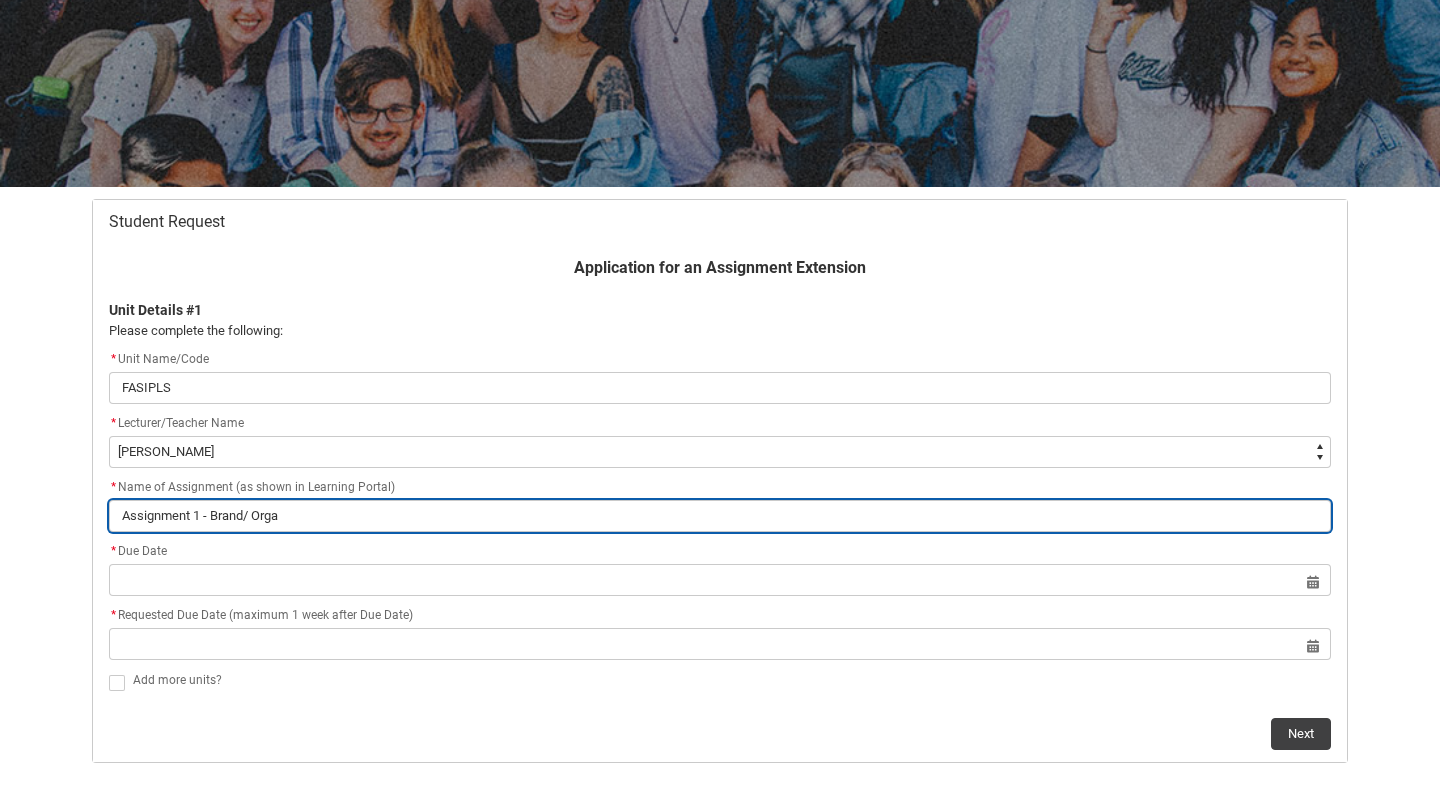type on "Assignment 1 - Brand/ Organ" 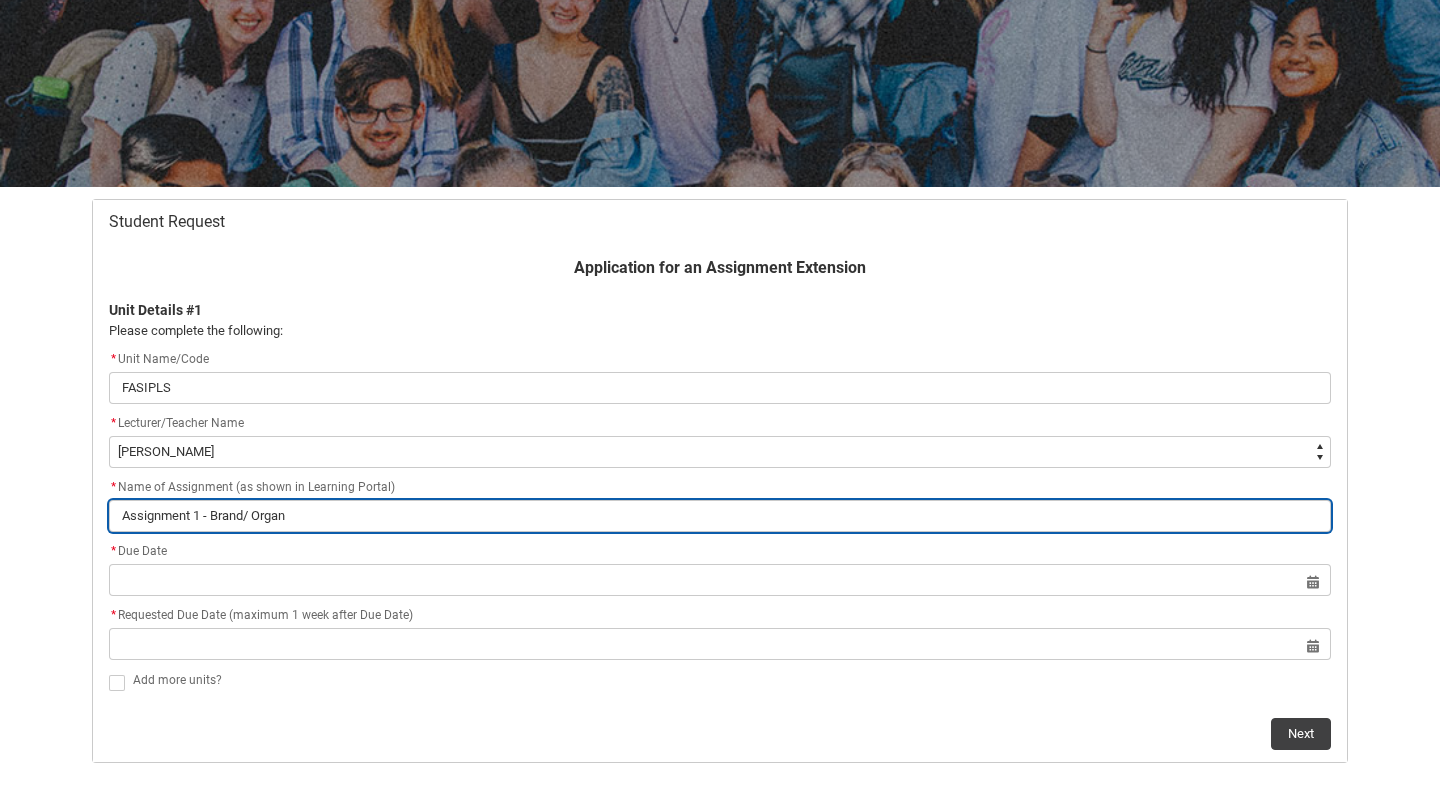 type on "Assignment 1 - Brand/ Organi" 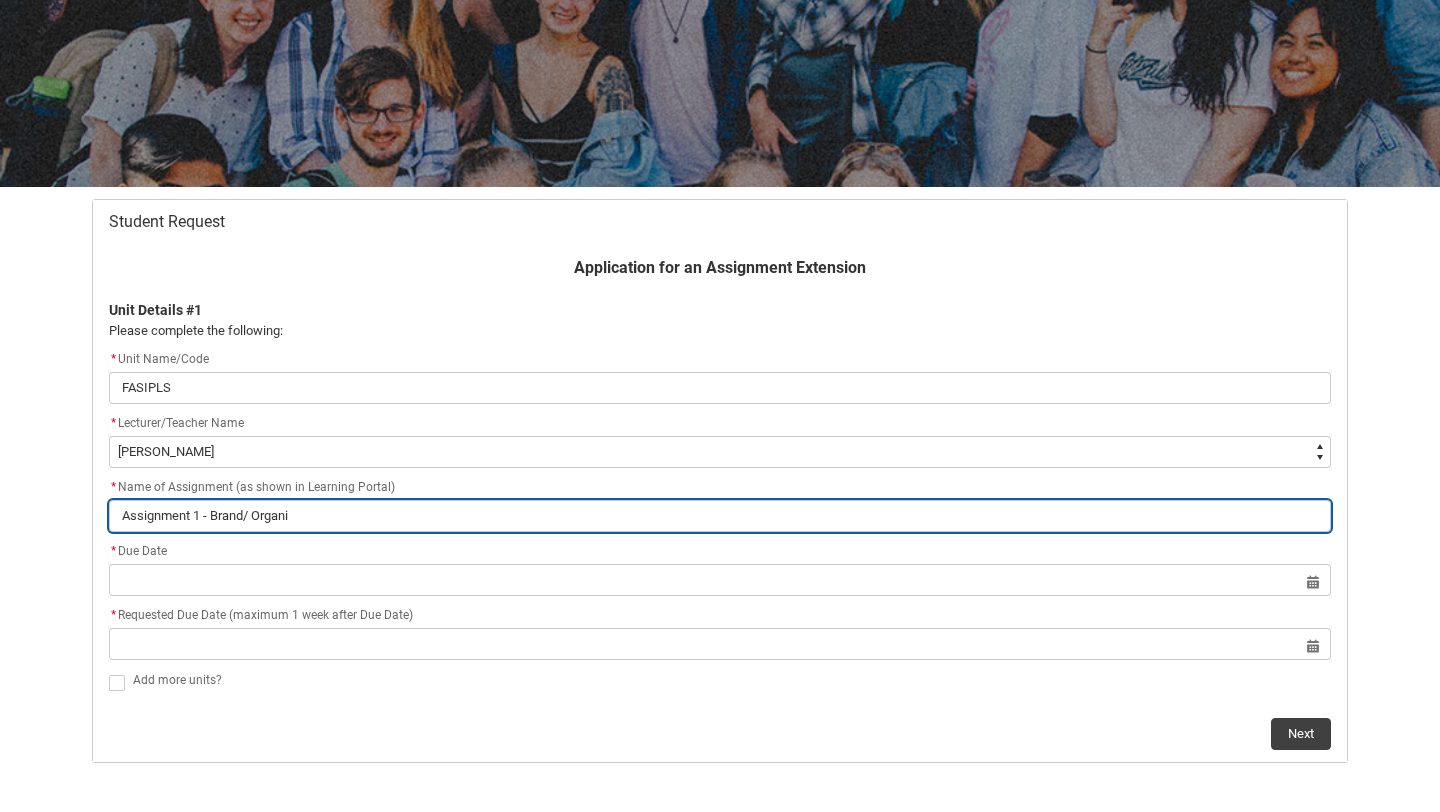 type on "Assignment 1 - Brand/ Organis" 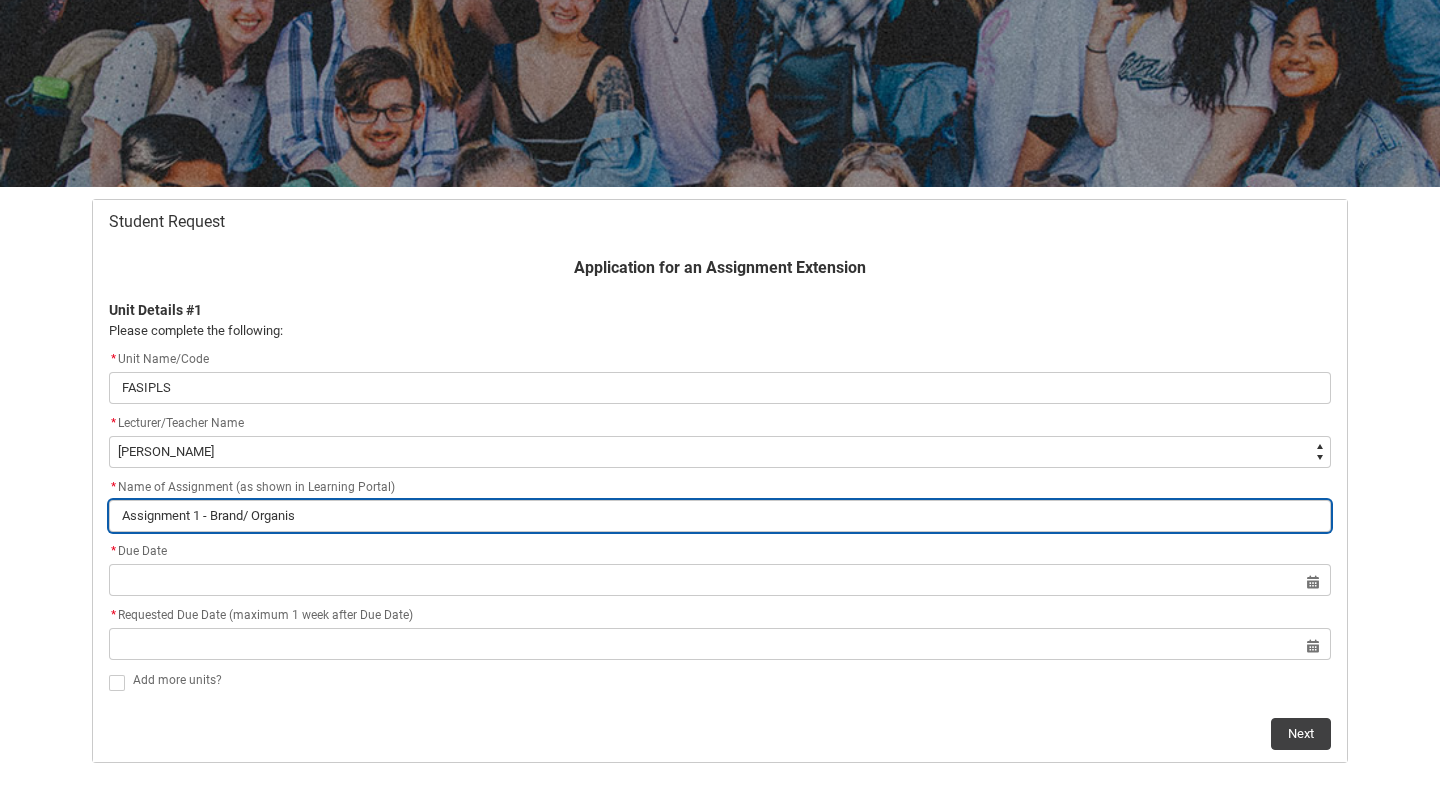 type on "Assignment 1 - Brand/ Organisa" 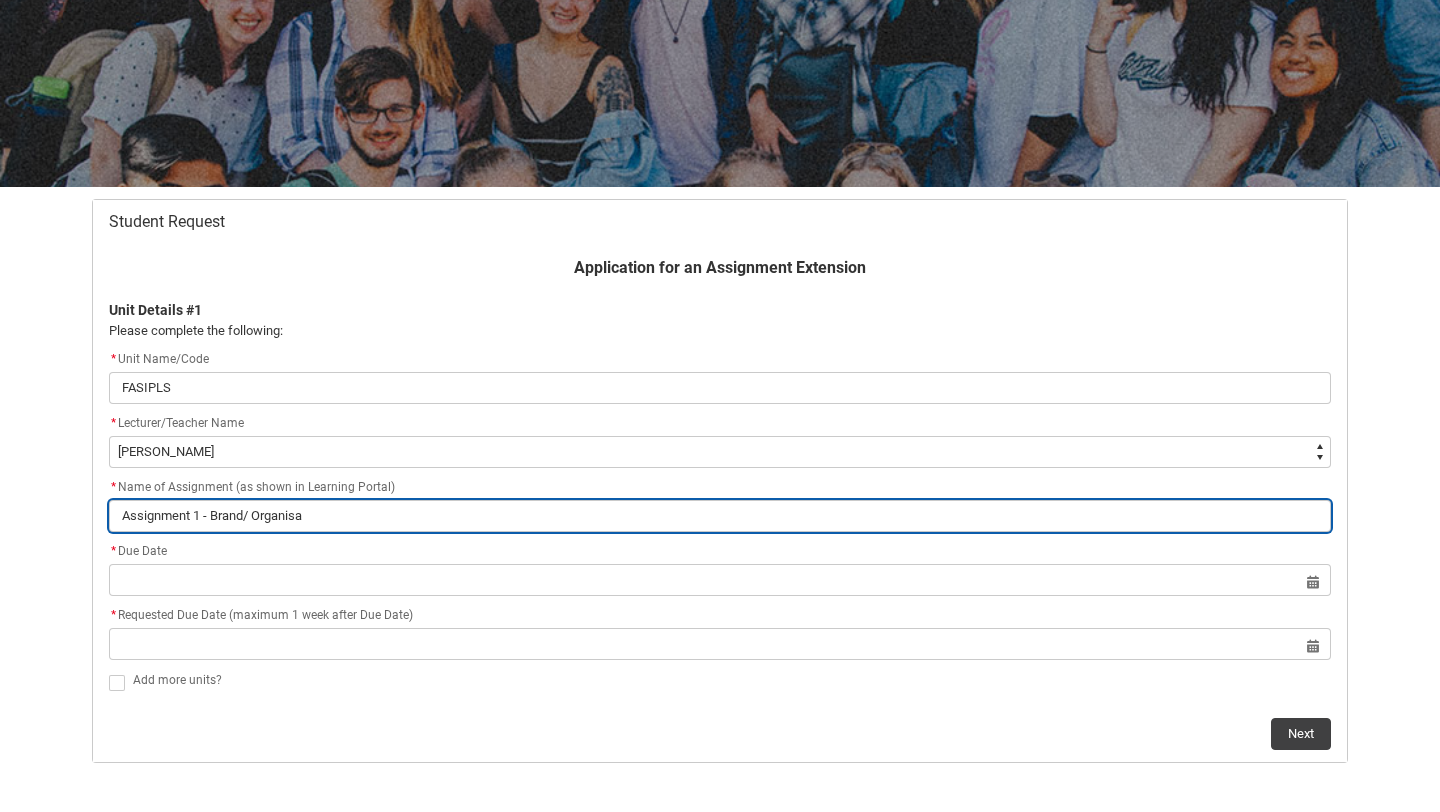 type on "Assignment 1 - Brand/ Organisat" 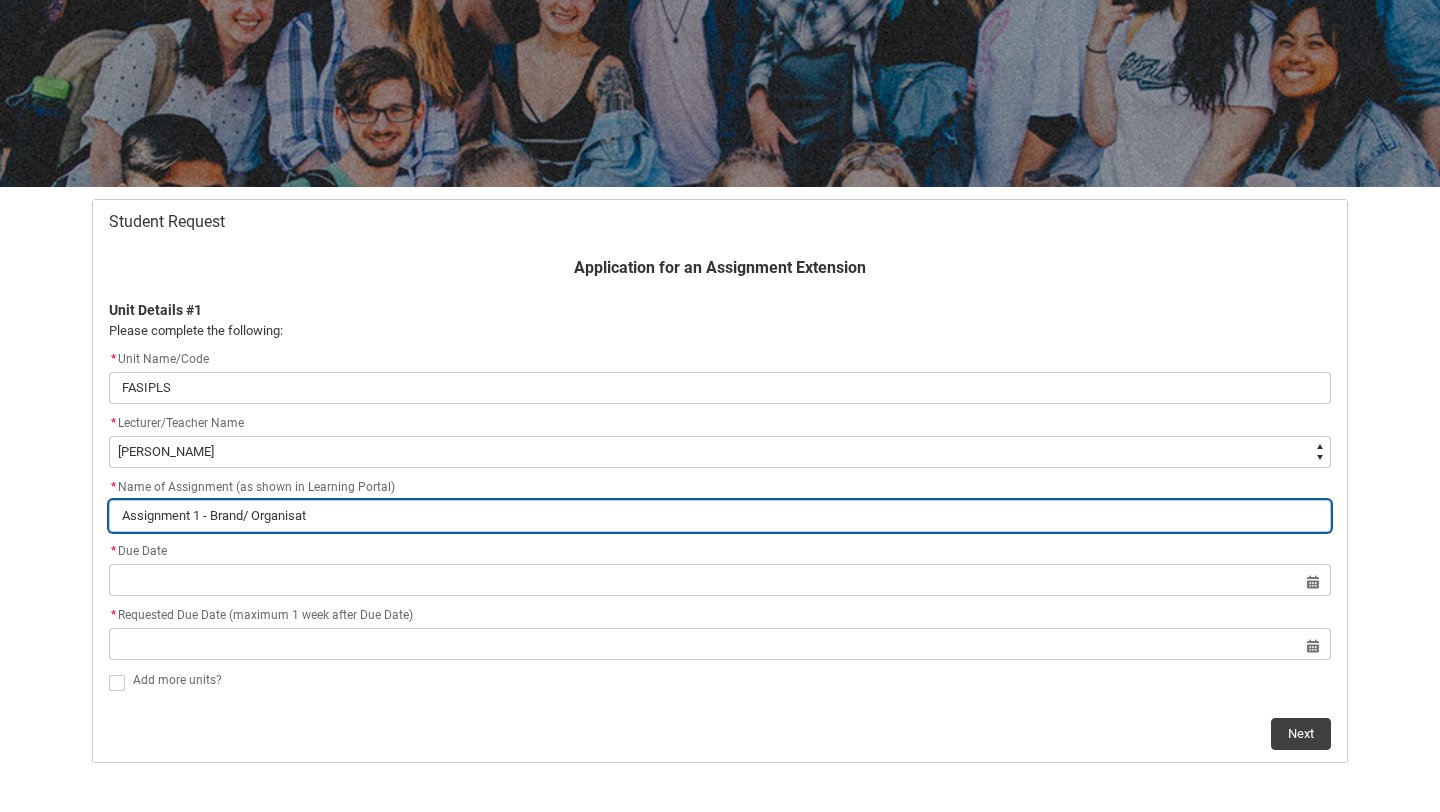 type on "Assignment 1 - Brand/ Organisati" 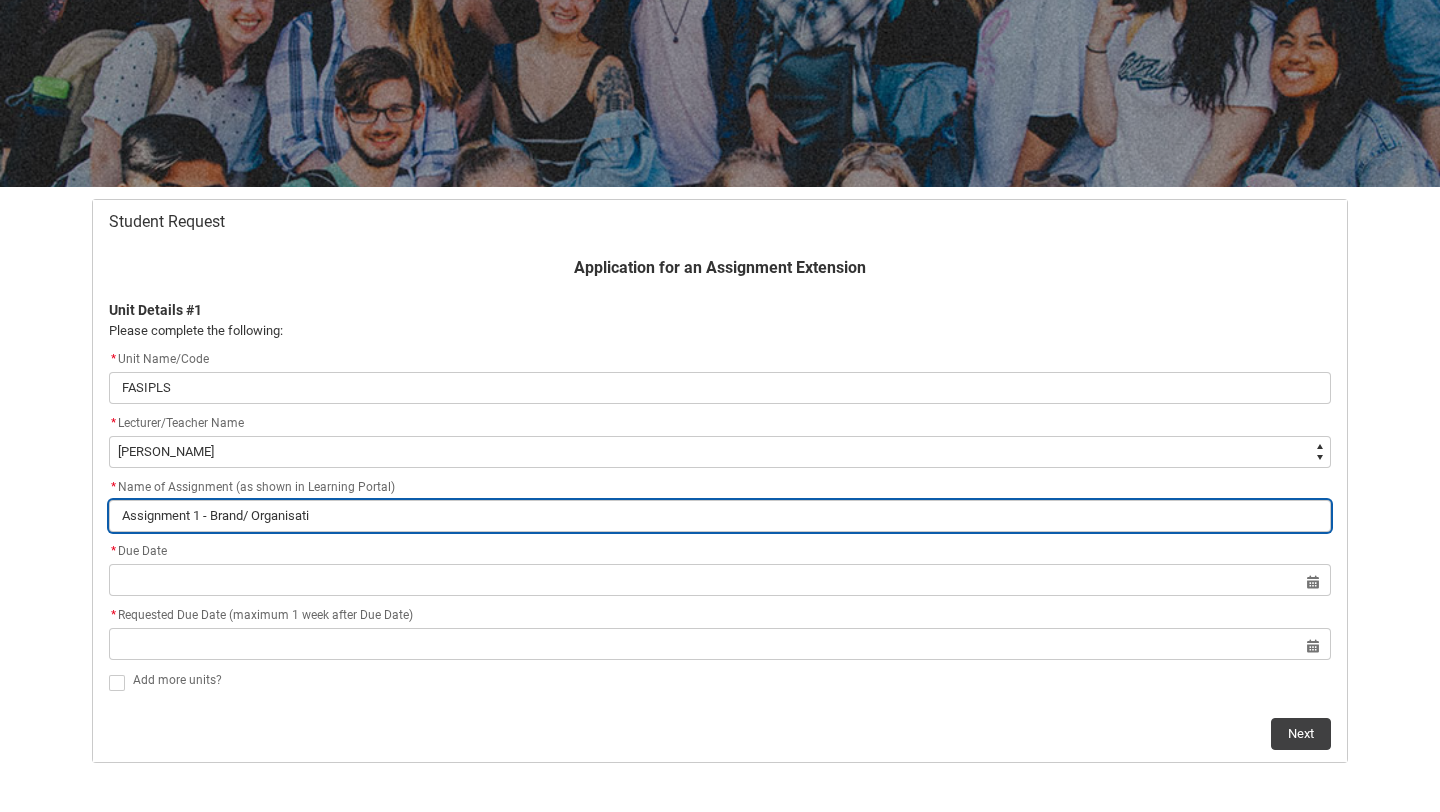 type on "Assignment 1 - Brand/ Organisatio" 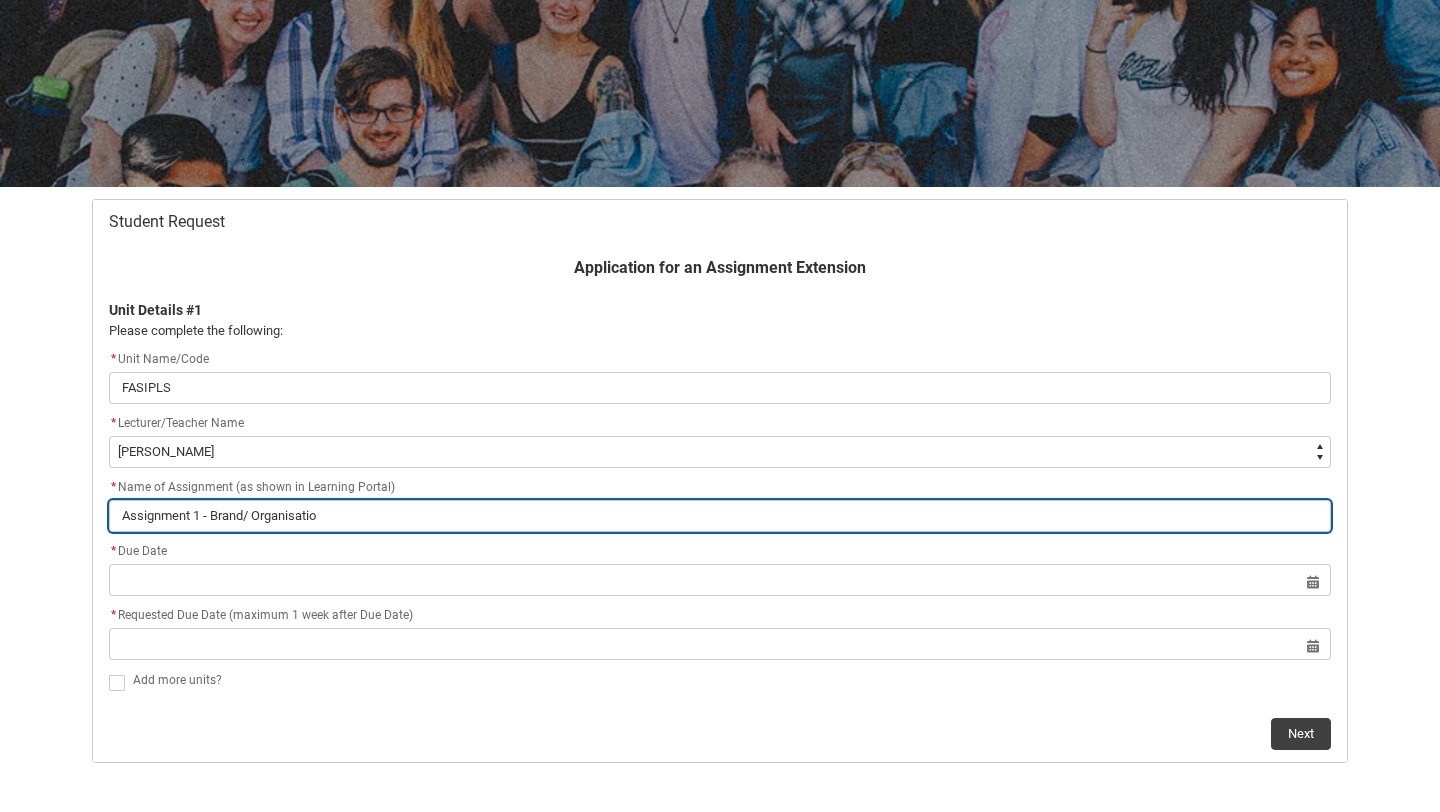 type on "Assignment 1 - Brand/ Organisation" 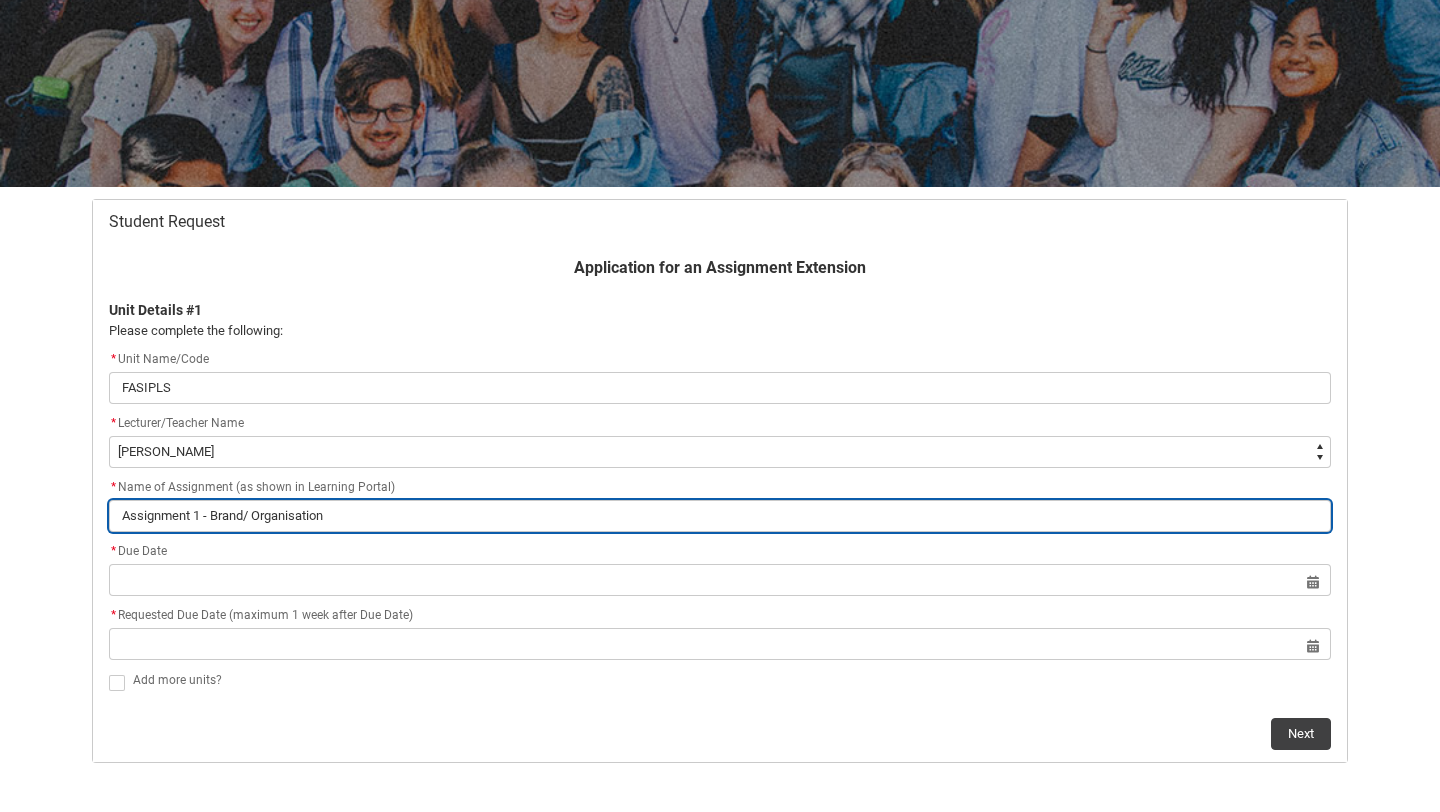 type on "Assignment 1 - Brand/ Organisation" 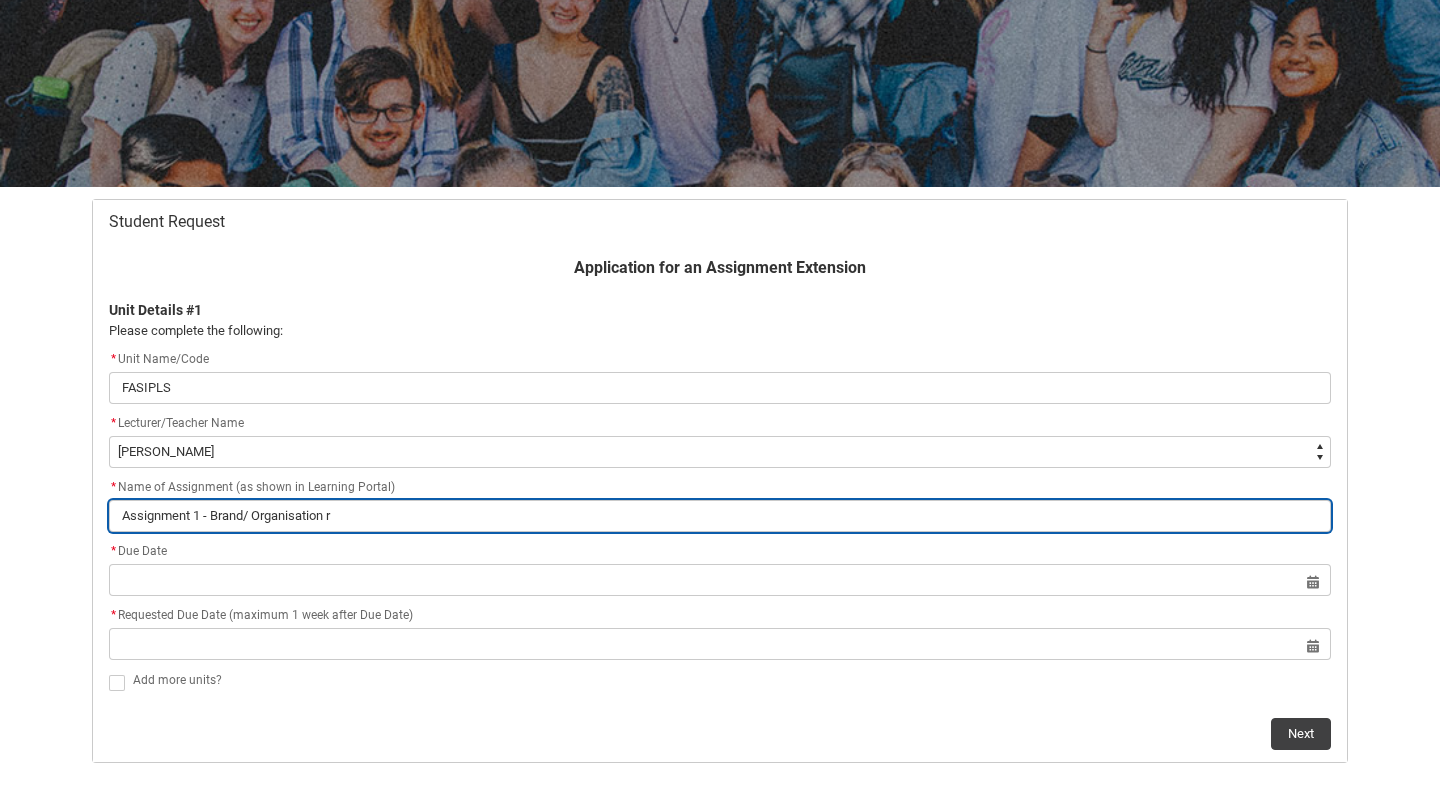 type on "Assignment 1 - Brand/ Organisation re" 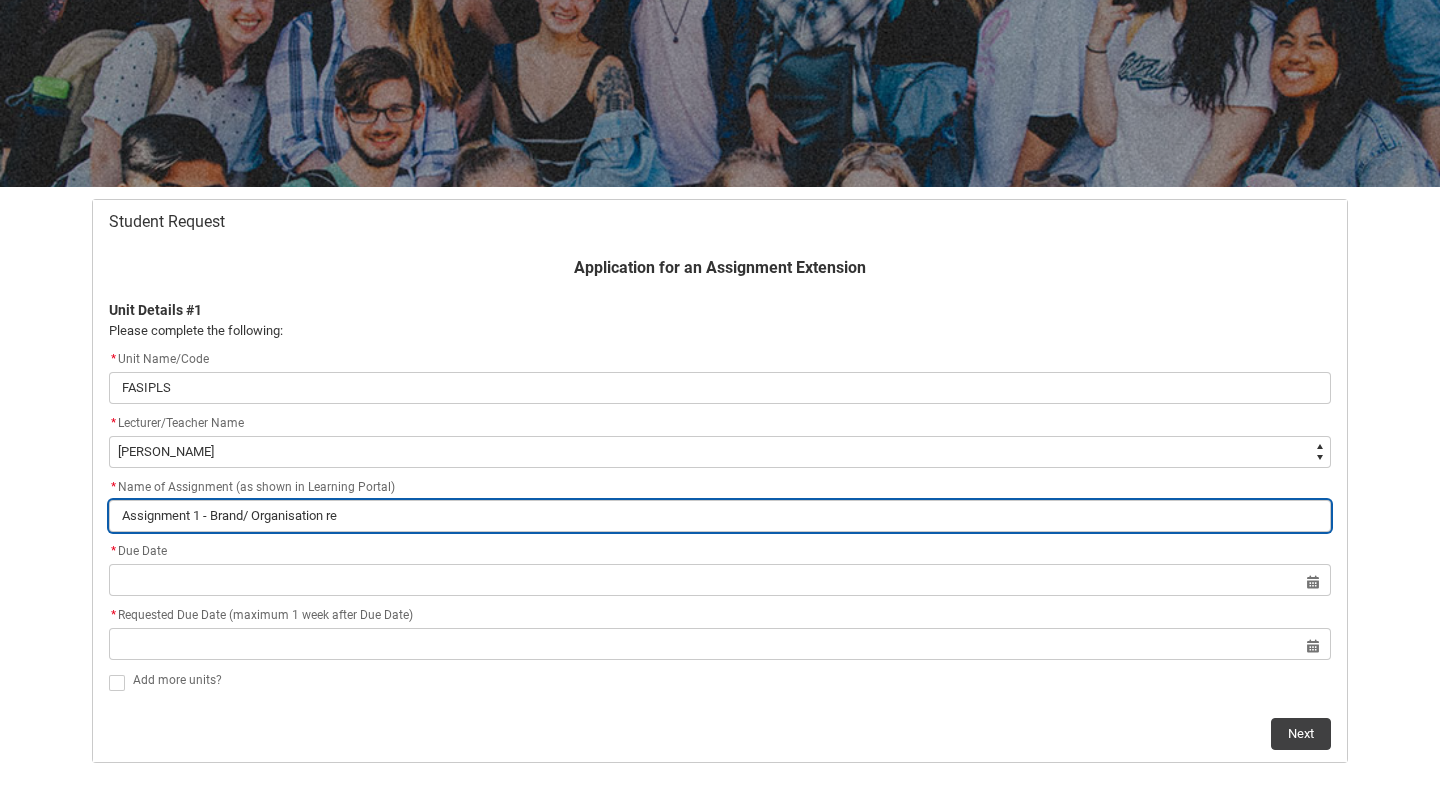 type on "Assignment 1 - Brand/ Organisation rep" 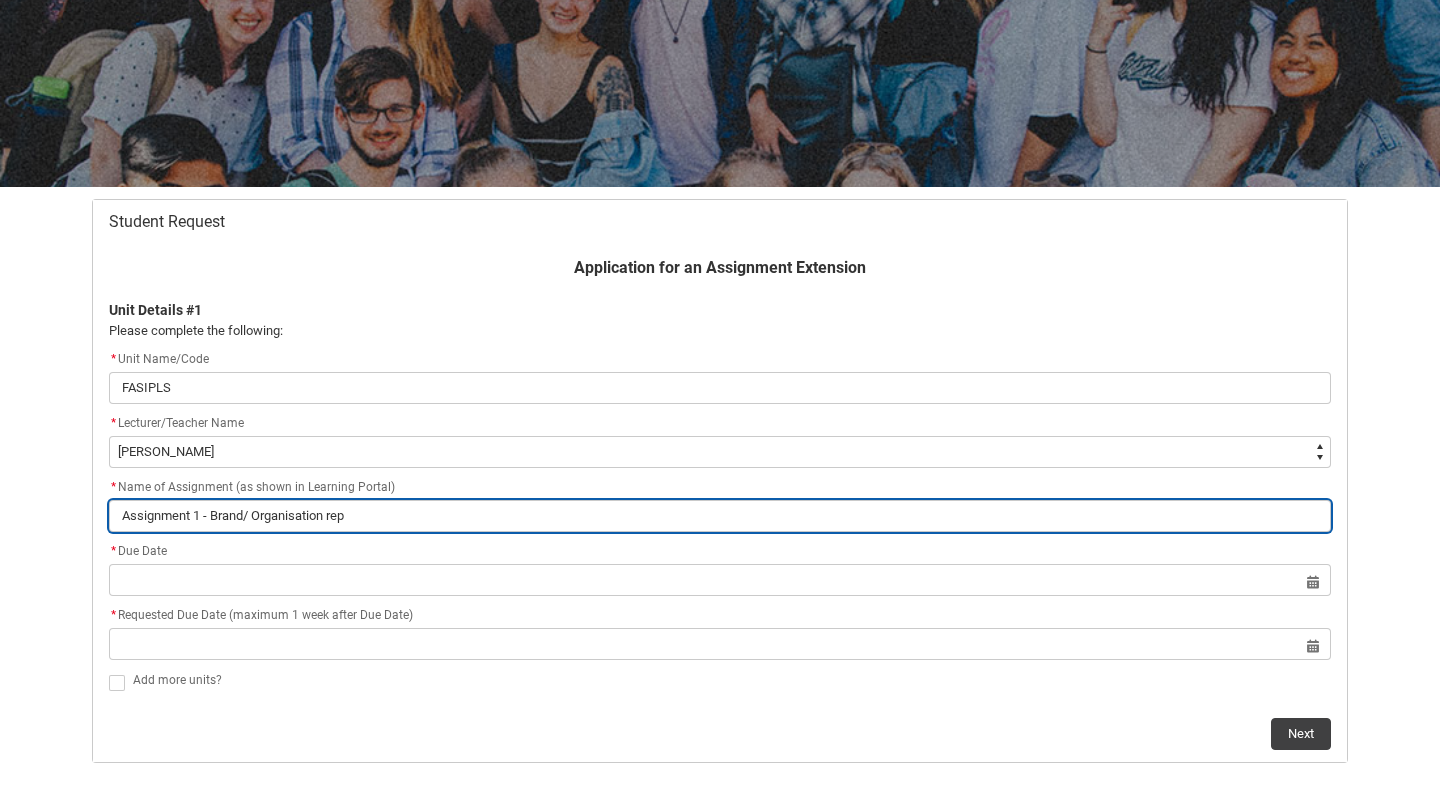 type on "Assignment 1 - Brand/ Organisation repo" 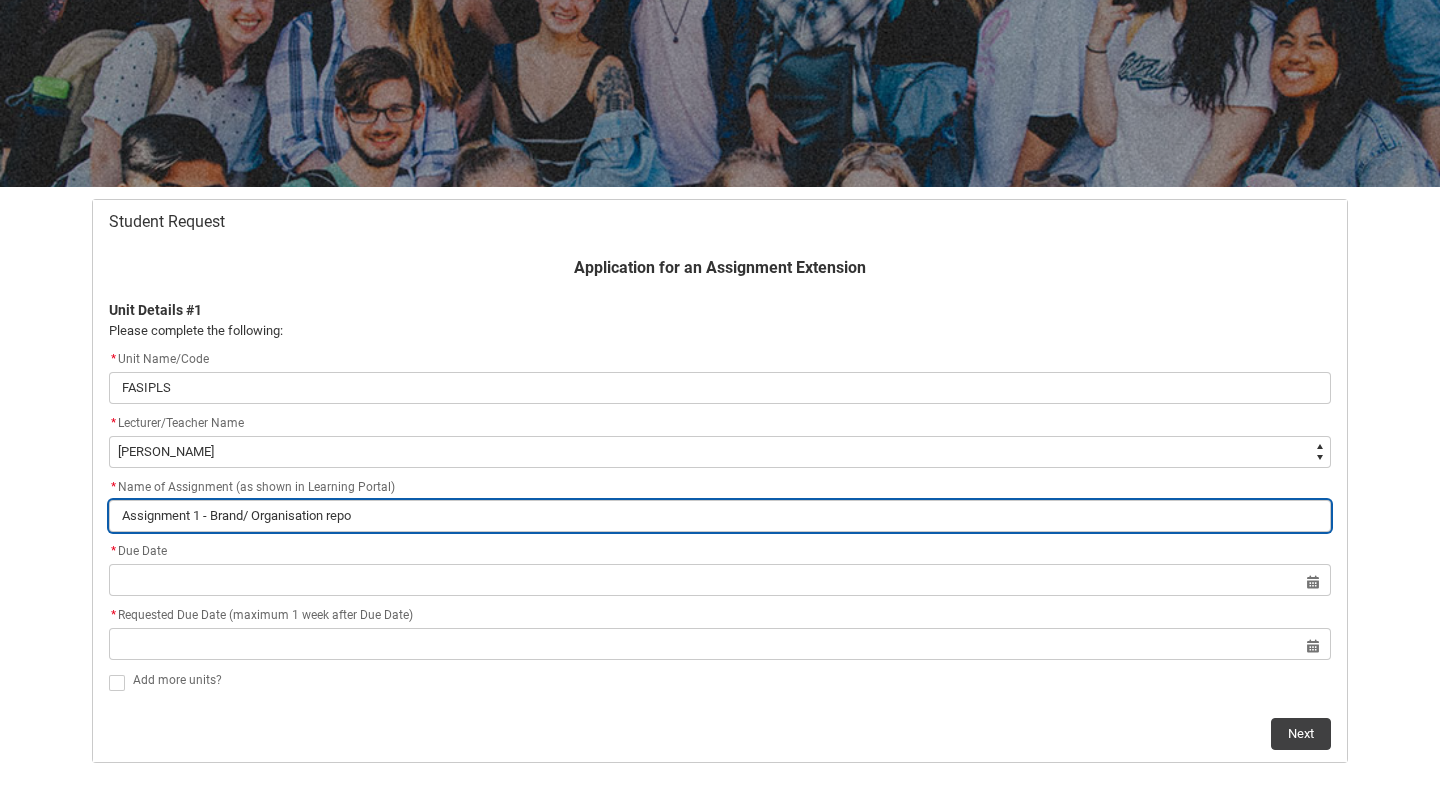 type on "Assignment 1 - Brand/ Organisation repor" 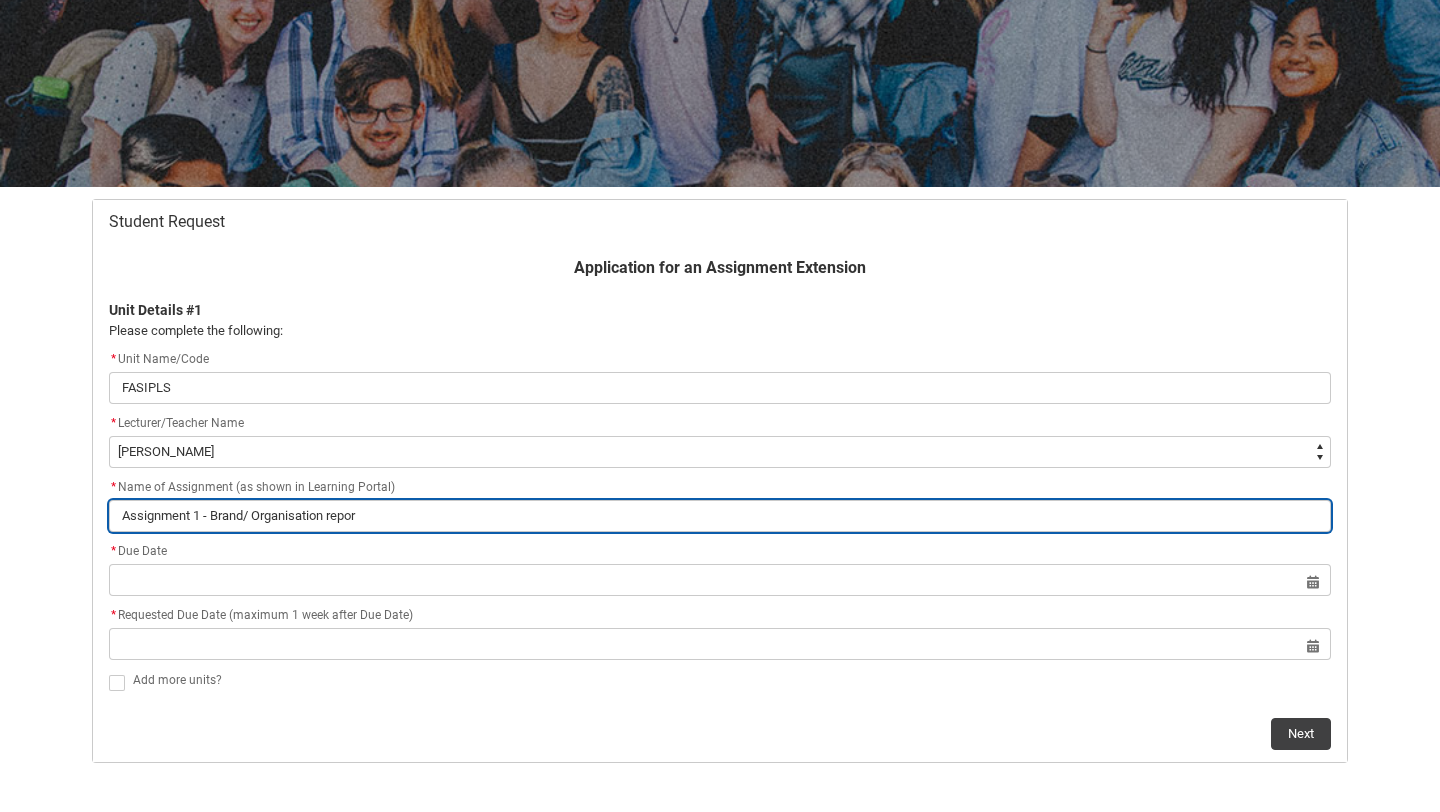 type on "Assignment 1 - Brand/ Organisation report" 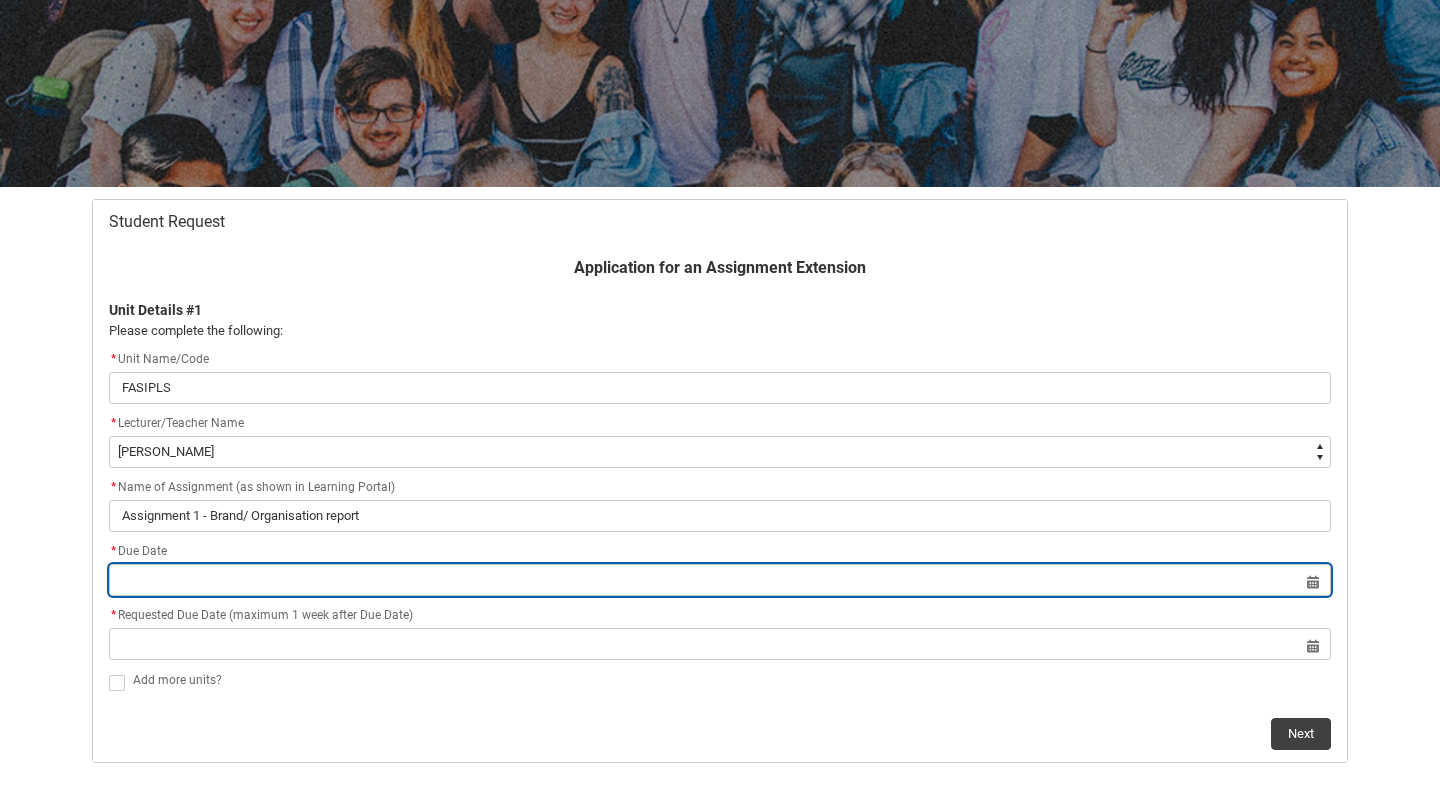 click at bounding box center (720, 580) 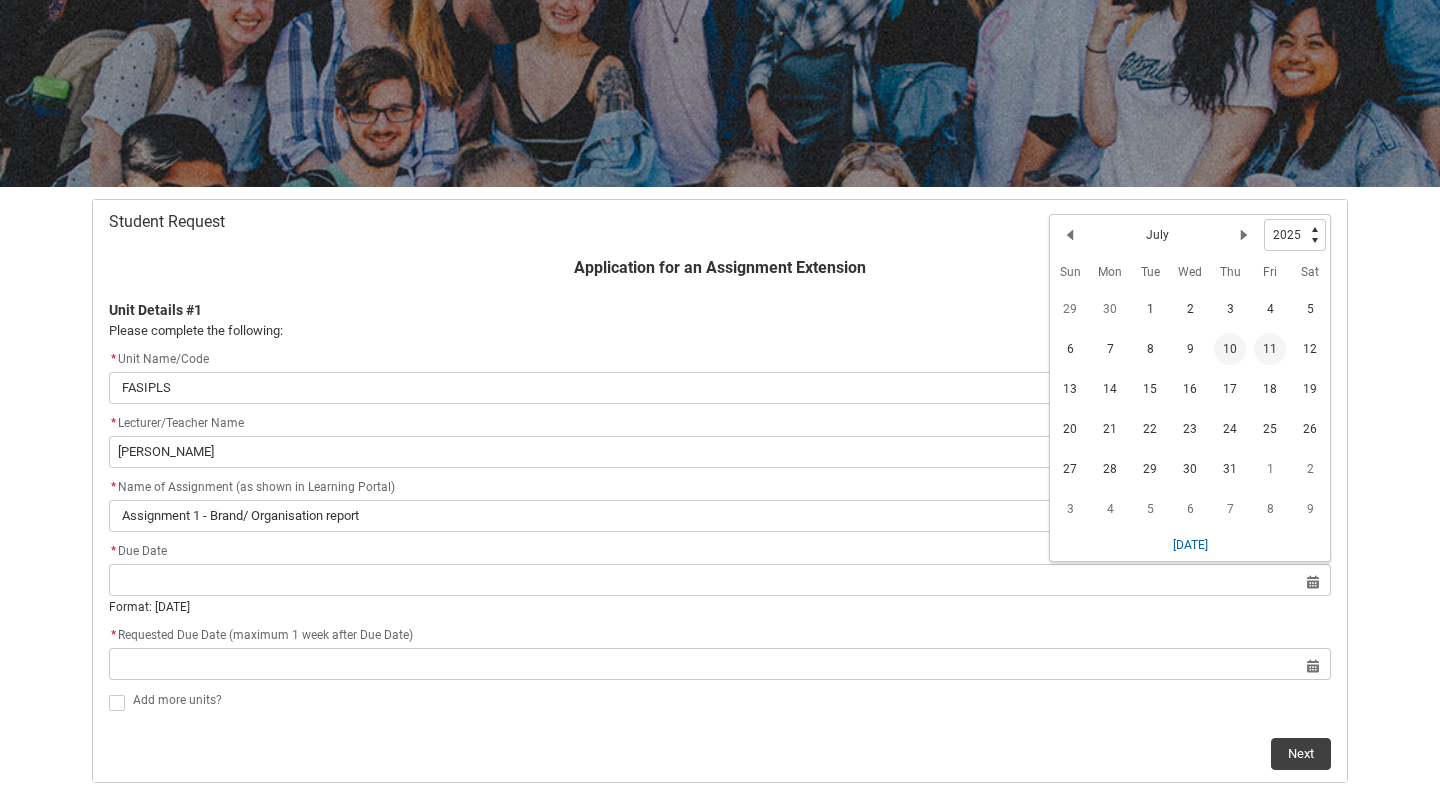 click on "11" 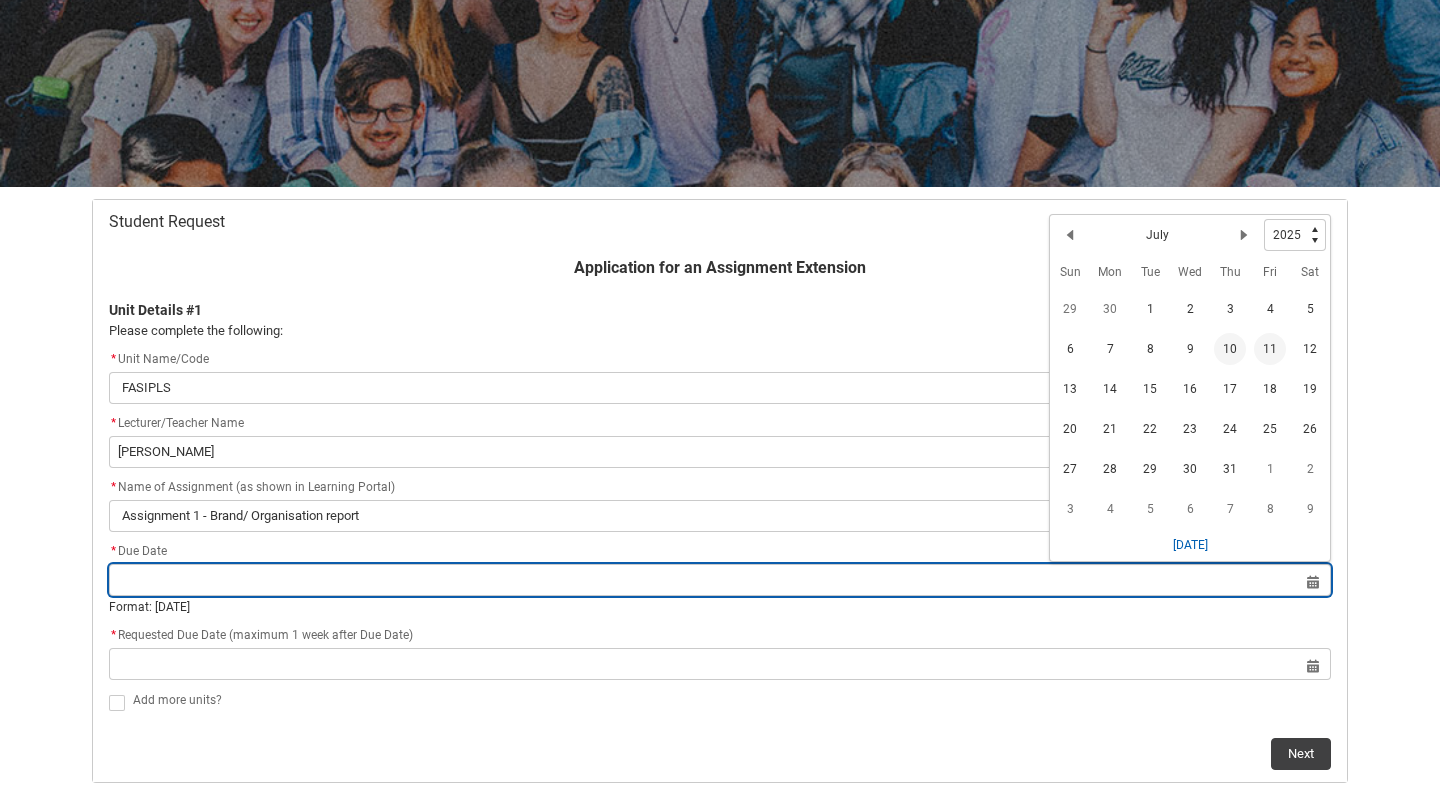 type on "[DATE]" 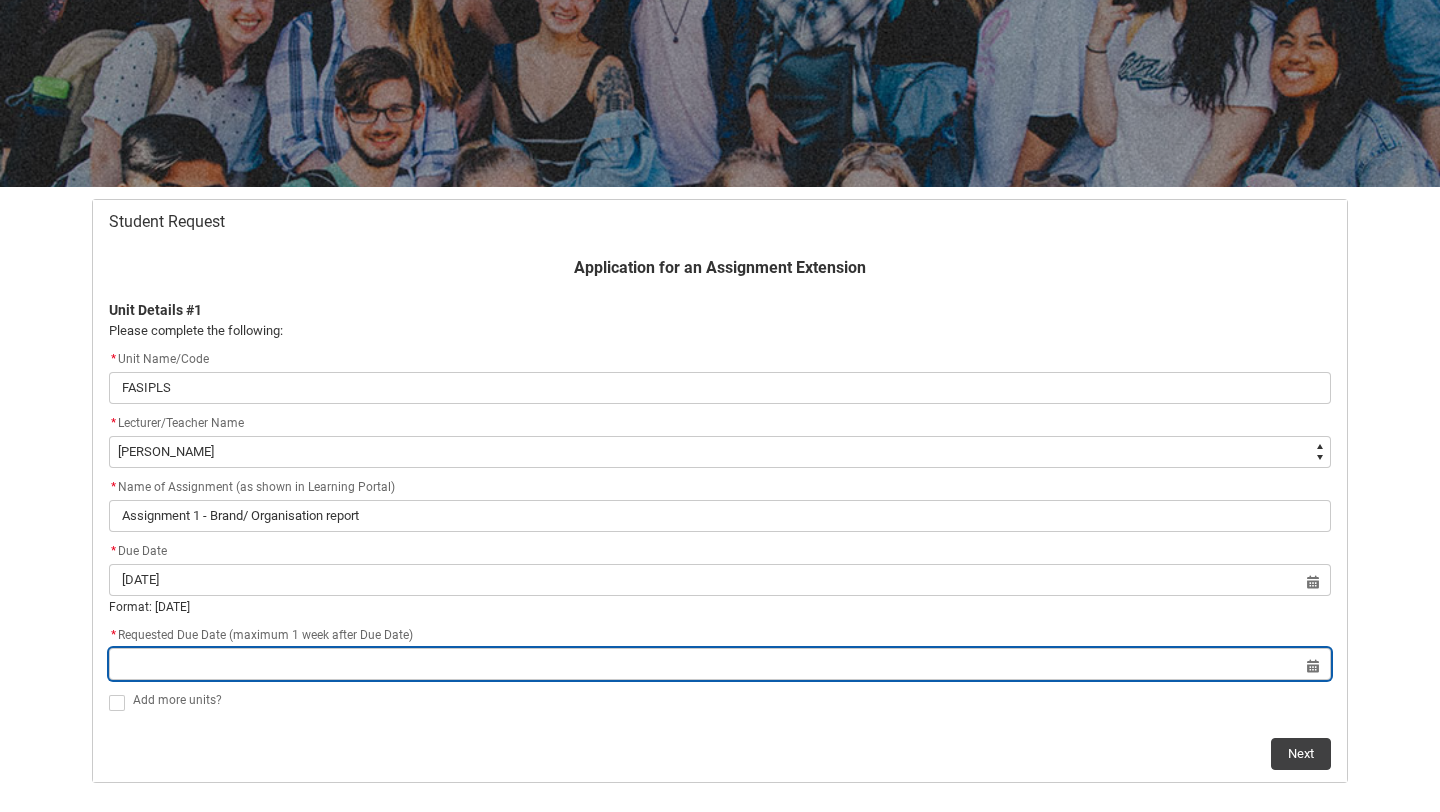 click at bounding box center [720, 664] 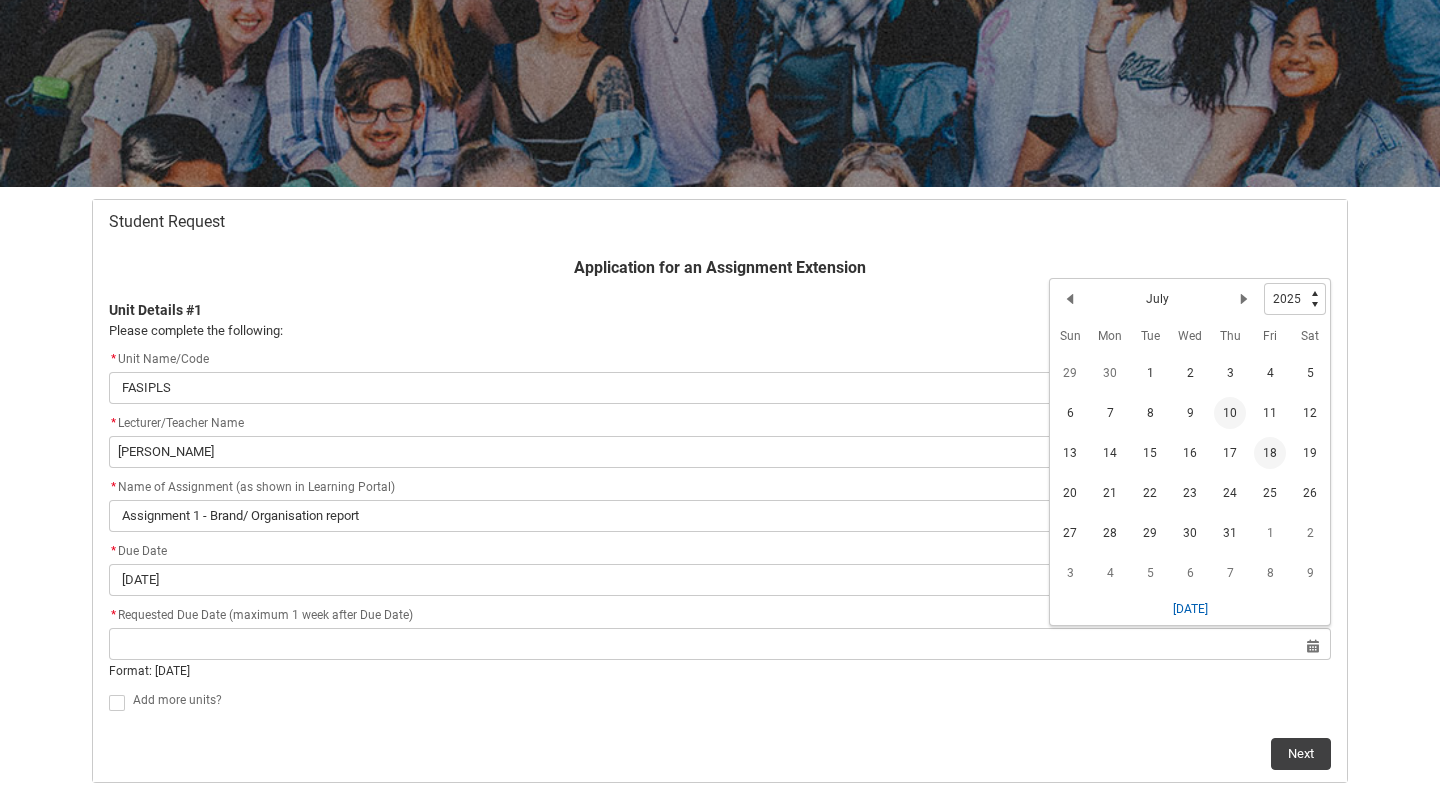 click on "18" 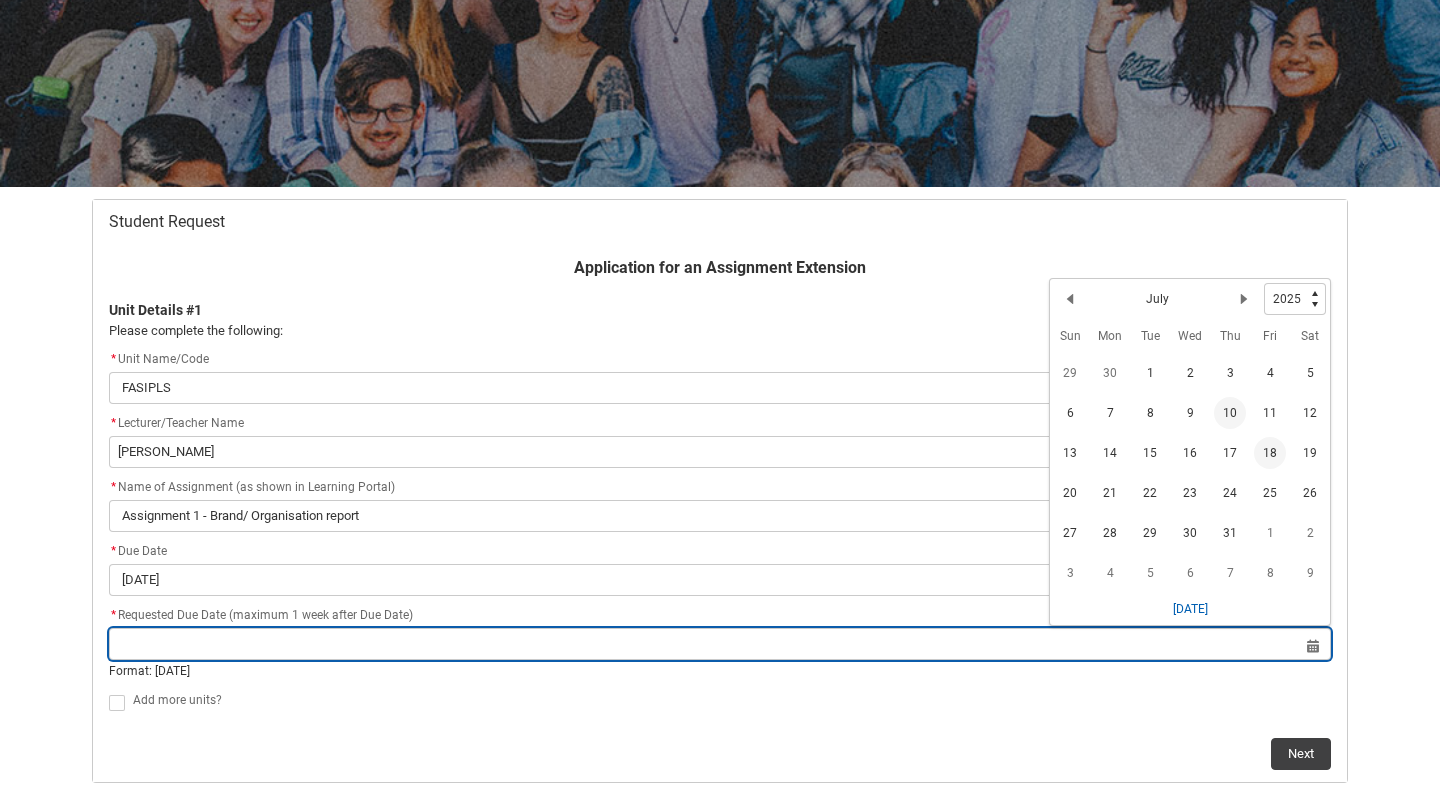 type on "[DATE]" 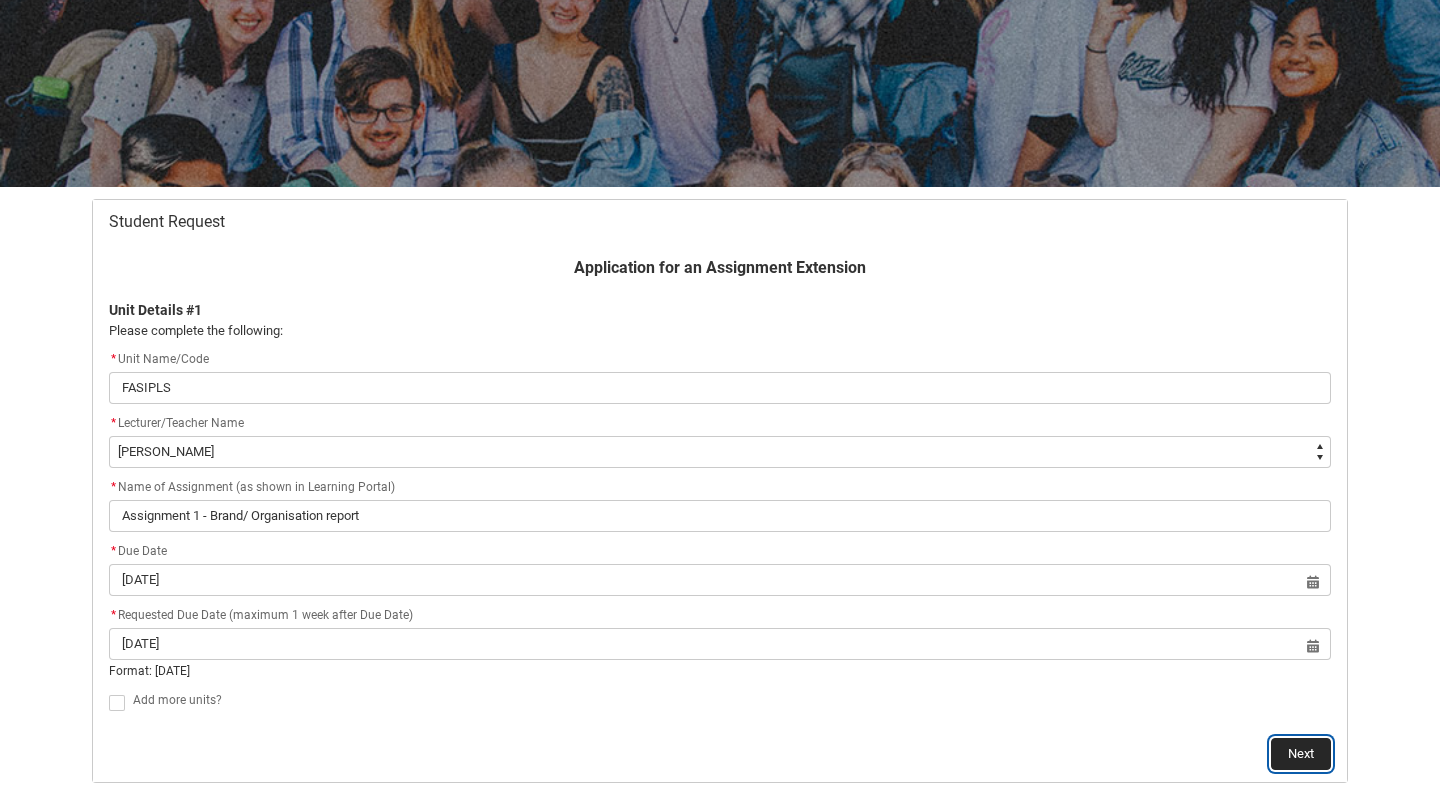 click on "Next" 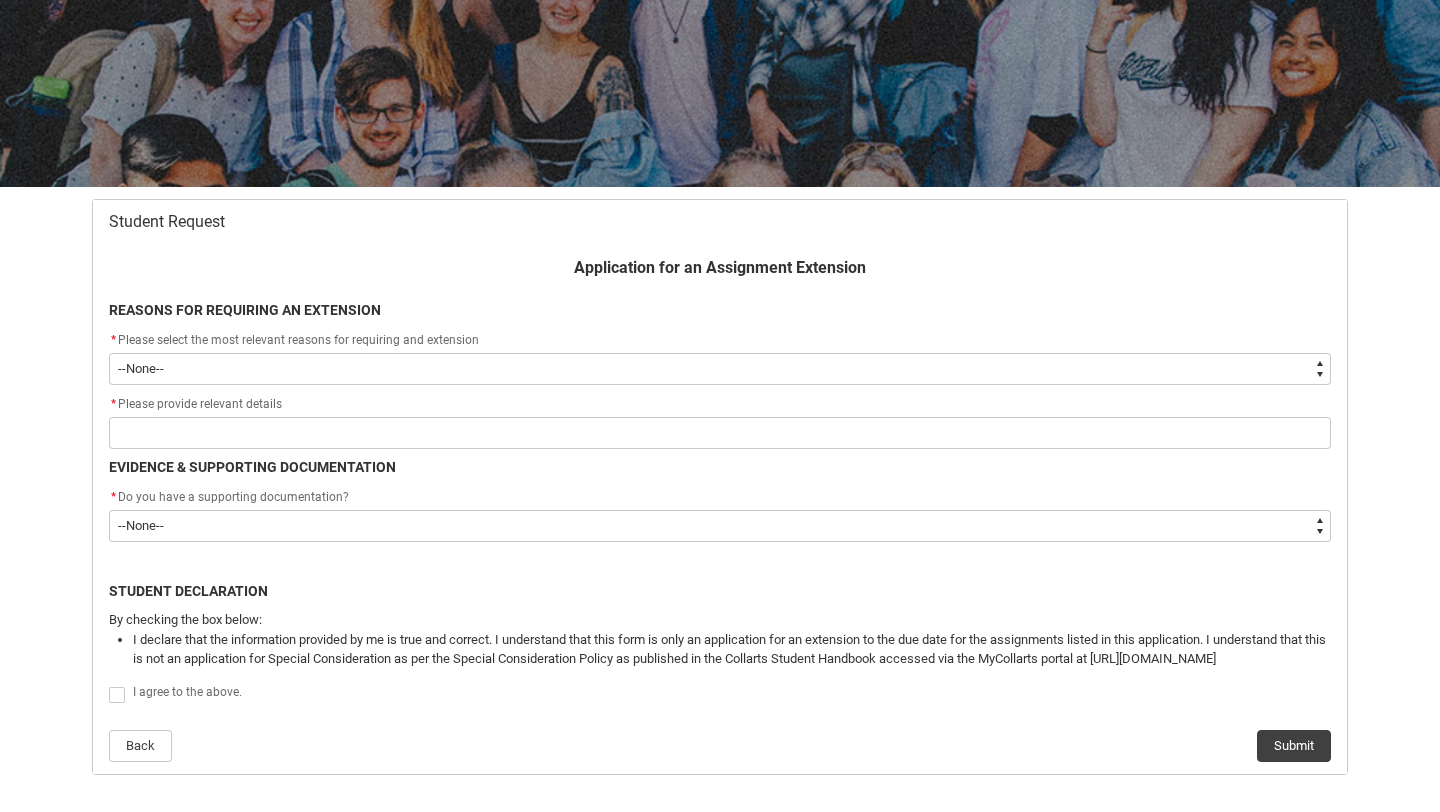 click on "--None-- Medical Reasons Work obligations Family obligations Academic Difficulties Significant religious or cultural reasons Other" at bounding box center (720, 369) 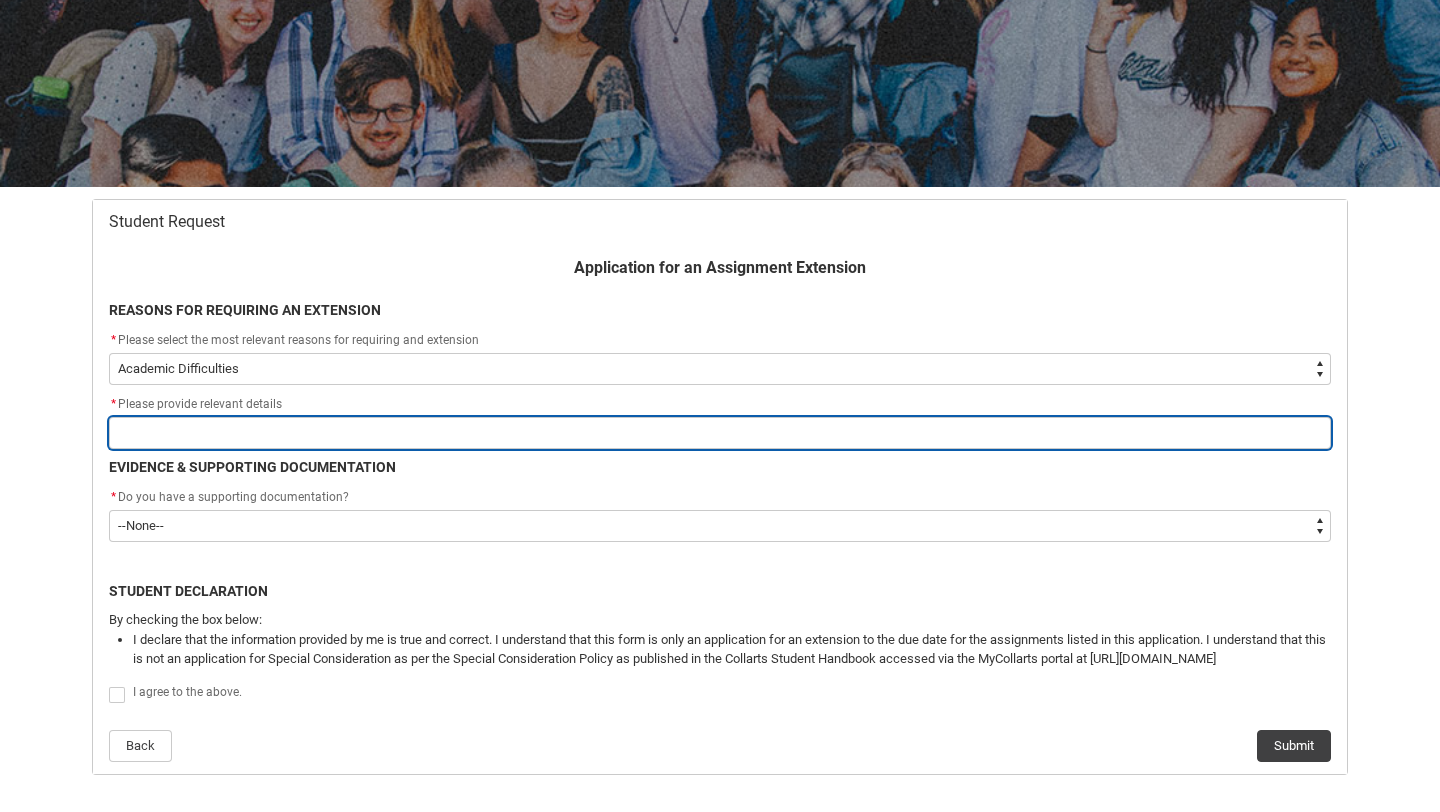 click at bounding box center (720, 433) 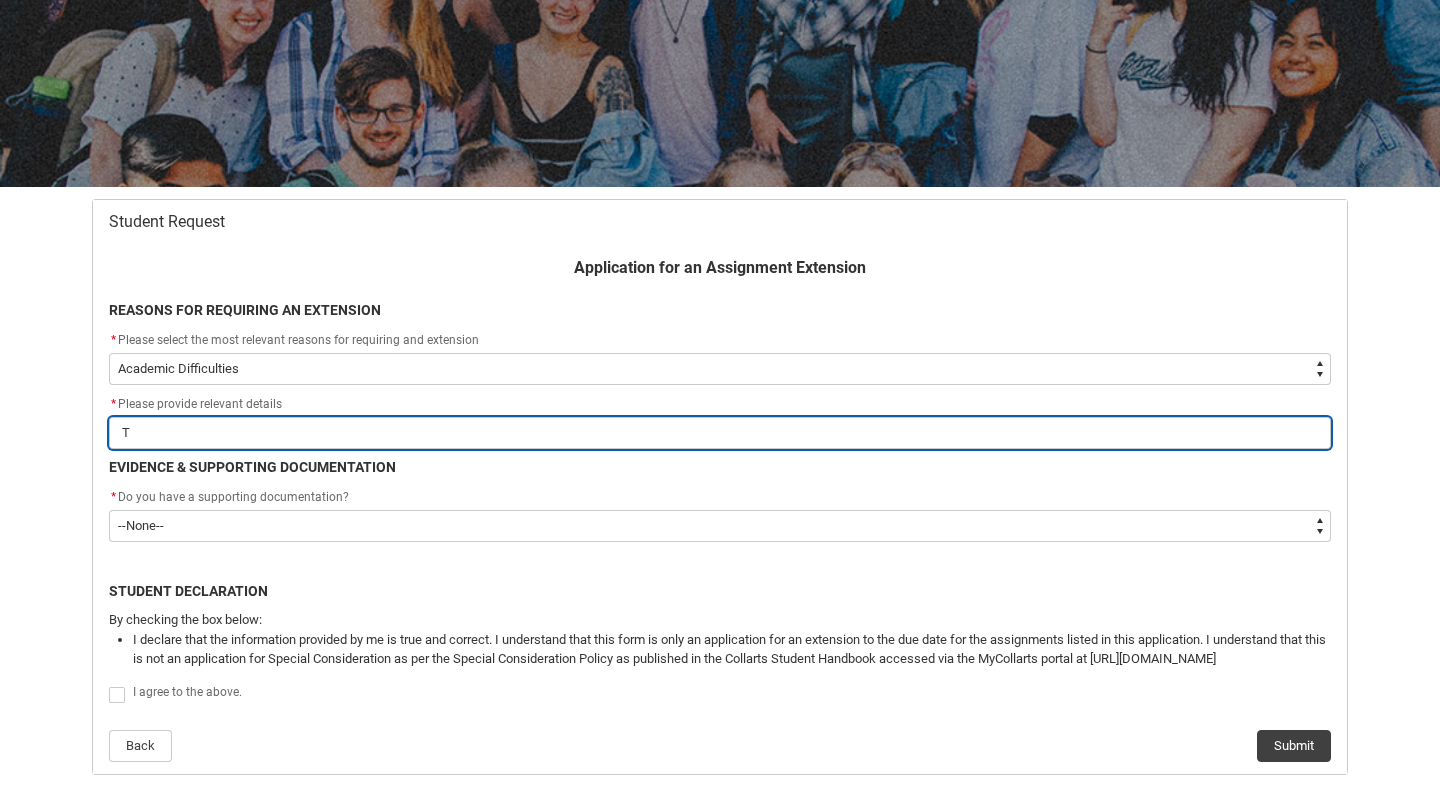 type on "Th" 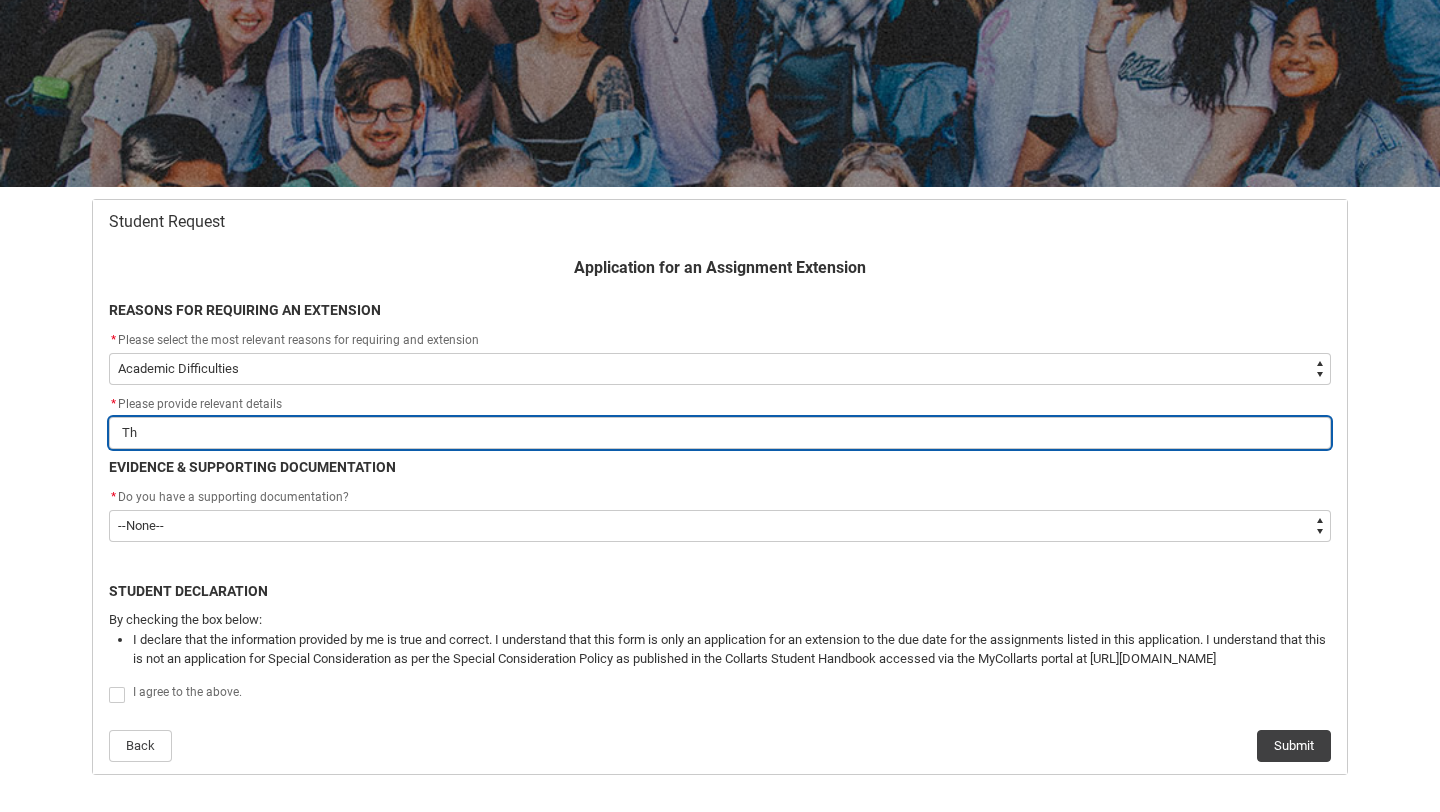type on "Thi" 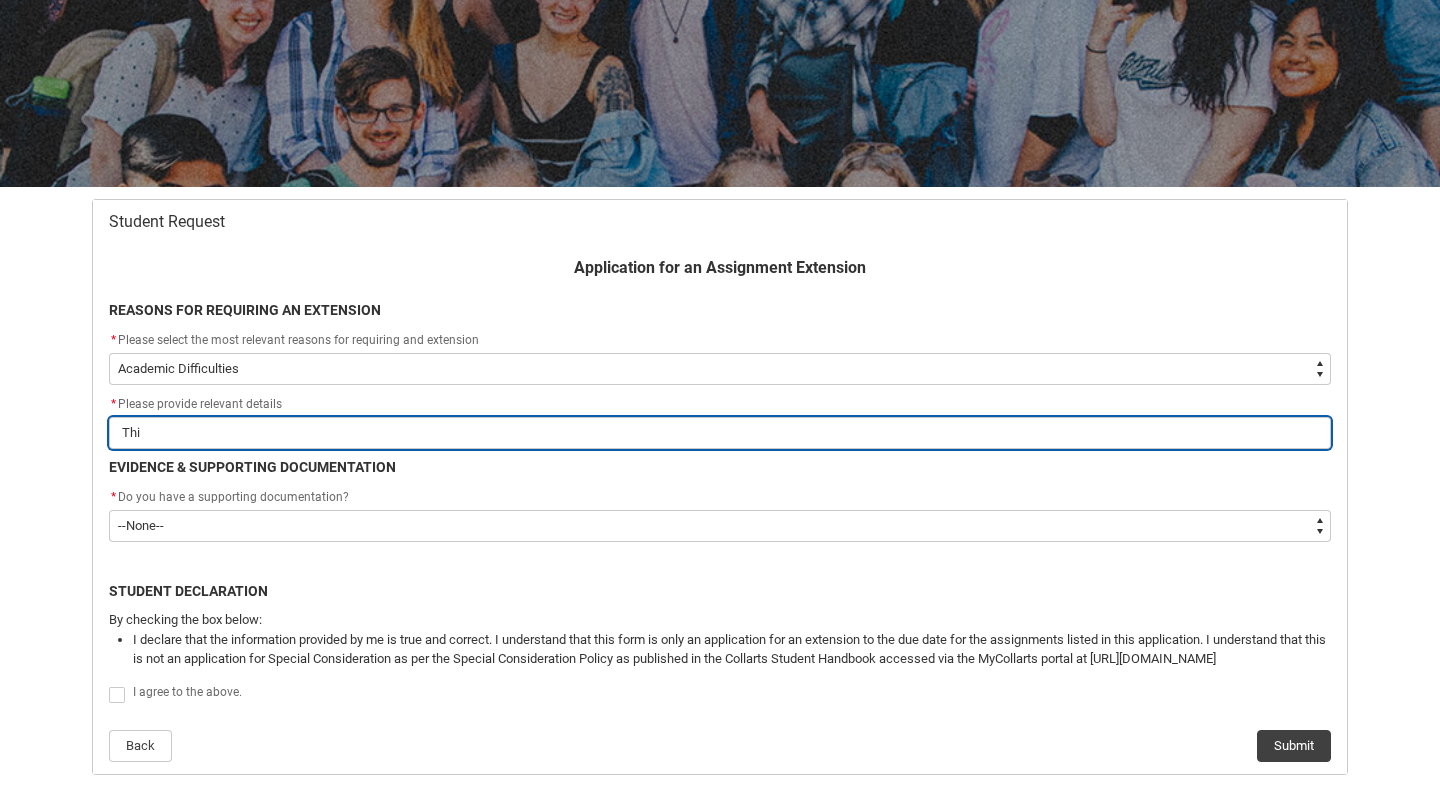 type on "This" 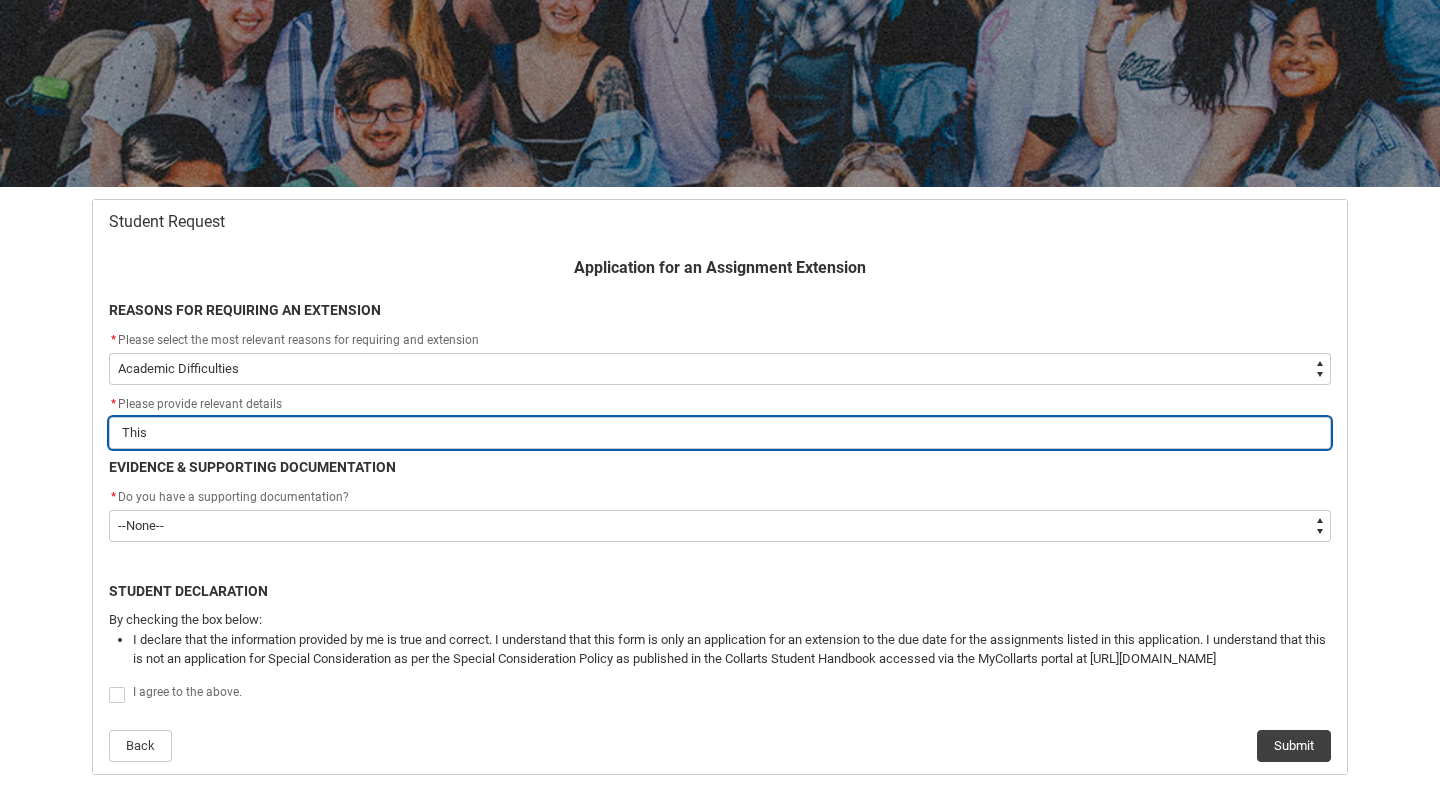 type on "This" 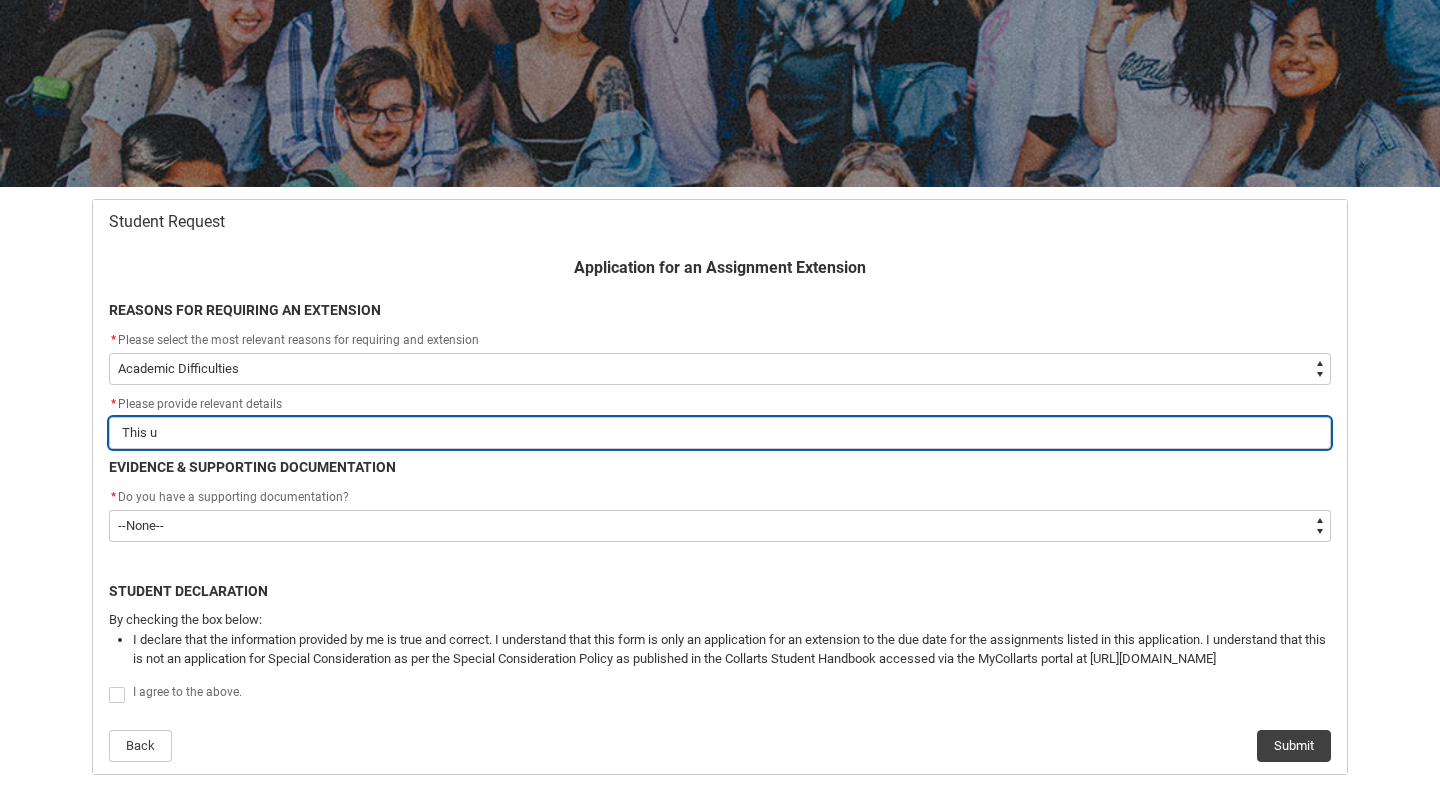 type on "This un" 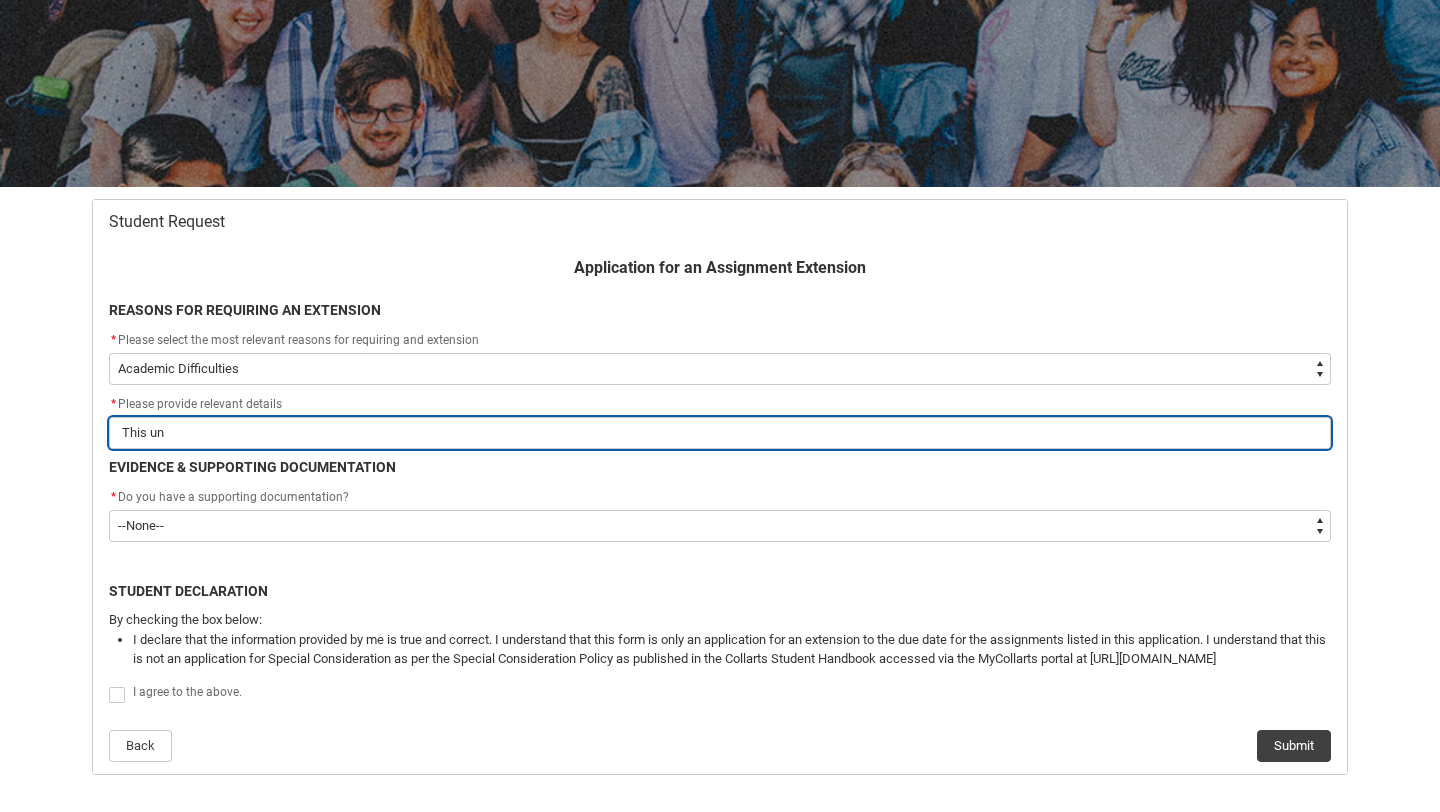 type on "This uni" 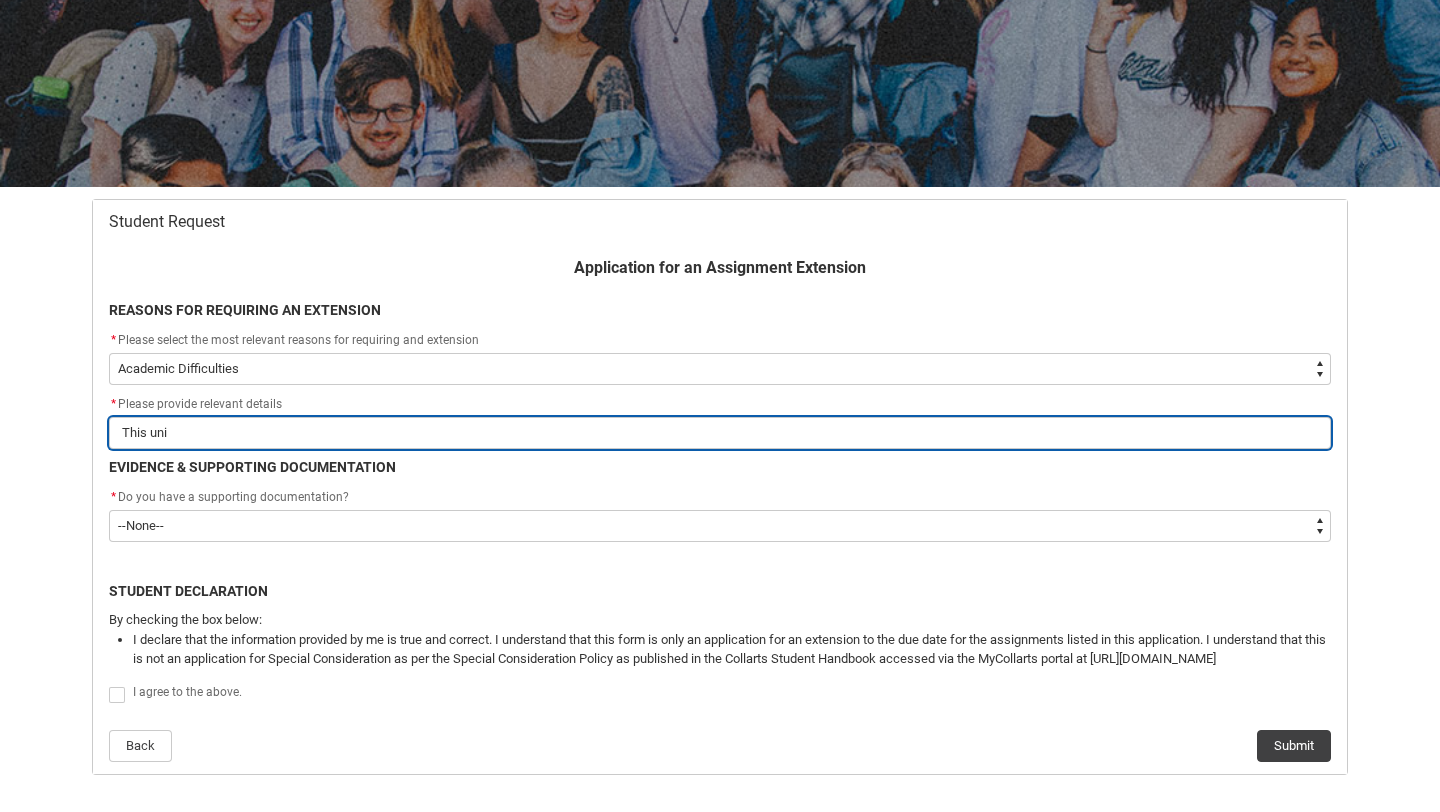 type on "This unit" 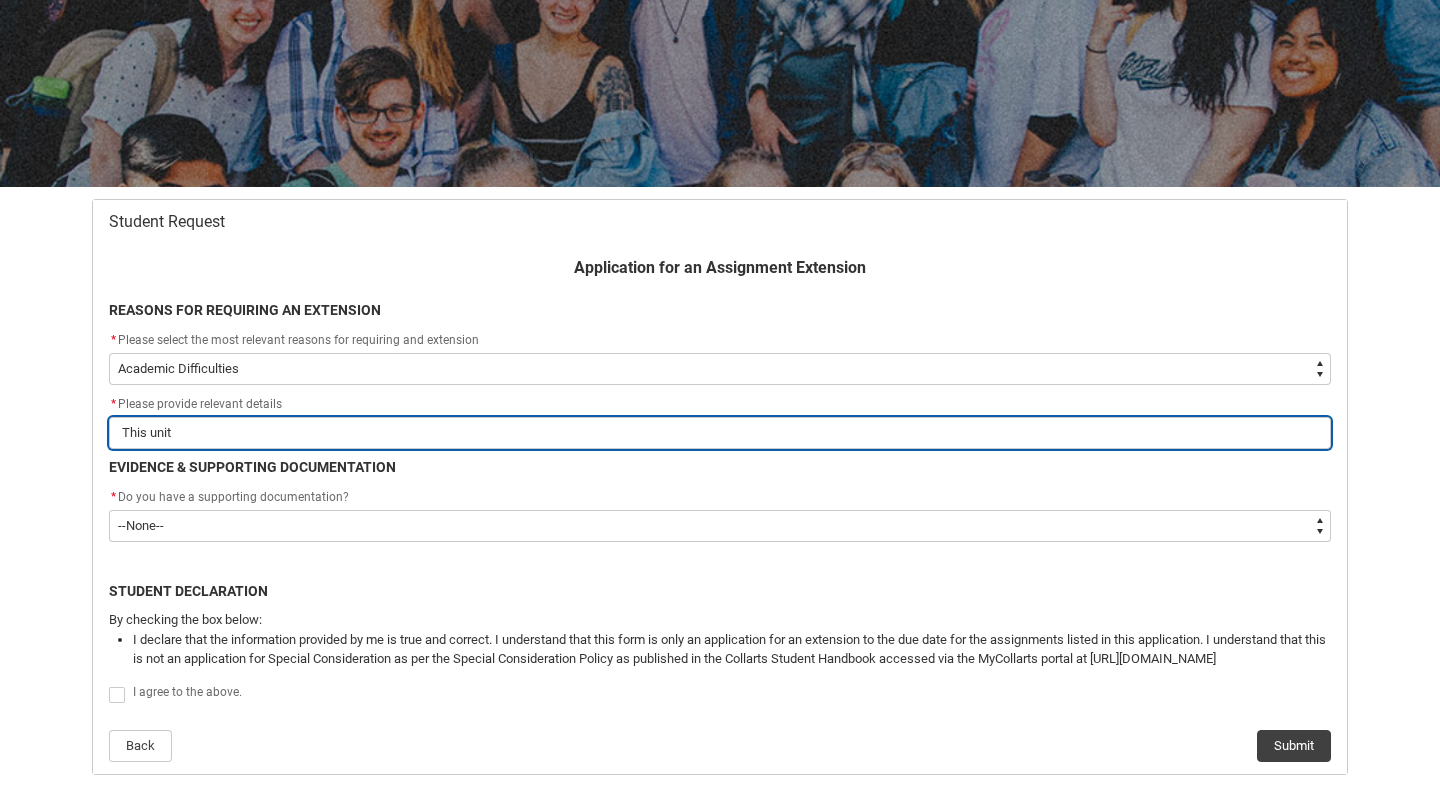 type on "This unit" 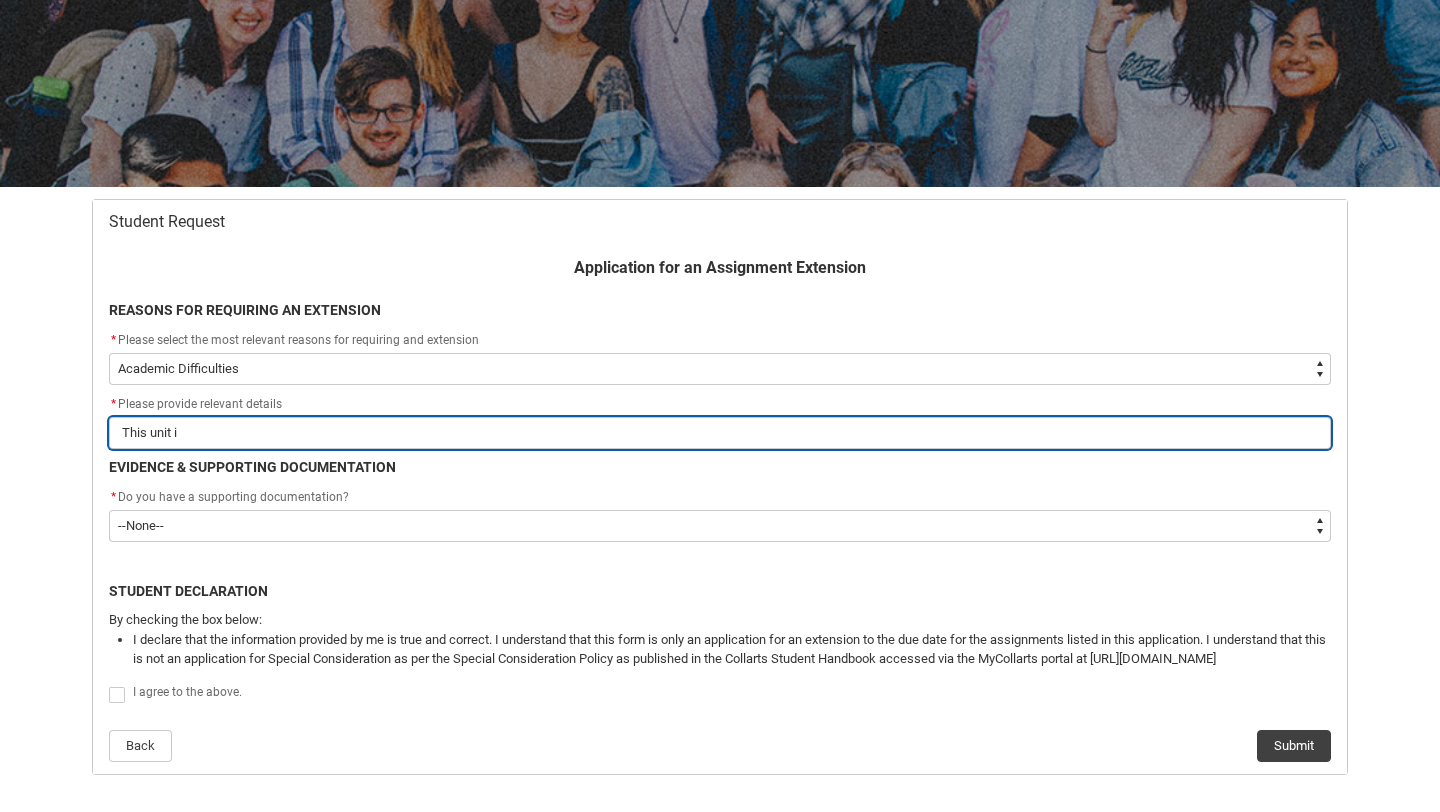 type on "This unit is" 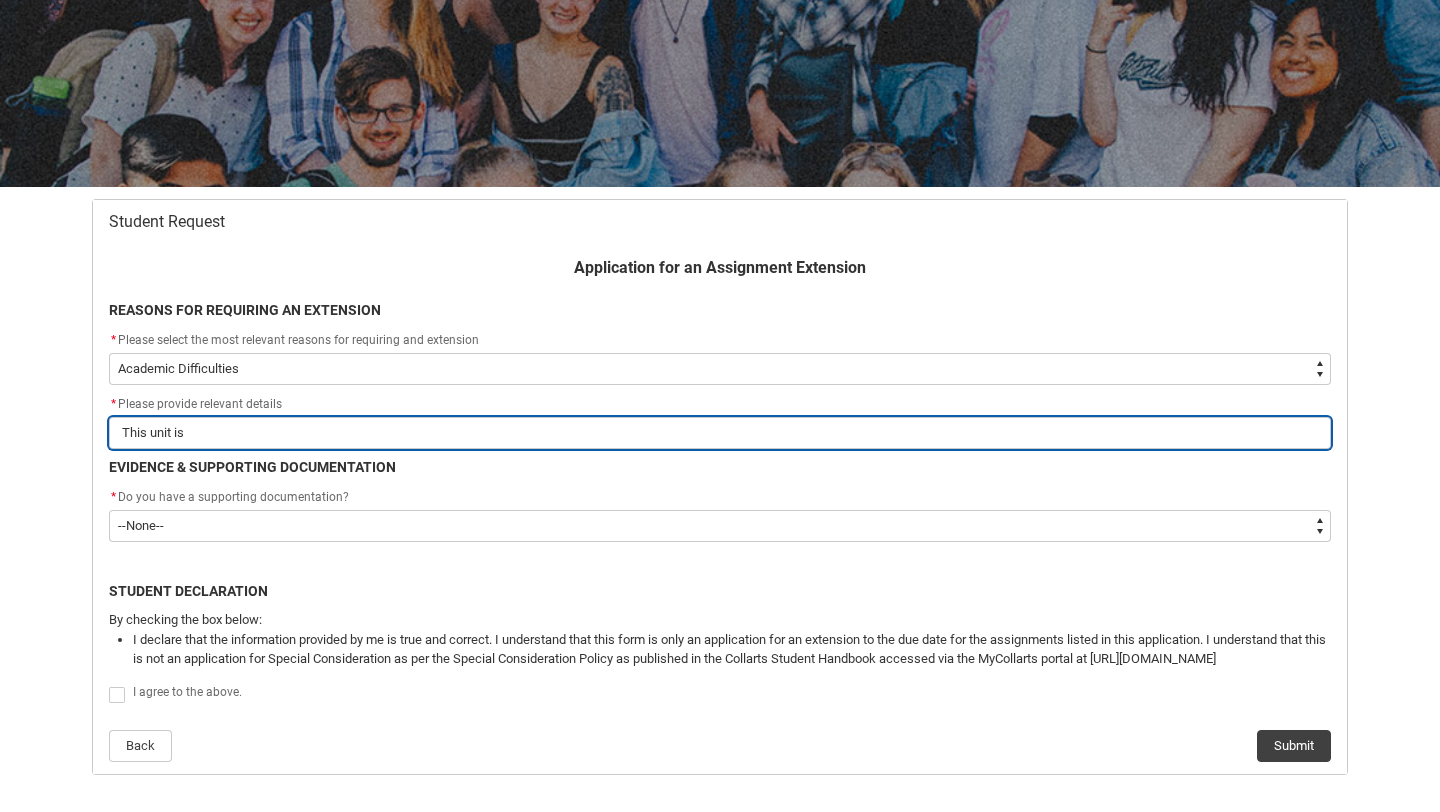 type on "This unit is" 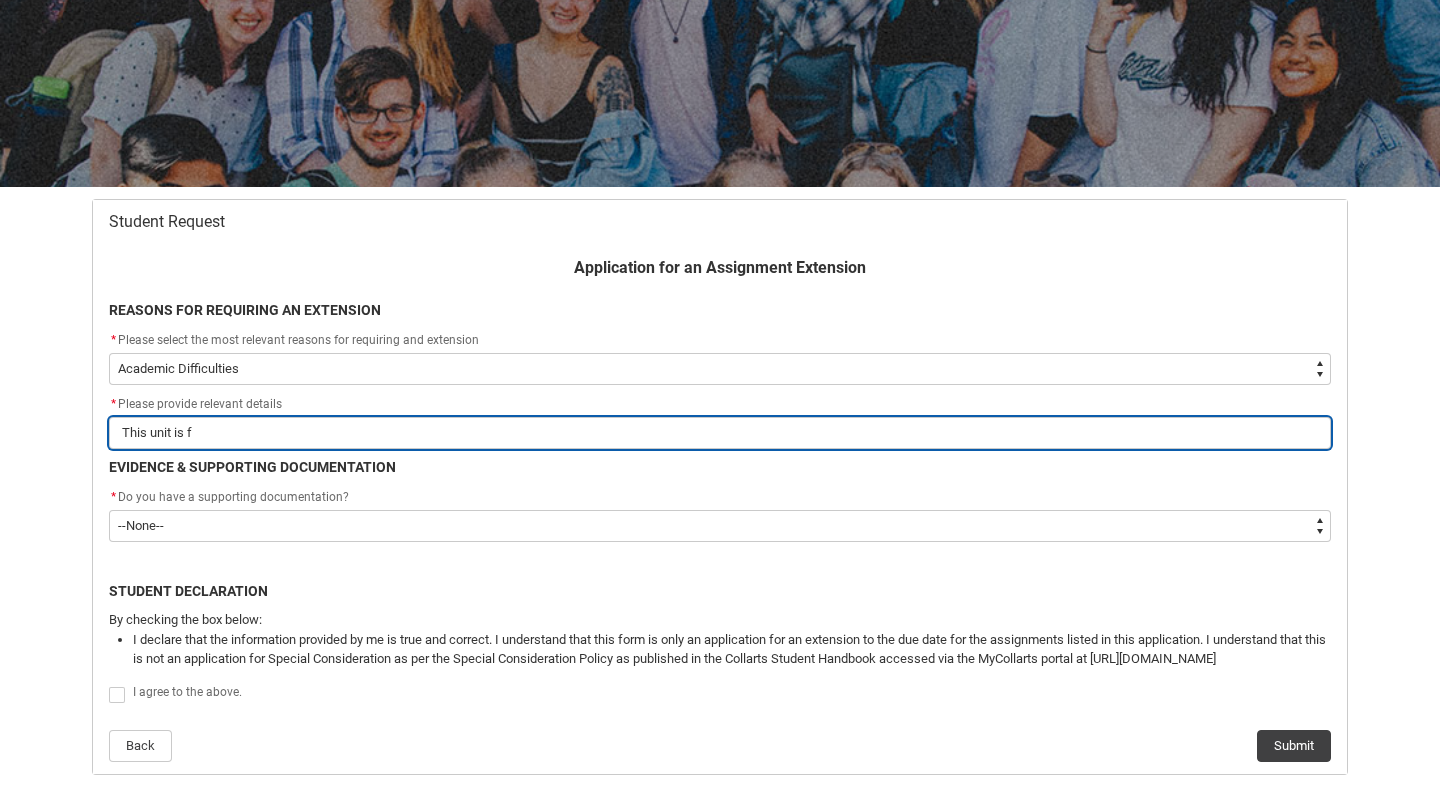 type on "This unit is fo" 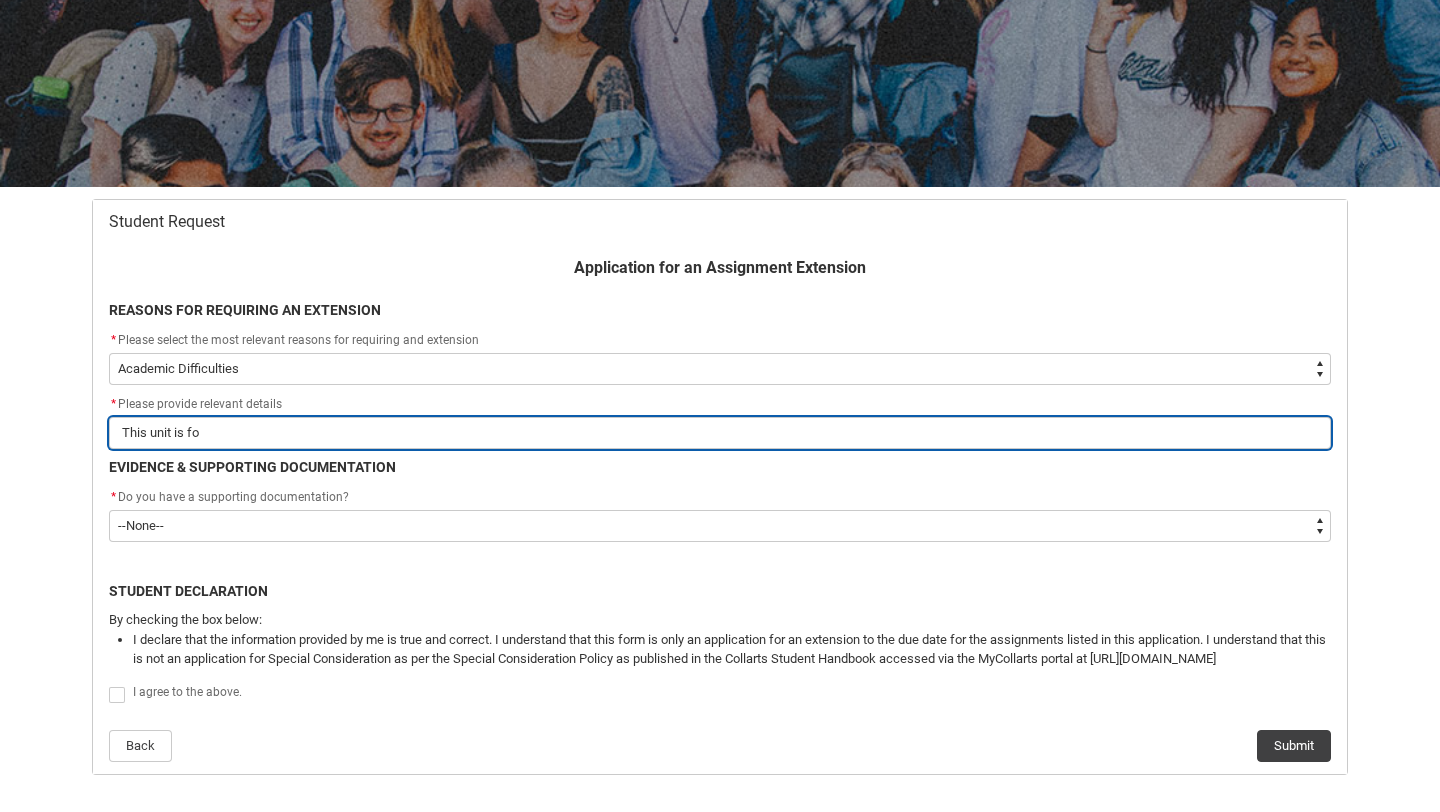 type on "This unit is for" 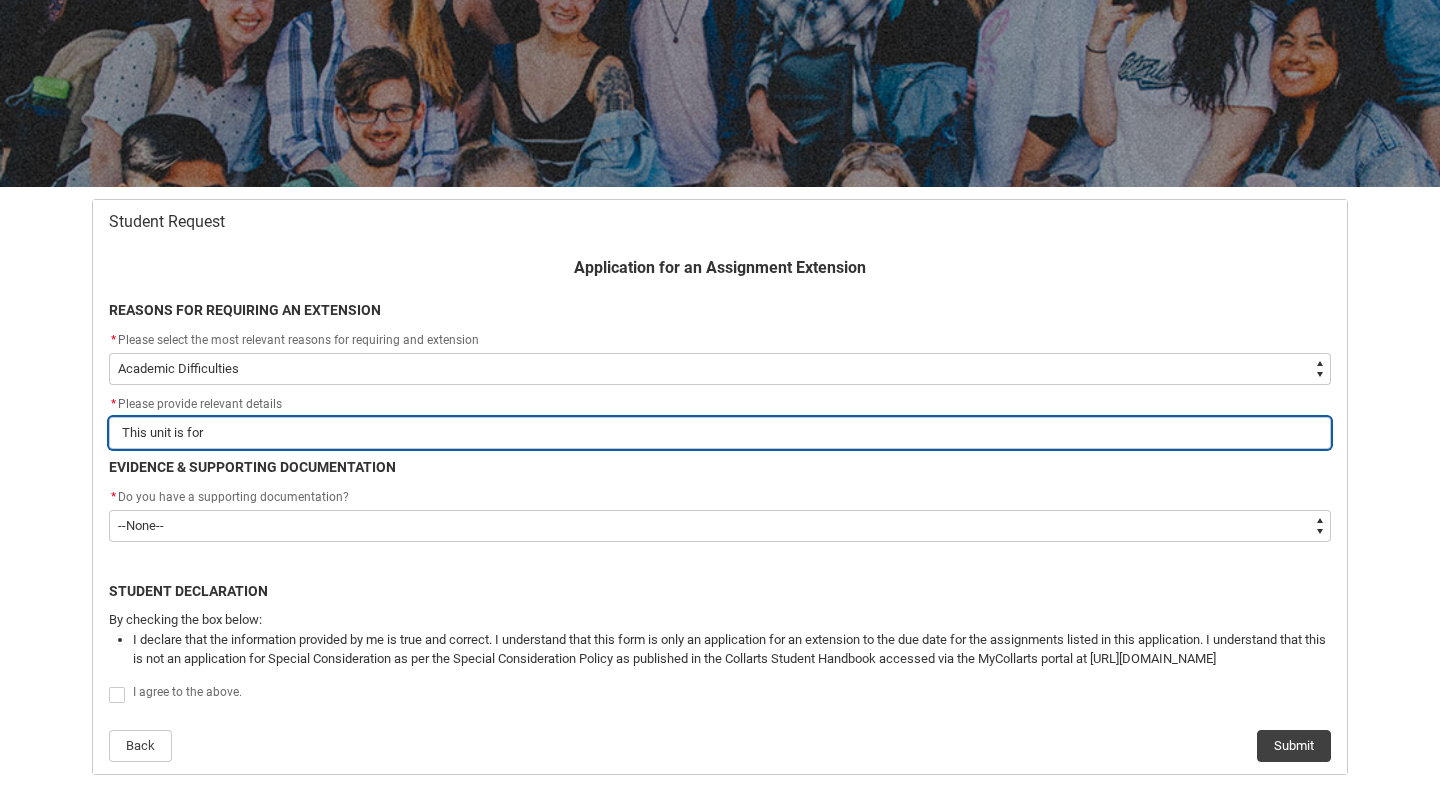 type on "This unit is for" 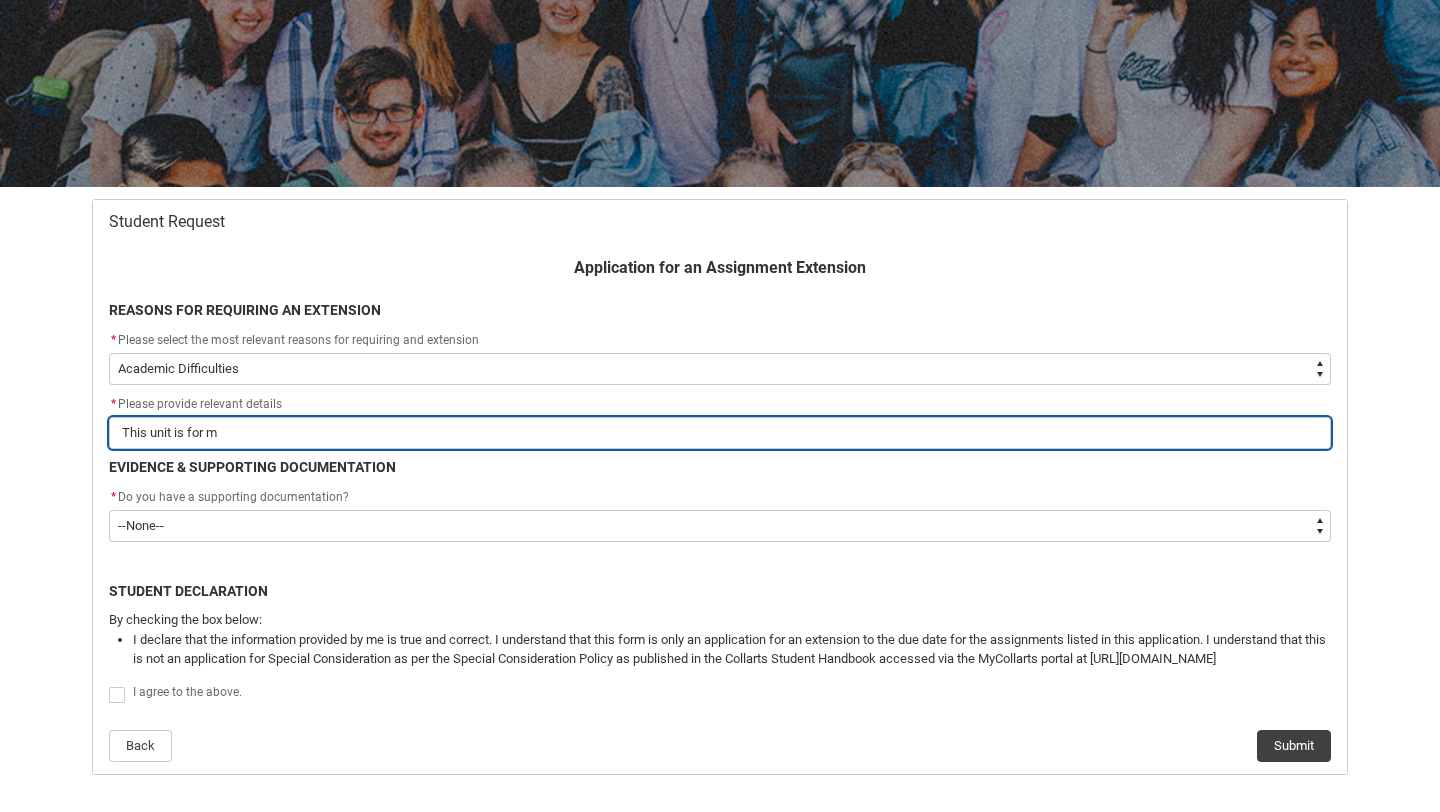type on "This unit is for my" 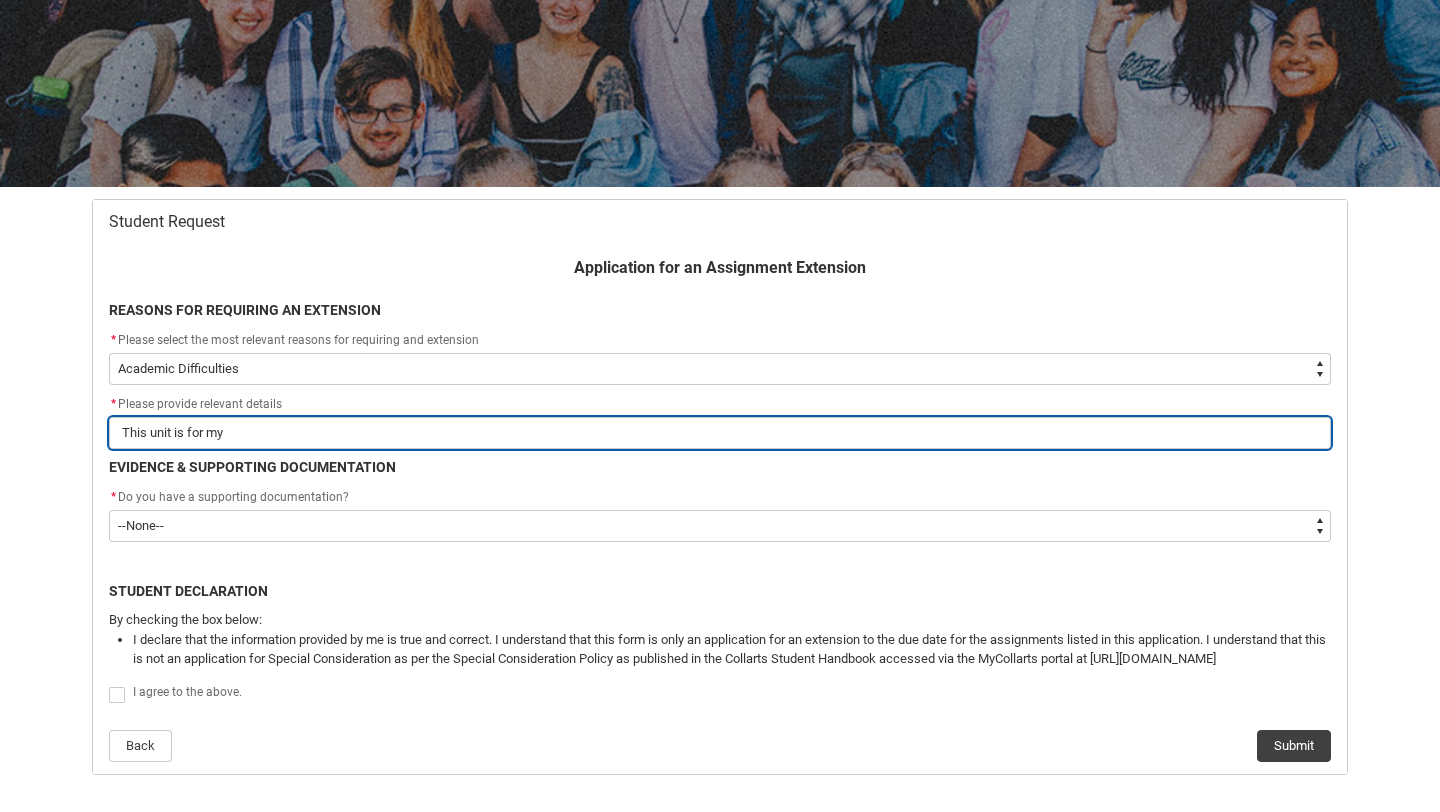 type on "This unit is for my" 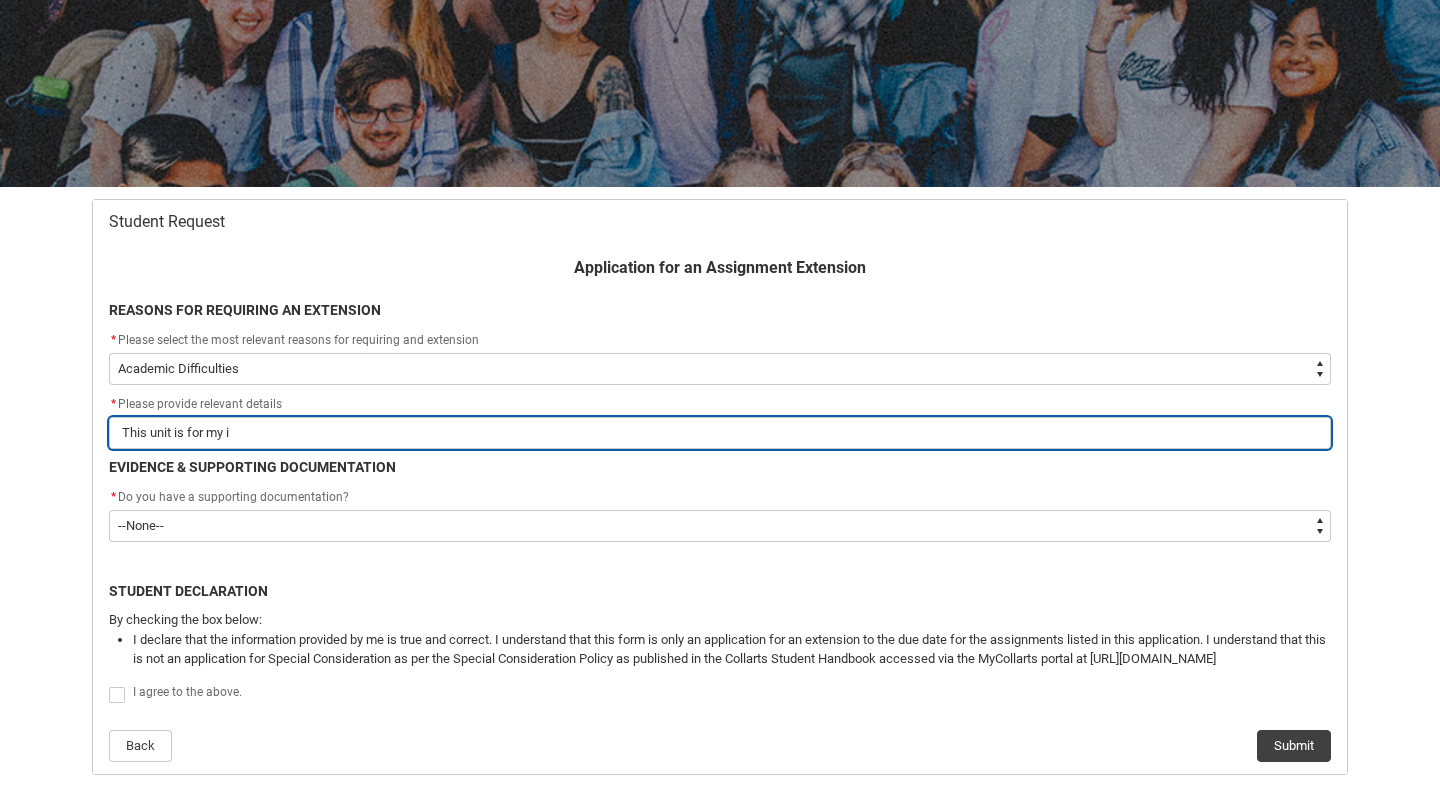 type on "This unit is for my in" 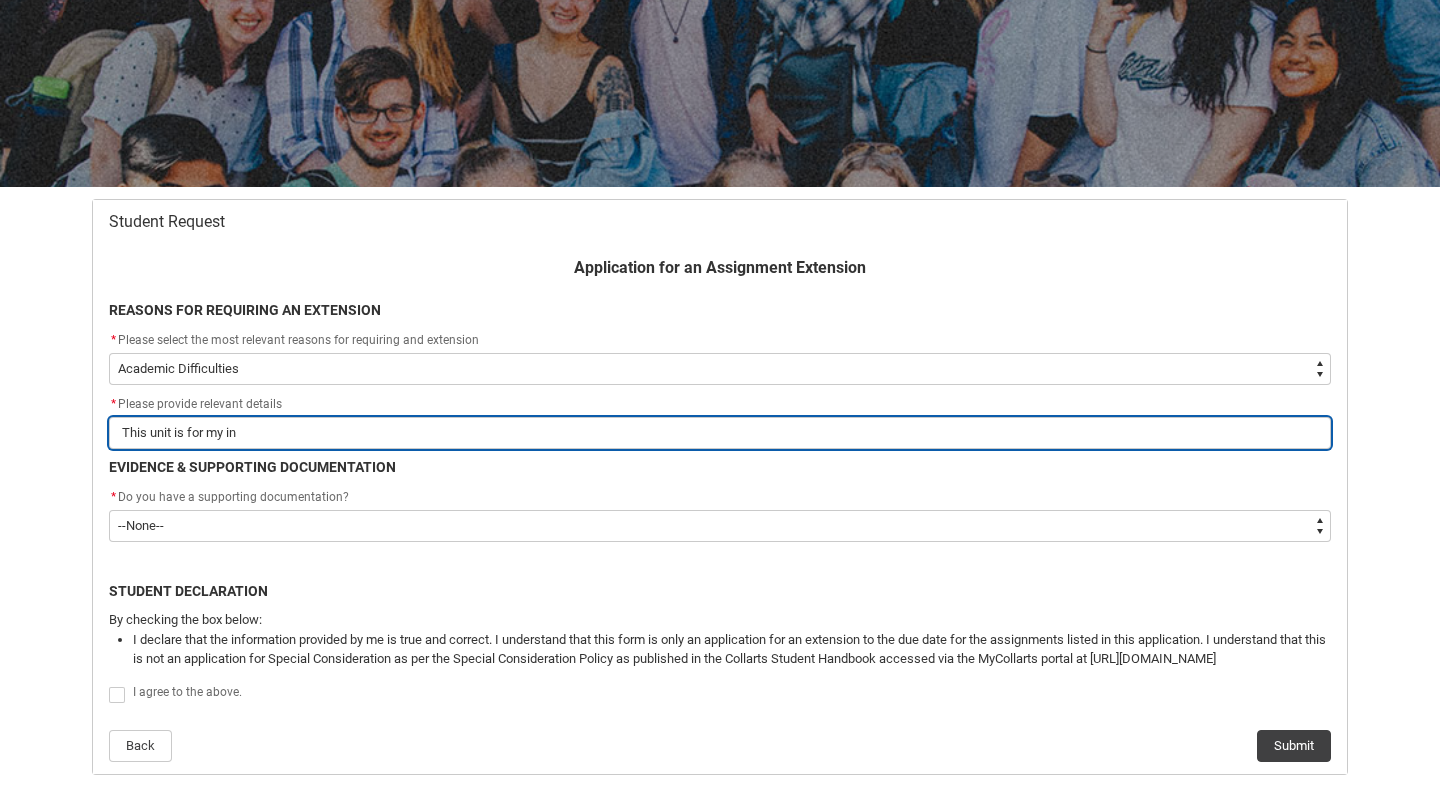 type on "This unit is for my ind" 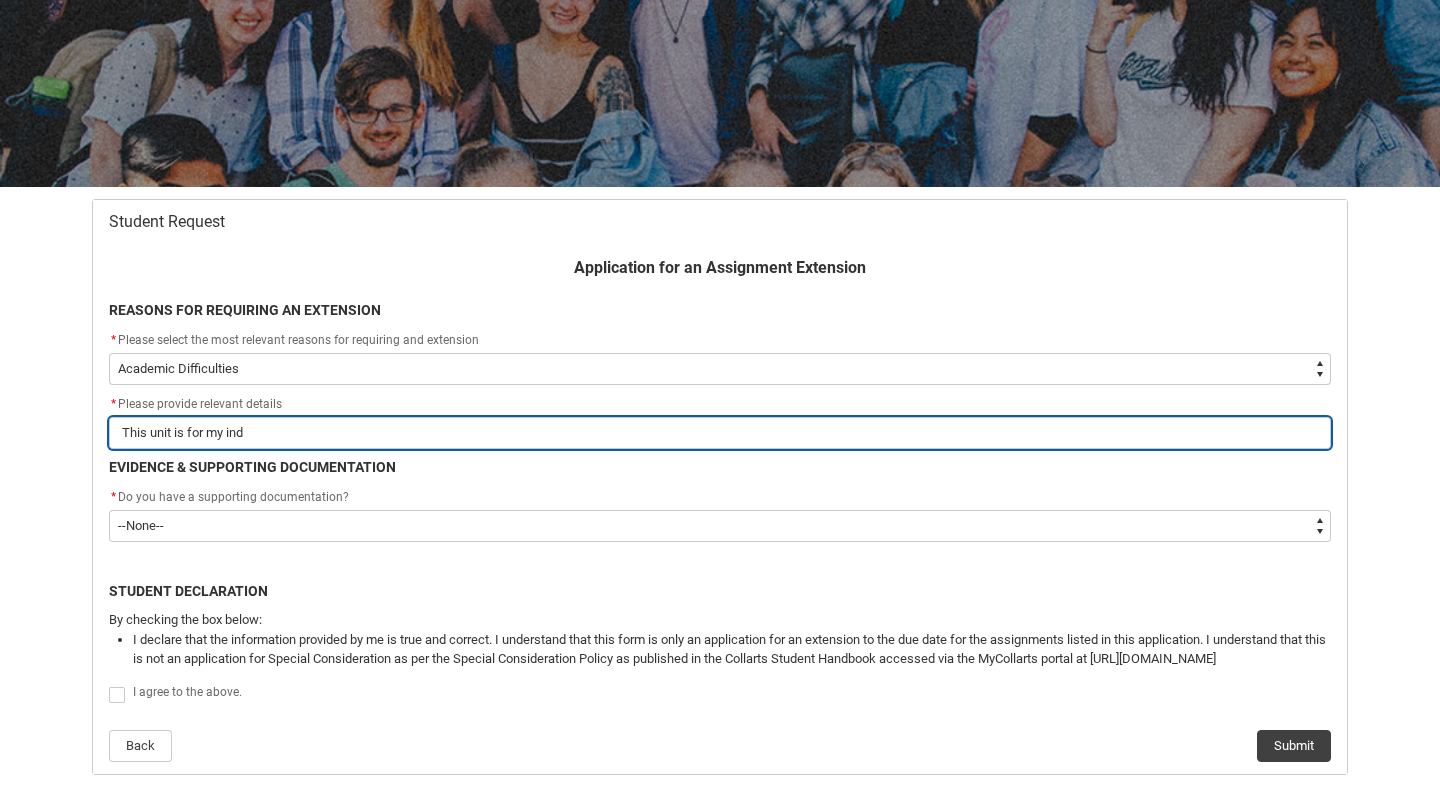 type on "This unit is for my indu" 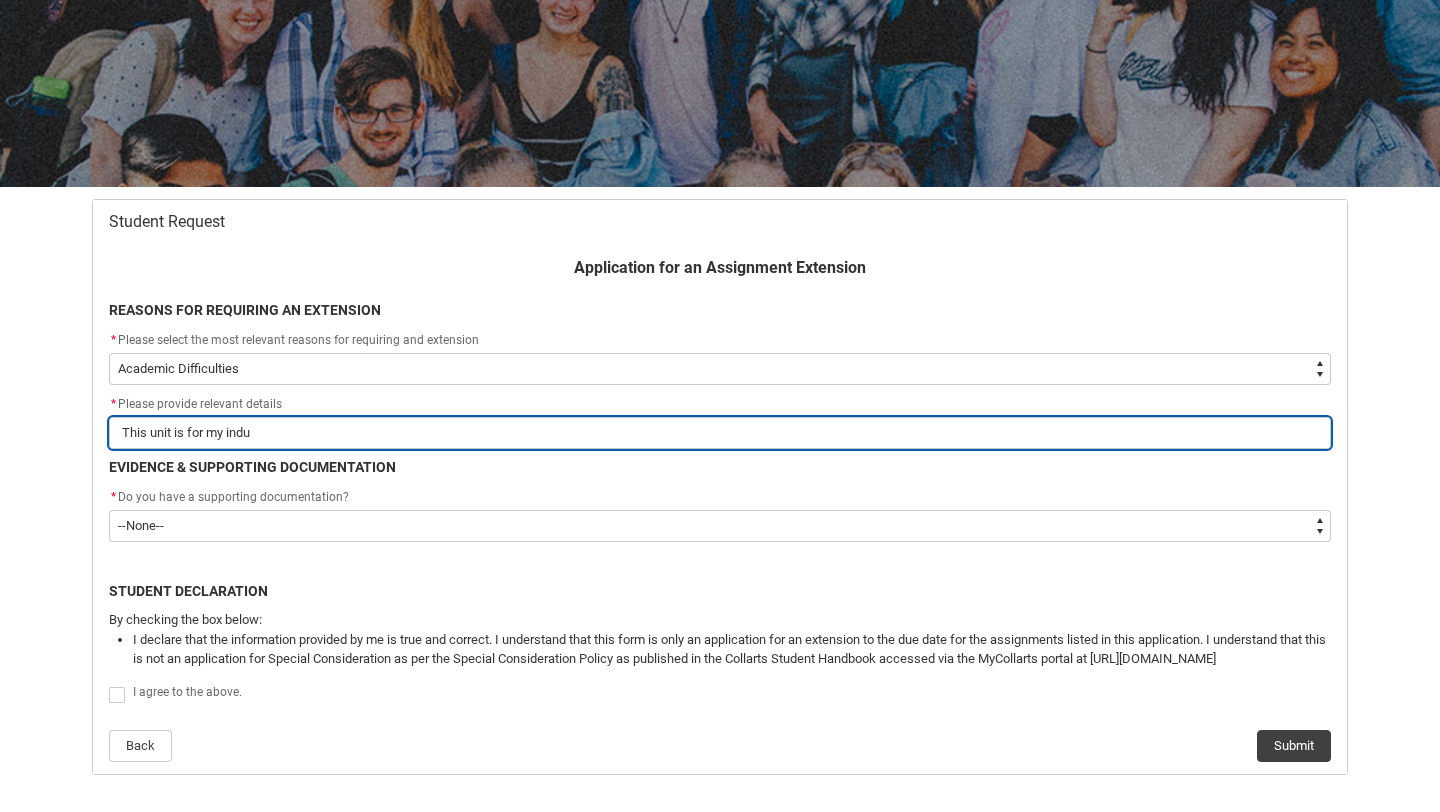type on "This unit is for my indus" 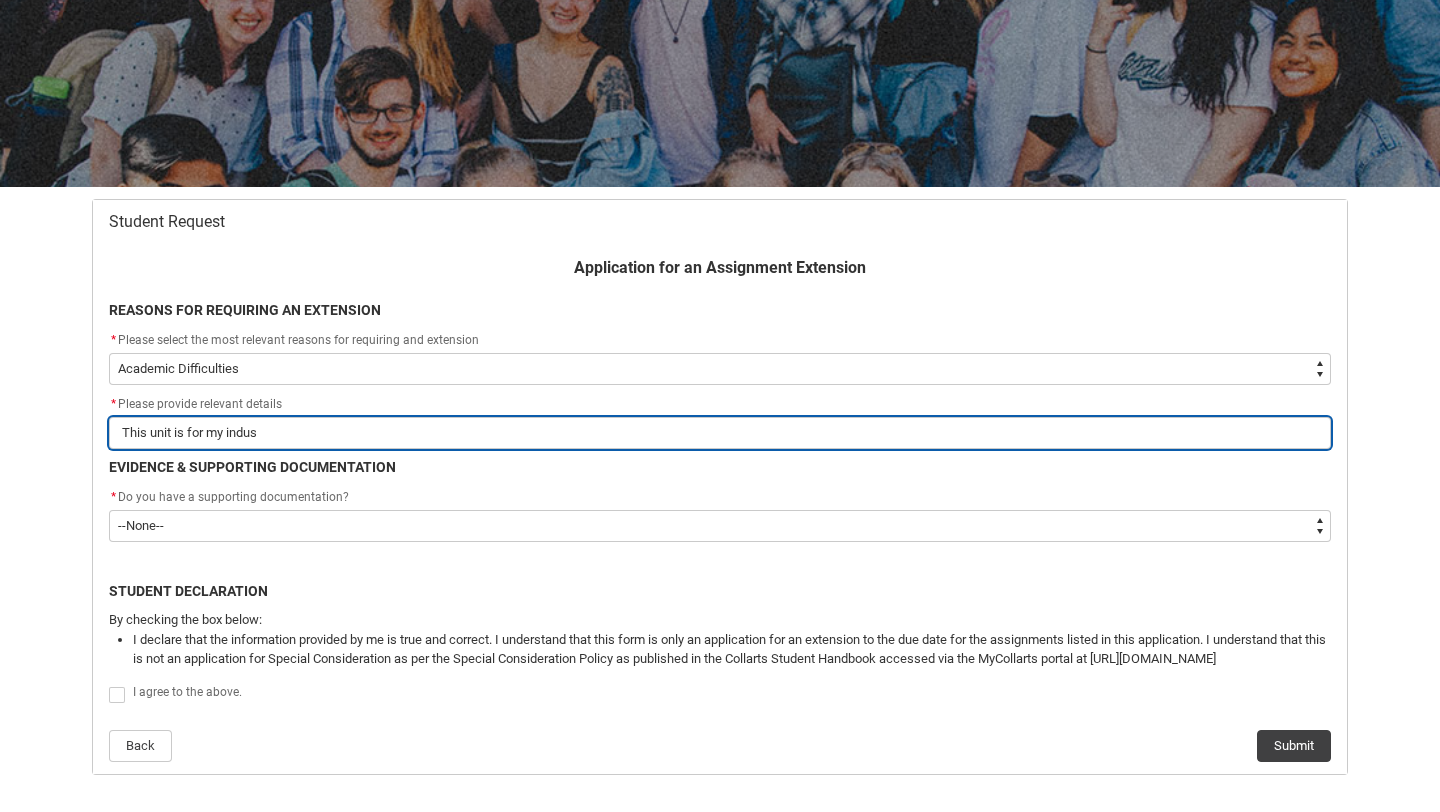 type on "This unit is for my indust" 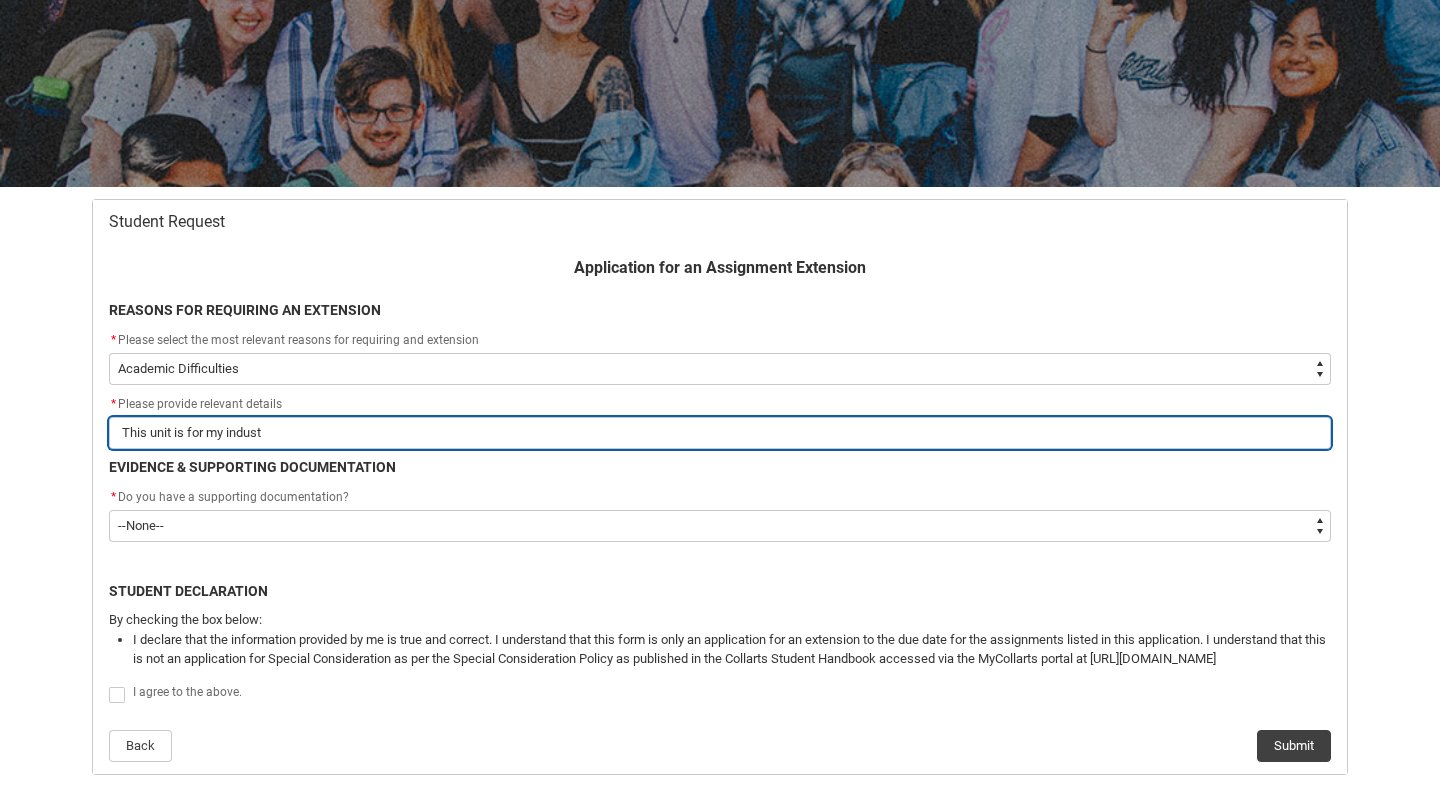 type on "This unit is for my industr" 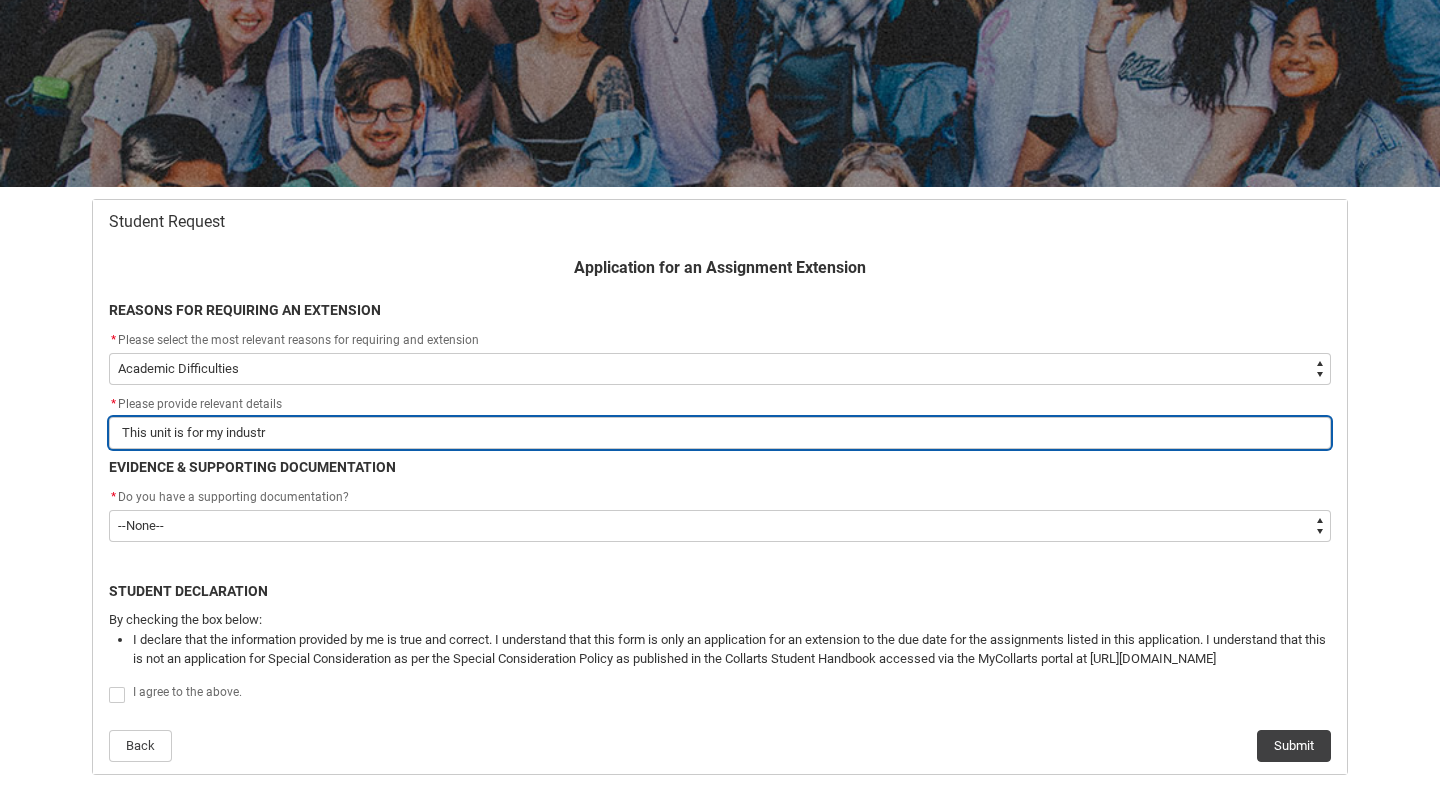 type on "This unit is for my industry" 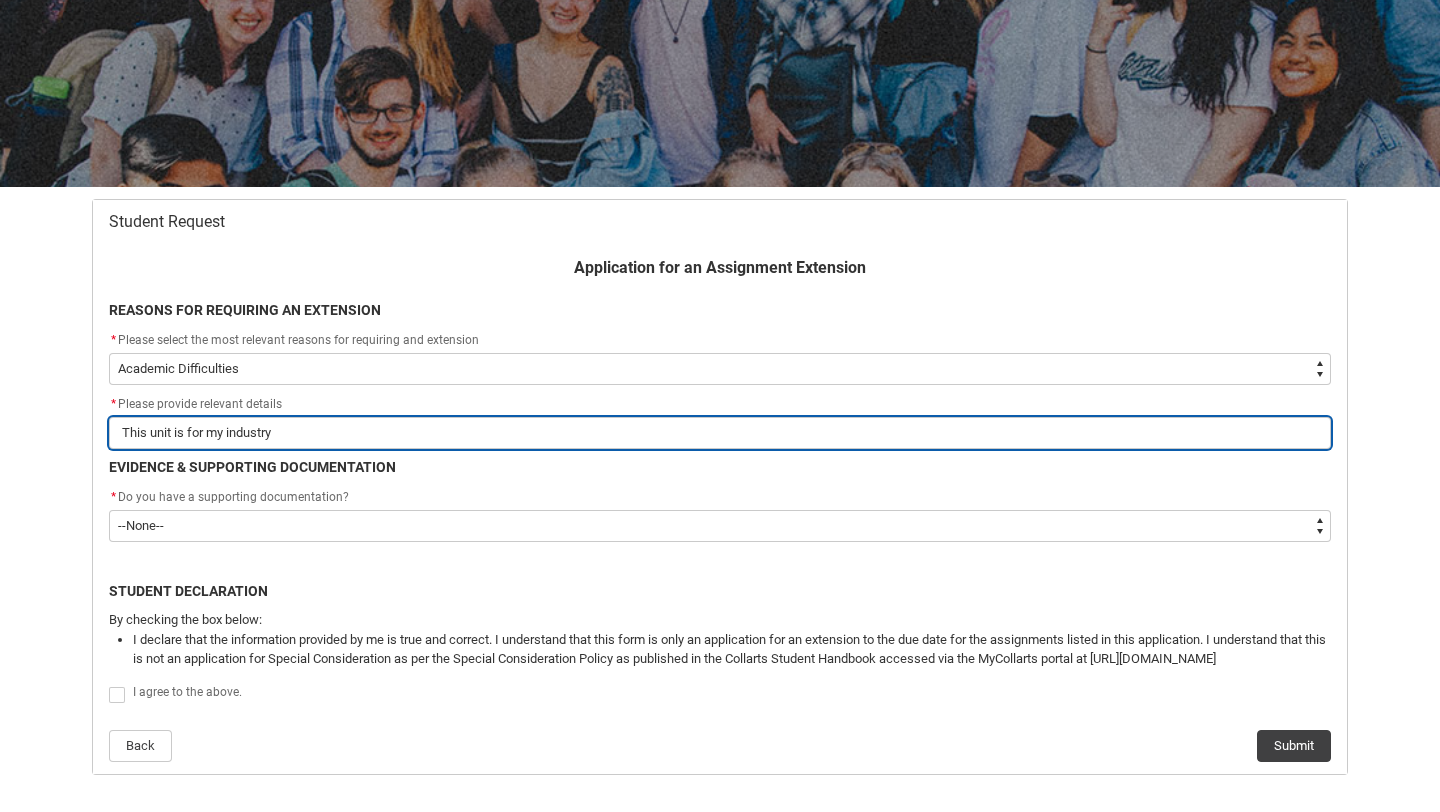 type on "This unit is for my industry" 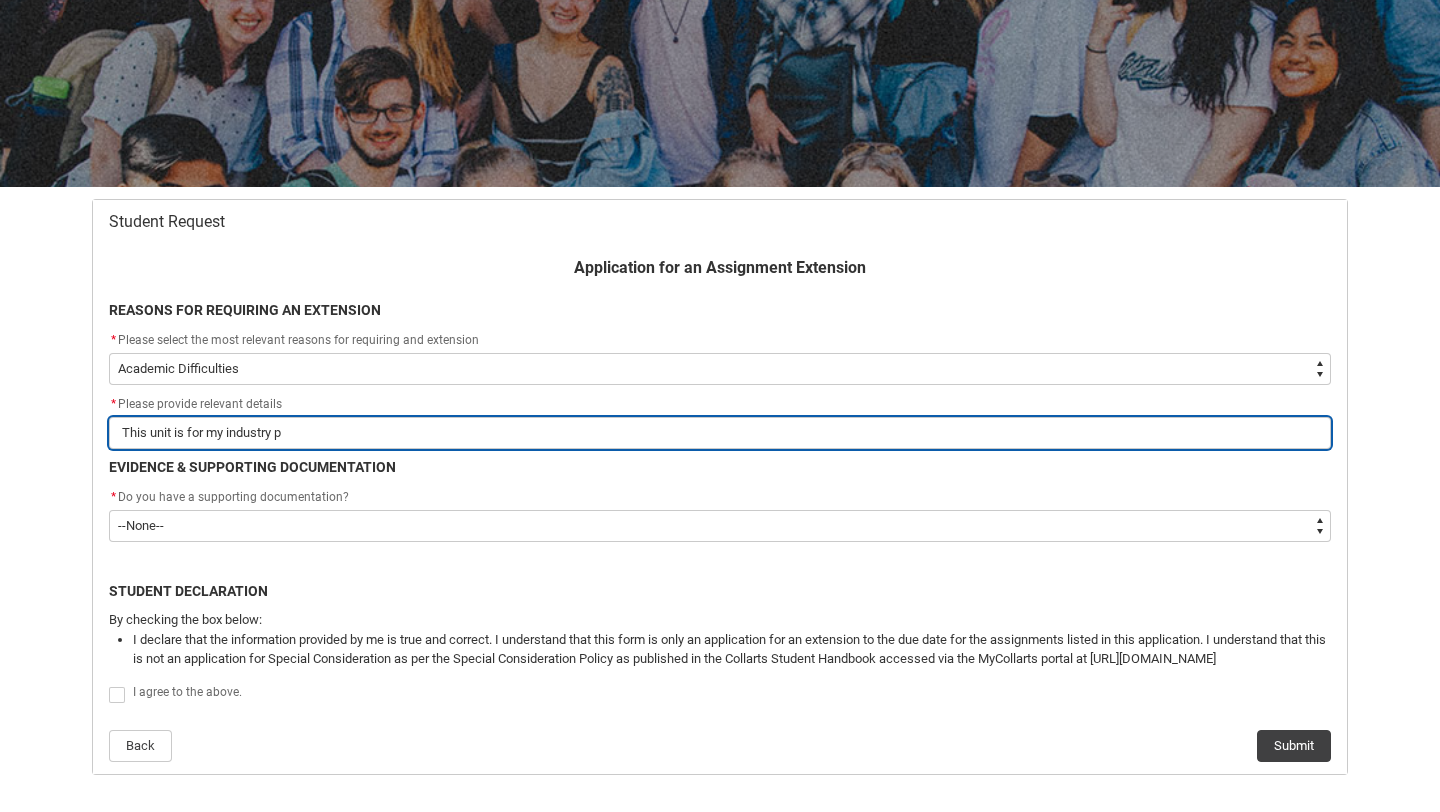 type on "This unit is for my industry pl" 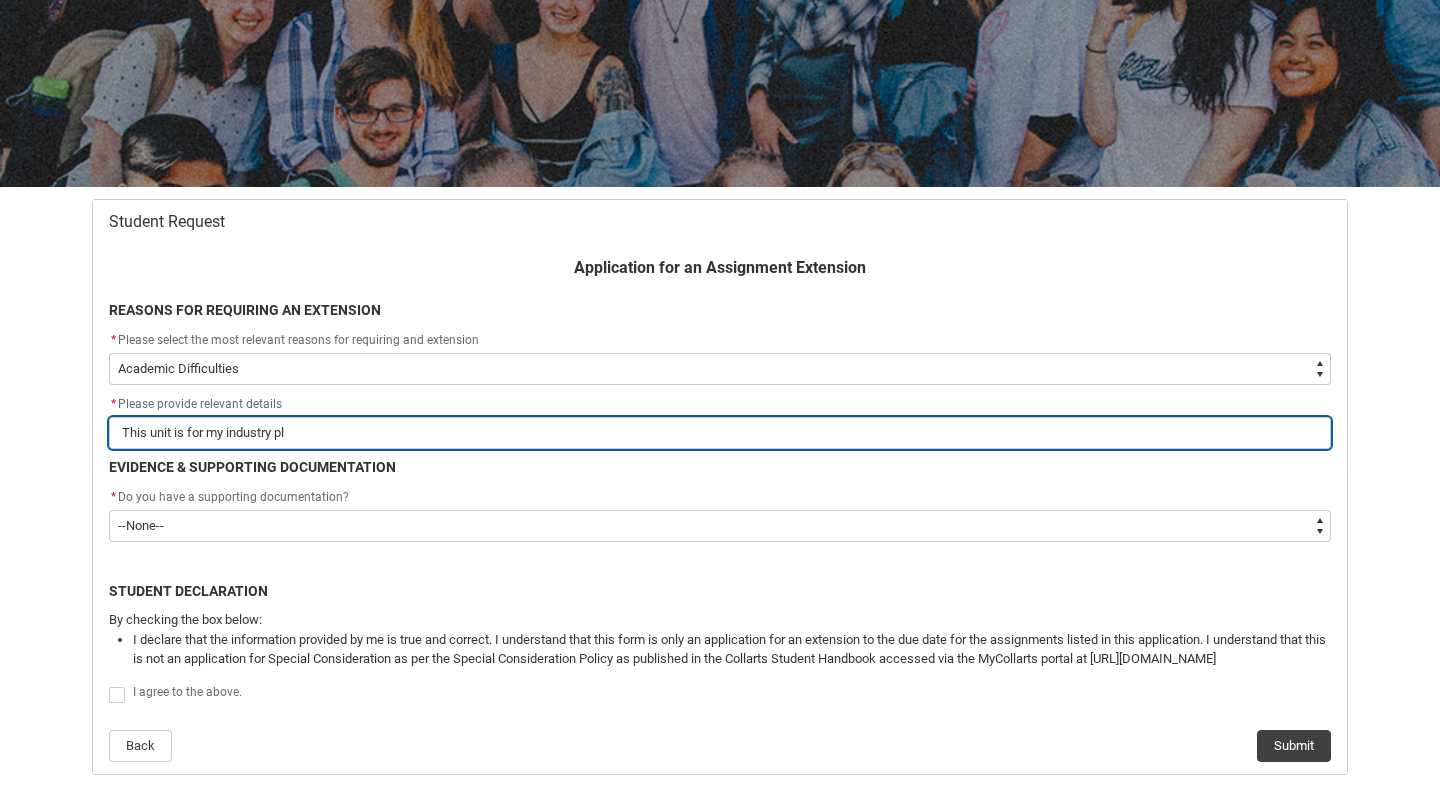 type on "This unit is for my industry pla" 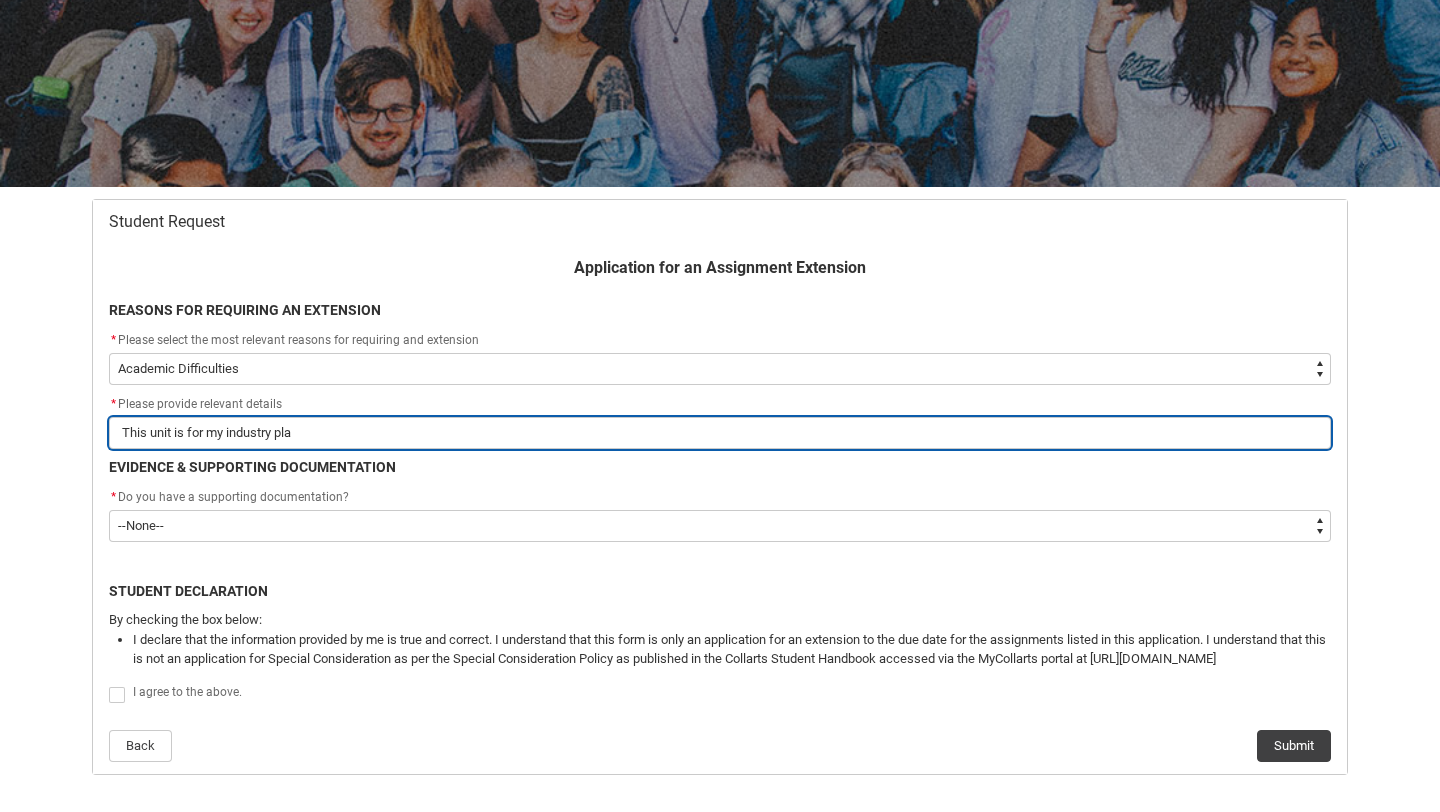 type on "This unit is for my industry plac" 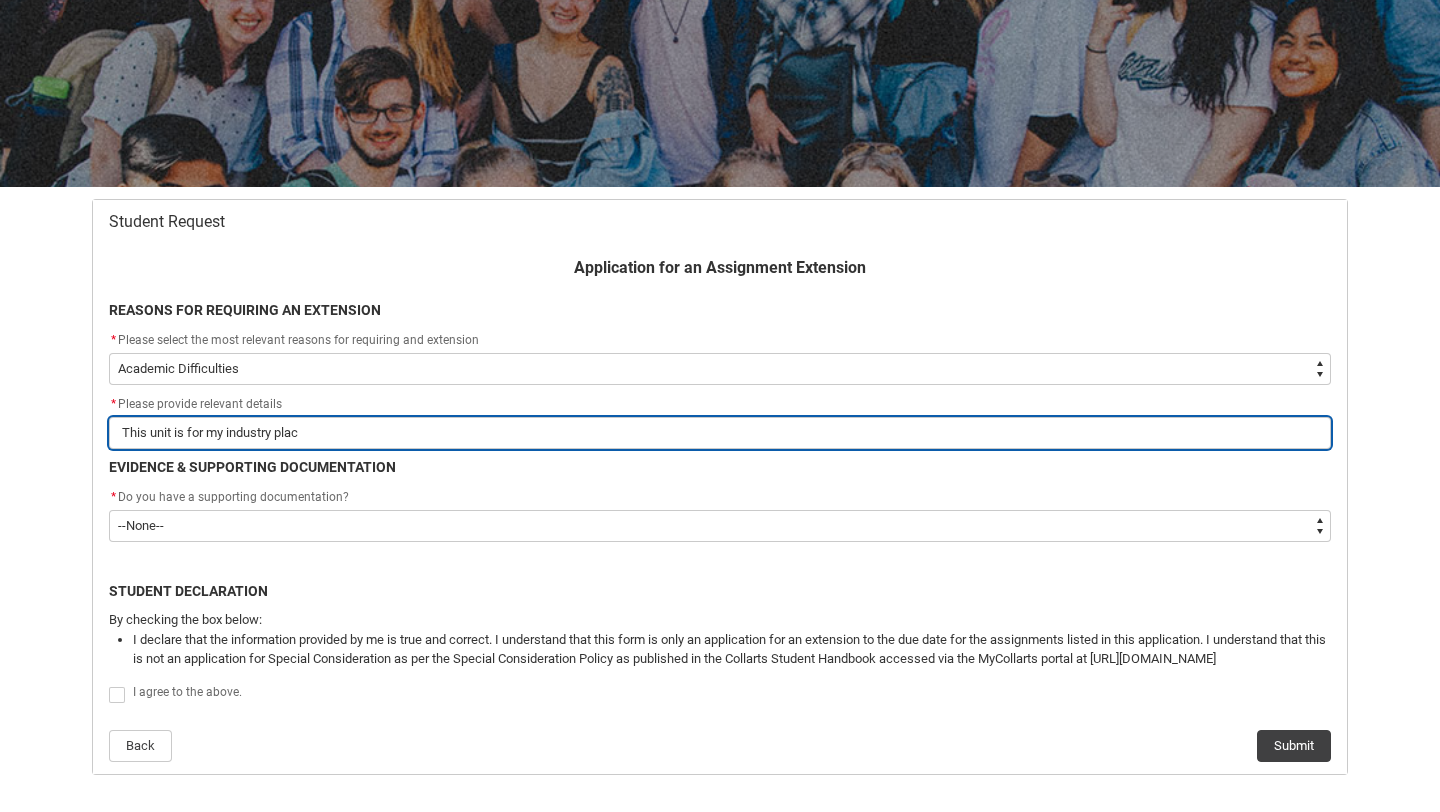 type on "This unit is for my industry place" 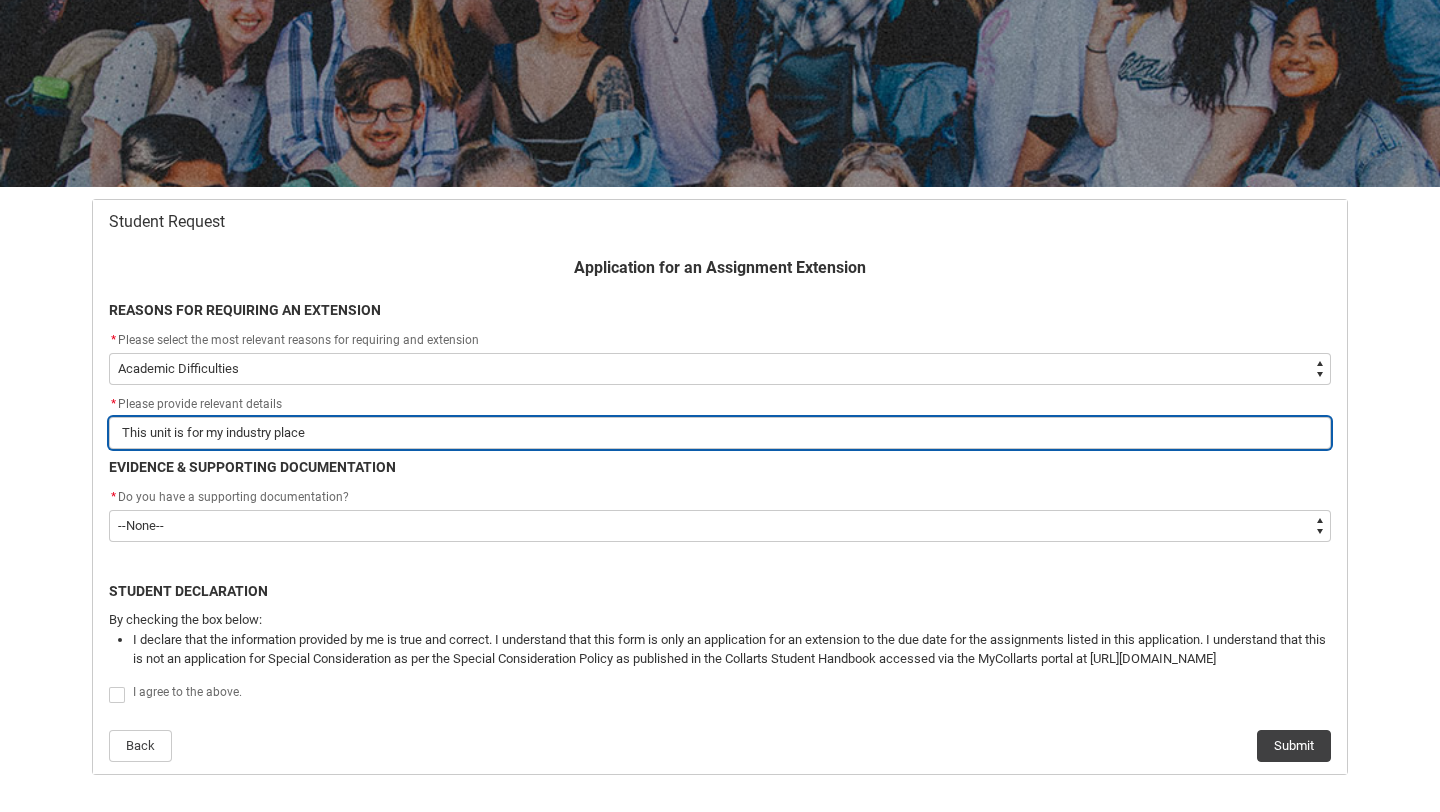 type on "This unit is for my industry placem" 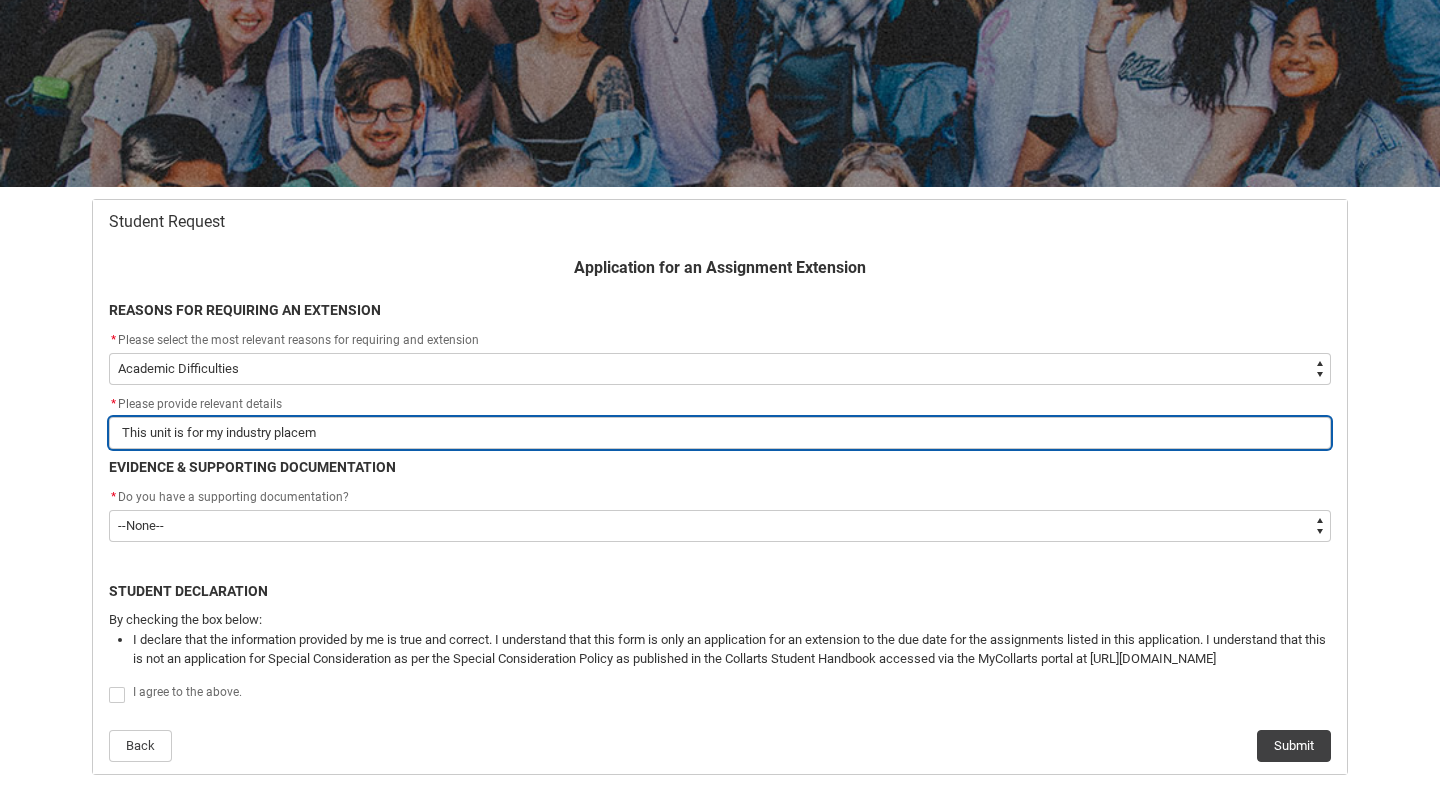 type on "This unit is for my industry placeme" 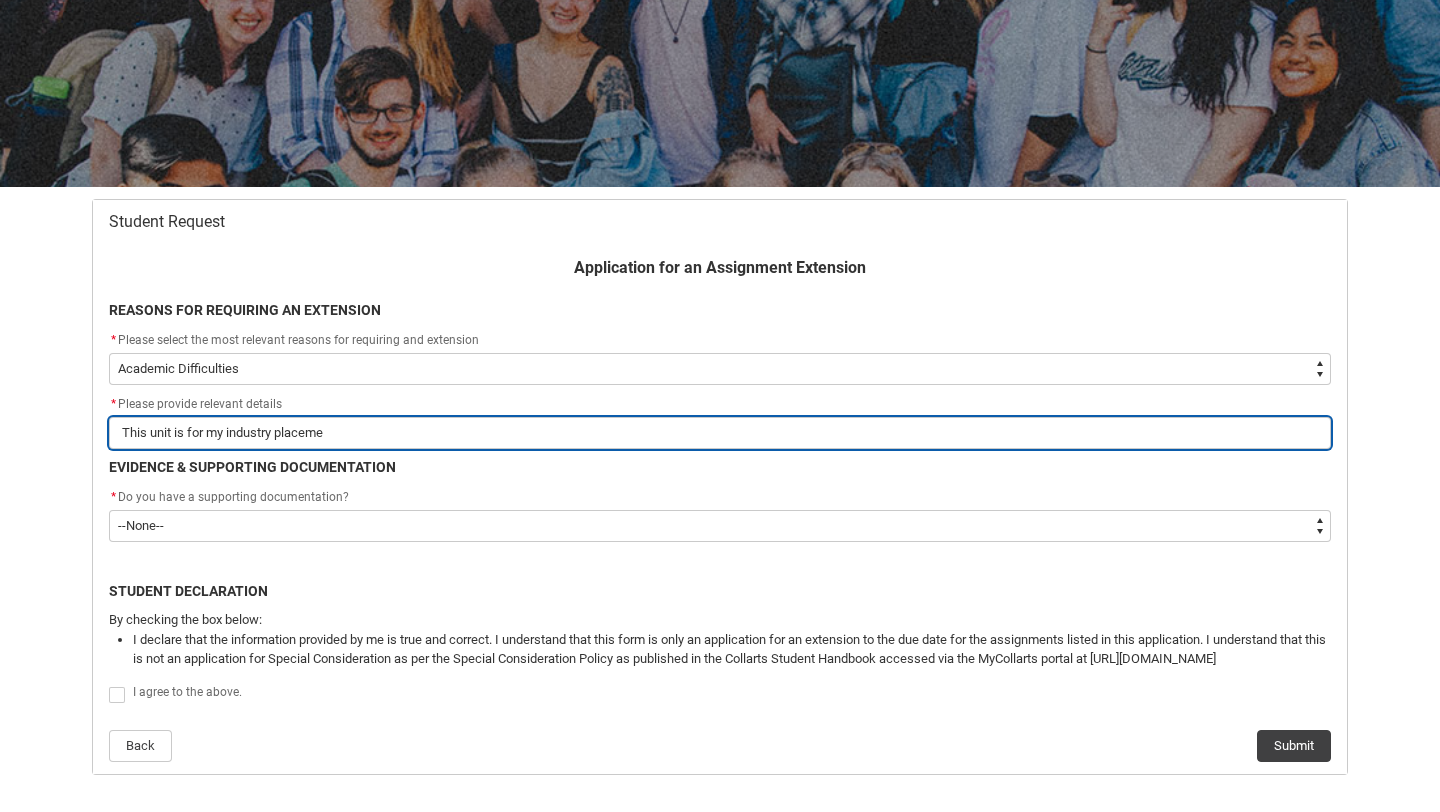 type on "This unit is for my industry placemen" 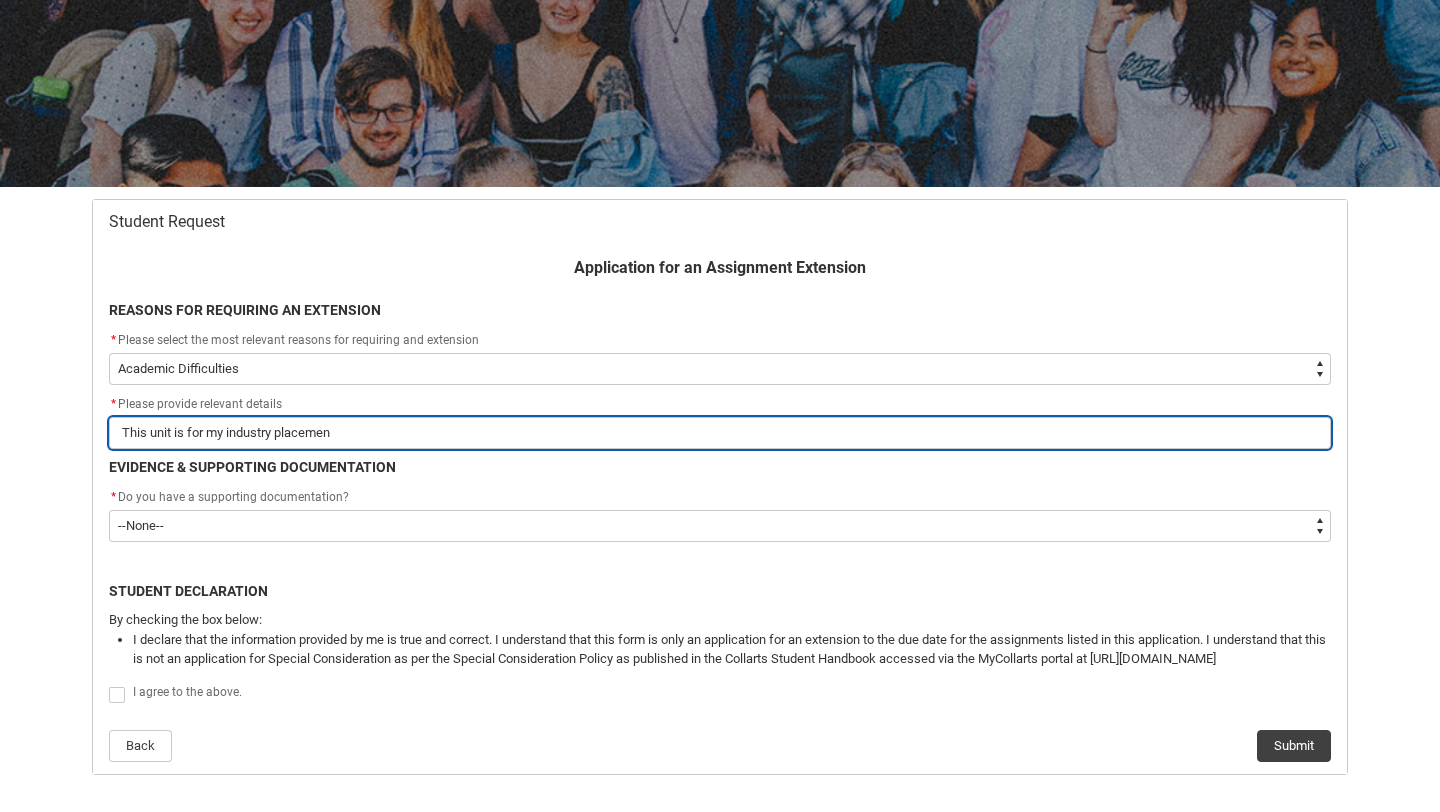 type on "This unit is for my industry placement" 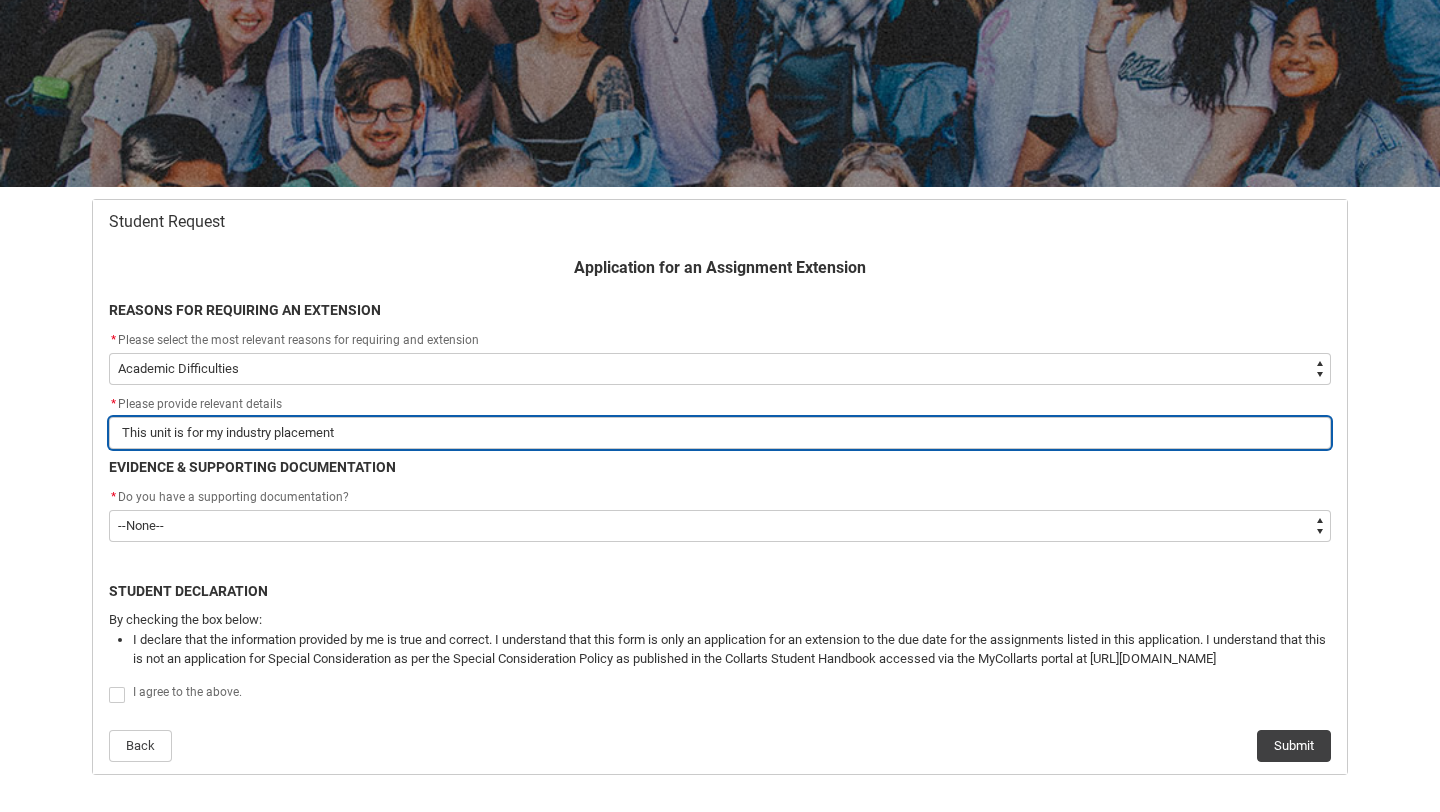 type on "This unit is for my industry placement" 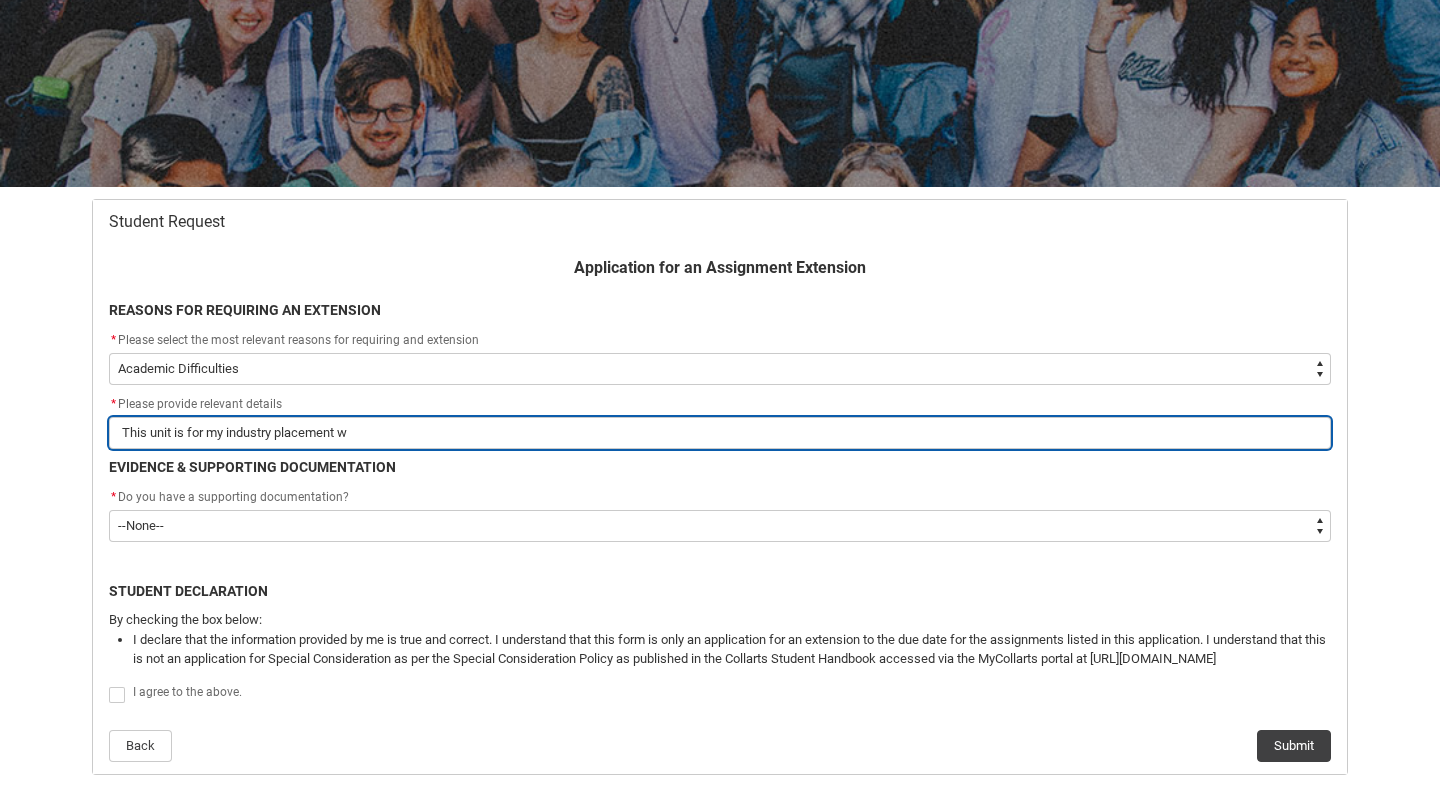 type on "This unit is for my industry placement wh" 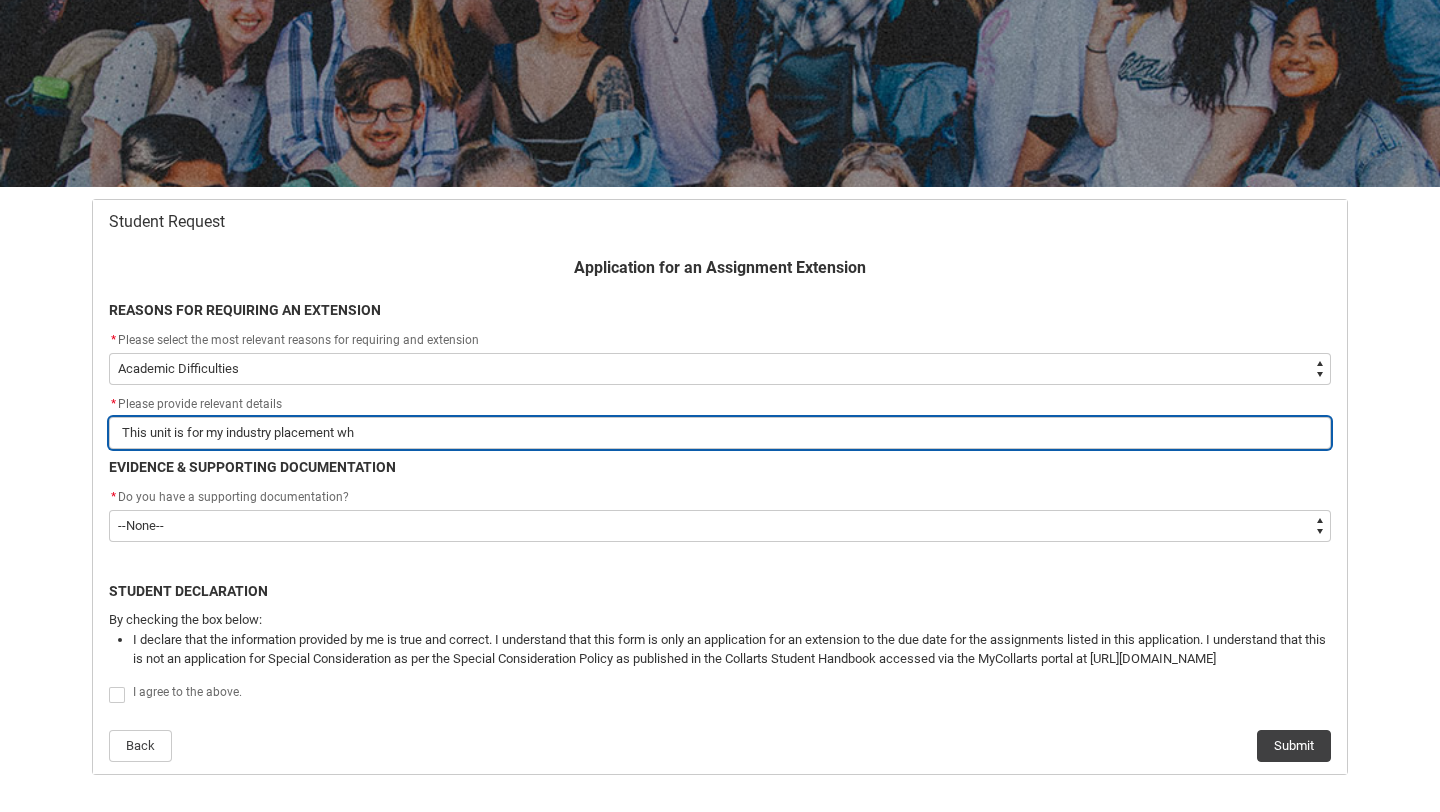 type on "This unit is for my industry placement whi" 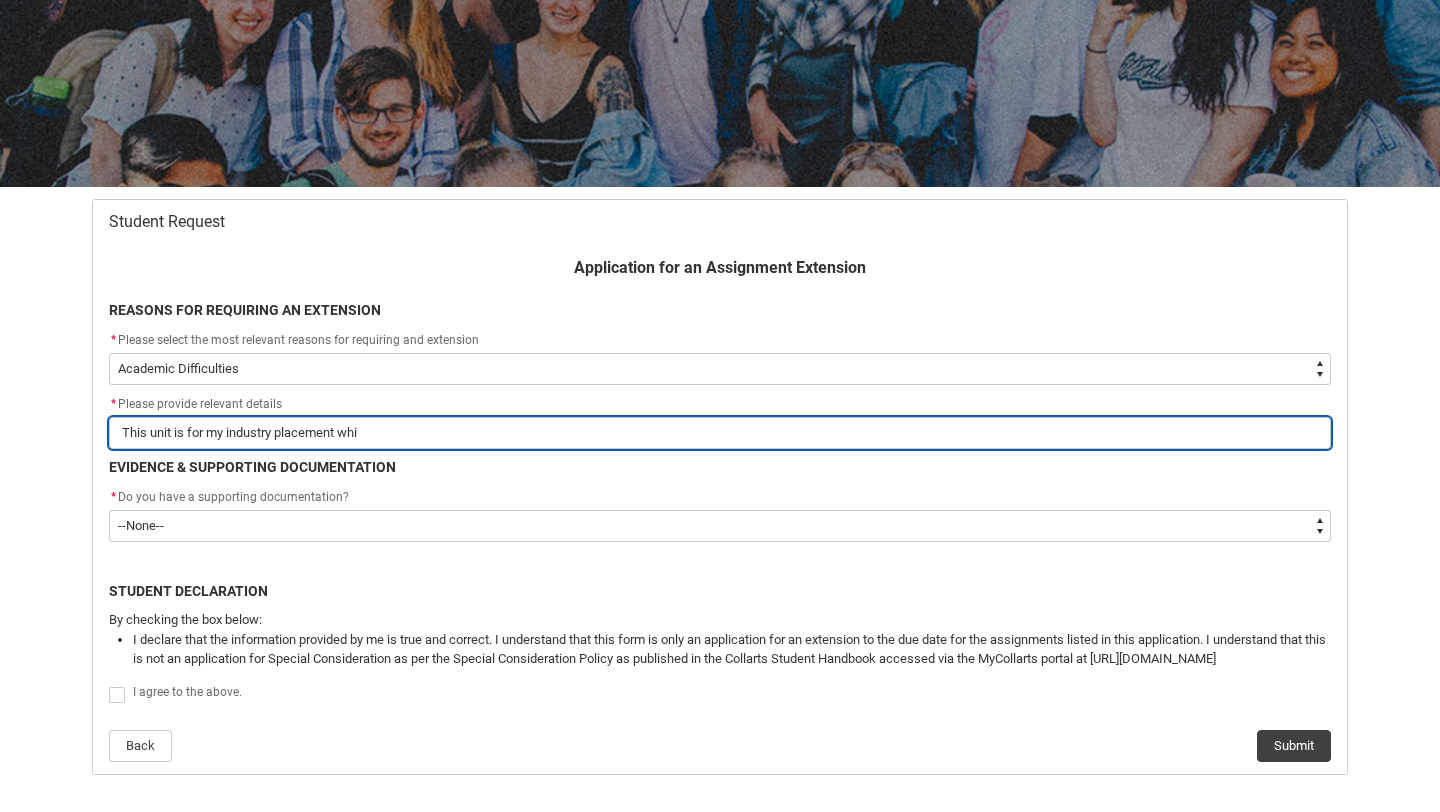 type 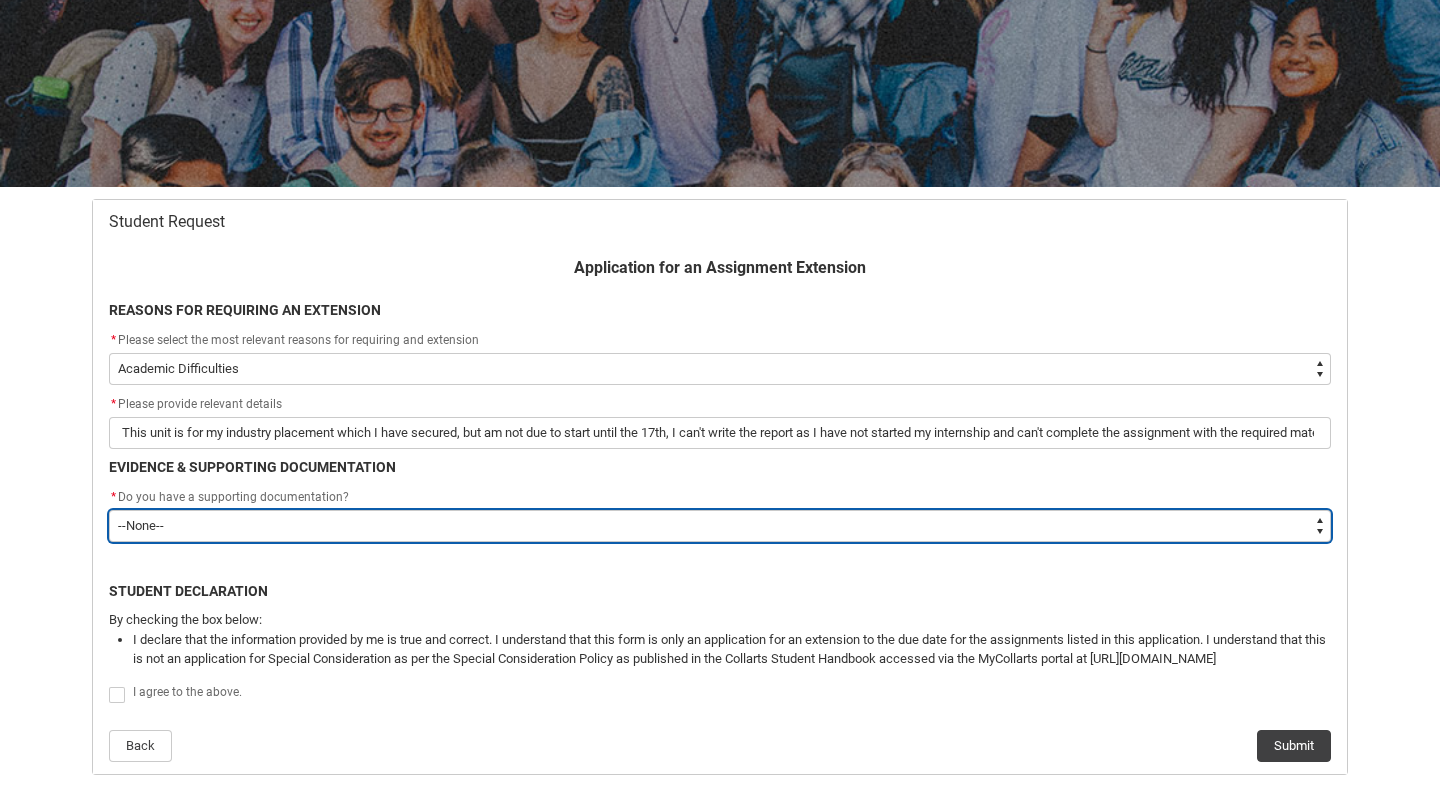 click on "--None-- Yes No" at bounding box center [720, 526] 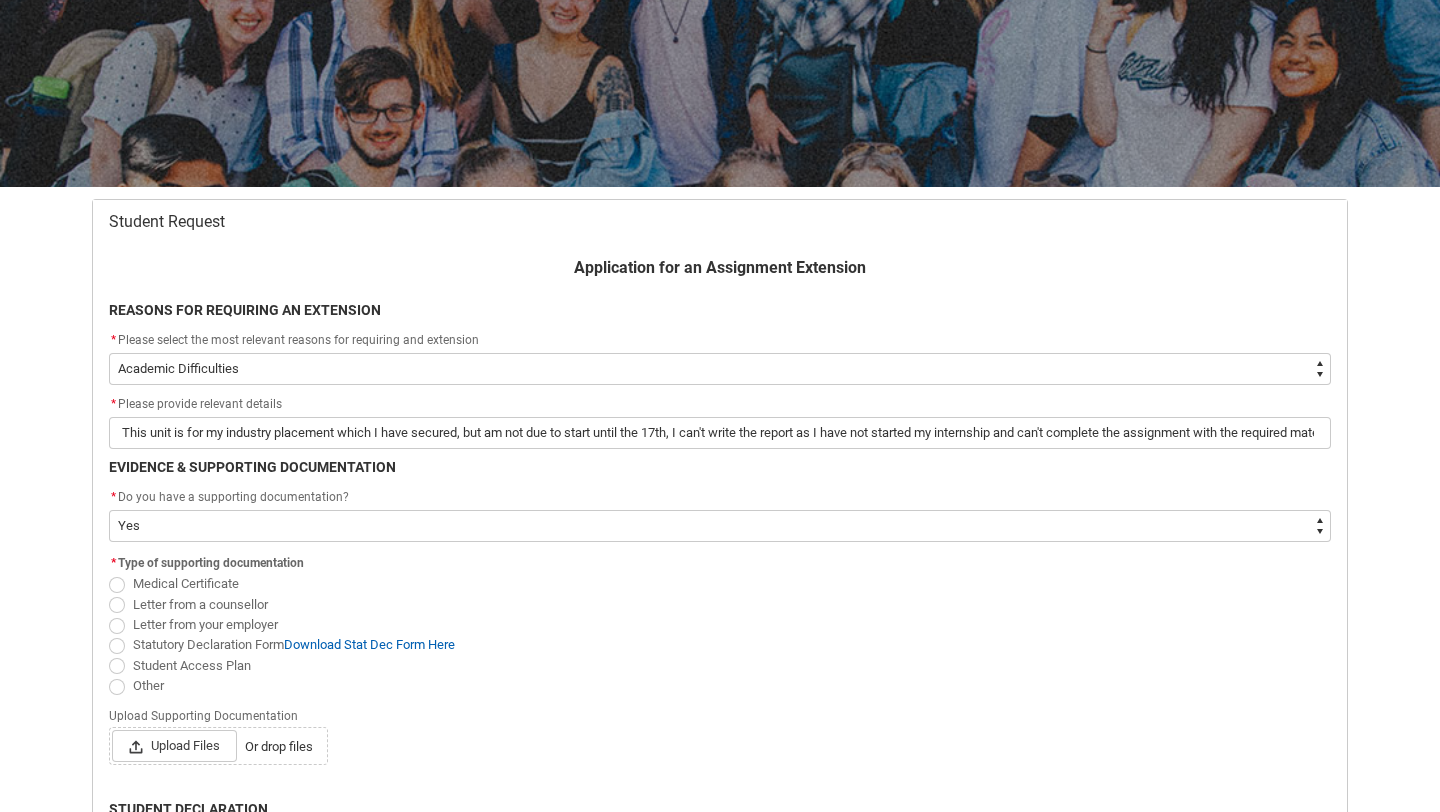 click at bounding box center (117, 687) 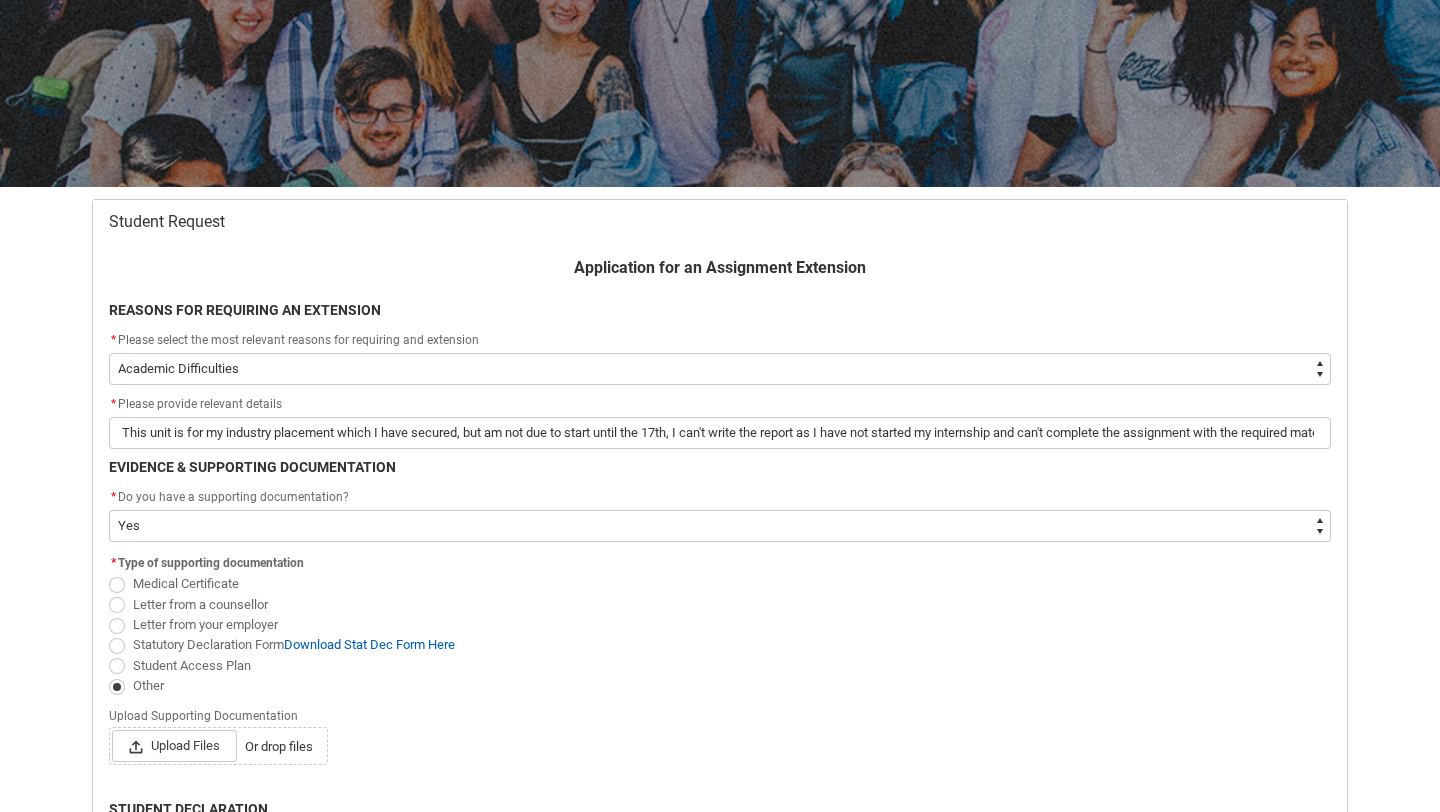 click on "Skip to Main Content Collarts Education Community Home New Enrolment Application More 0 Notifications Profile Log Out Student Request Application for an Assignment Extension REASONS FOR REQUIRING AN EXTENSION * Please select the most relevant reasons for requiring and extension *   --None-- Medical Reasons Work obligations Family obligations Academic Difficulties Significant religious or cultural reasons Other * Please provide relevant details This unit is for my industry placement which I have secured, but am not due to start until the 17th, I can't write the report as I have not started my internship and can't complete the assignment with the required material. EVIDENCE & SUPPORTING DOCUMENTATION * Do you have a supporting documentation? *   --None-- Yes No * Type of supporting documentation Medical Certificate Letter from a counsellor Letter from your employer Statutory Declaration Form  Download Stat Dec Form Here Student Access Plan Other Upload Supporting Documentation Upload Files Or drop files   Back" at bounding box center (720, 948) 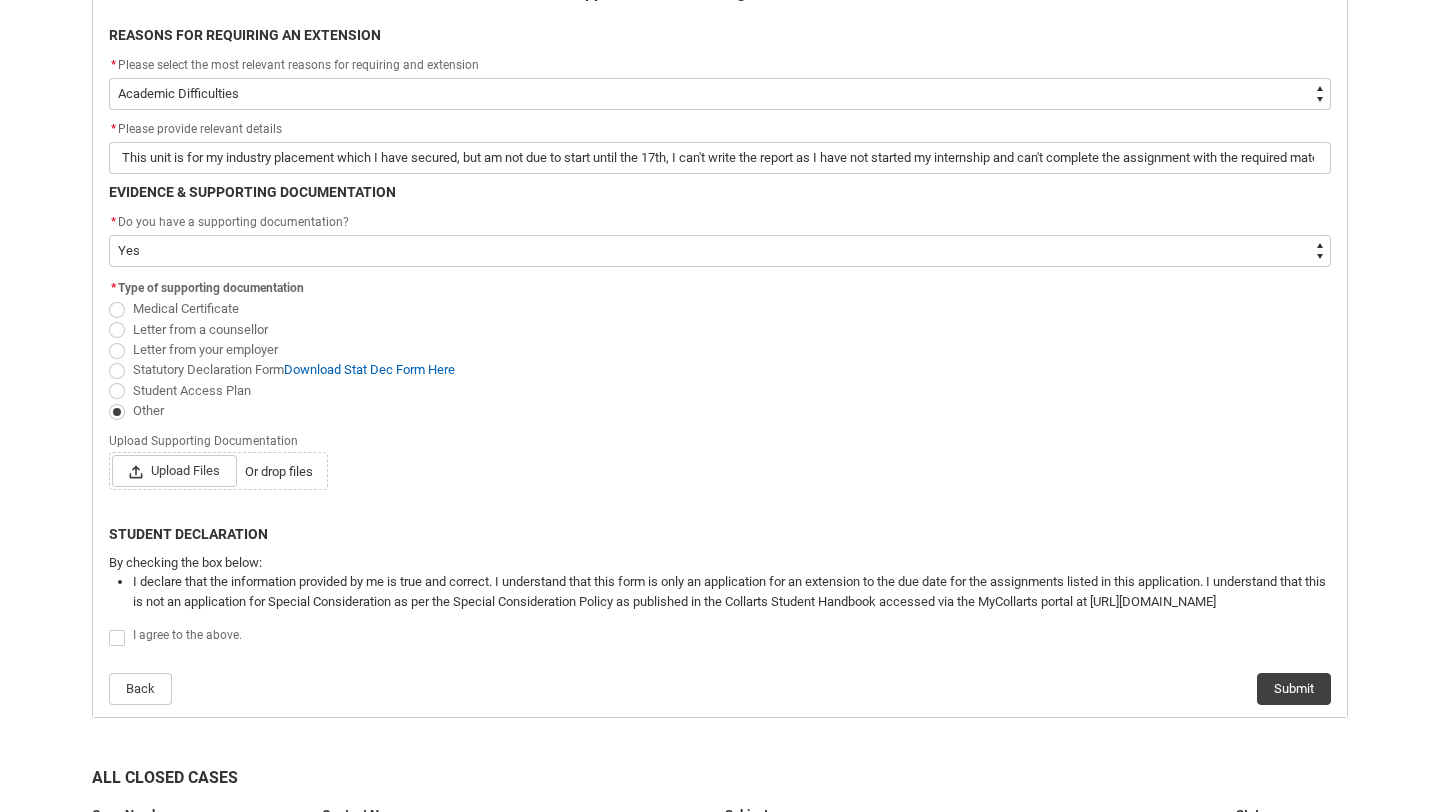 scroll, scrollTop: 493, scrollLeft: 0, axis: vertical 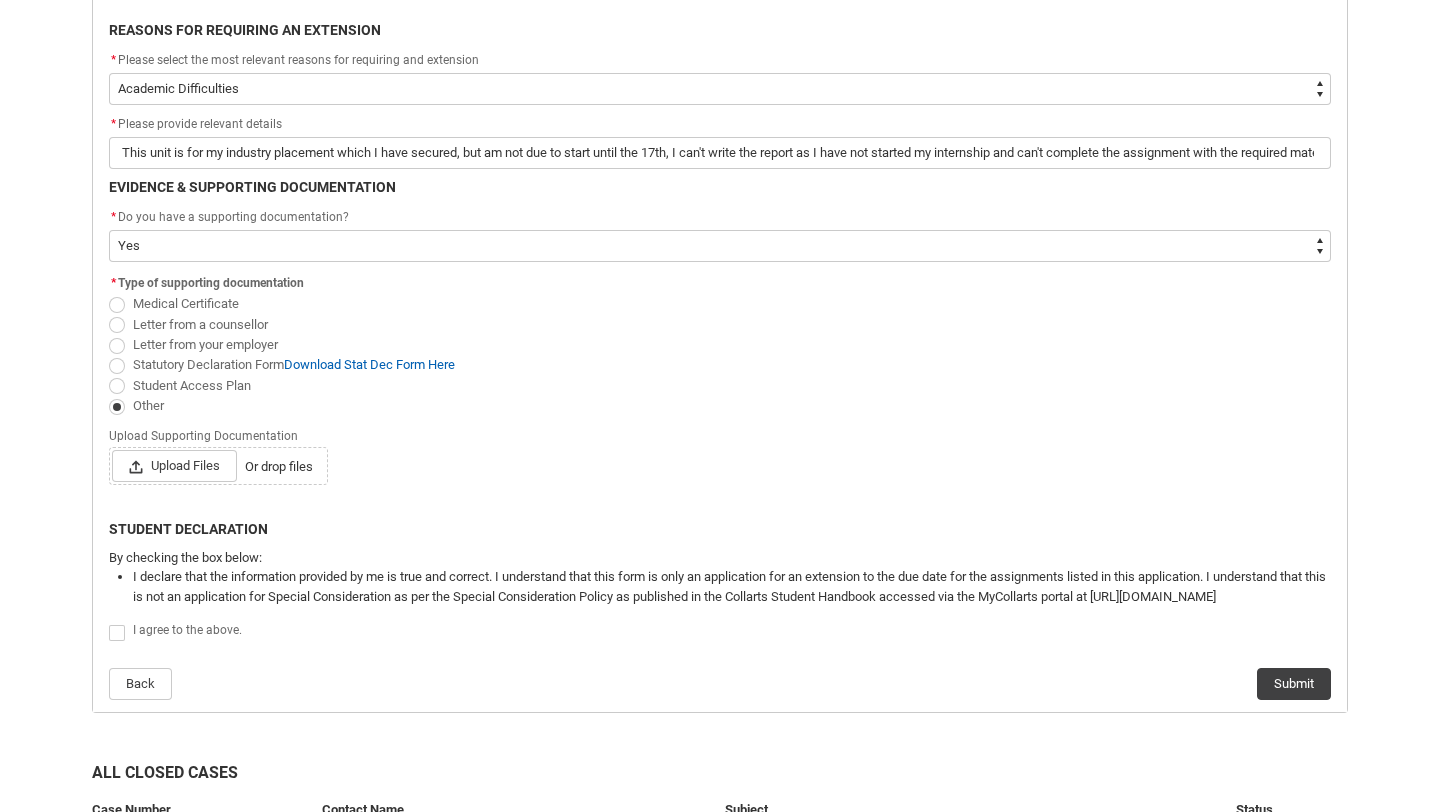 click 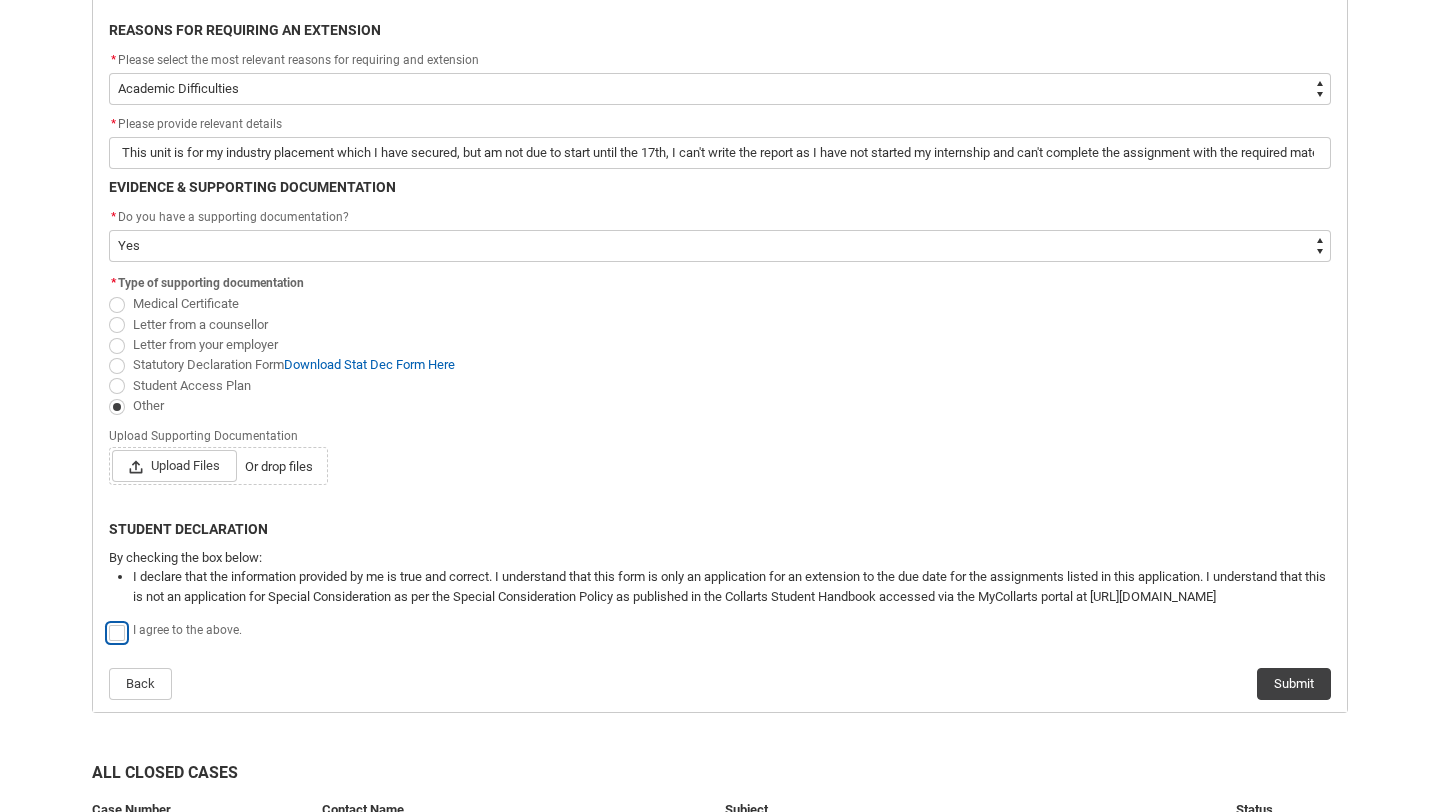 click at bounding box center (108, 621) 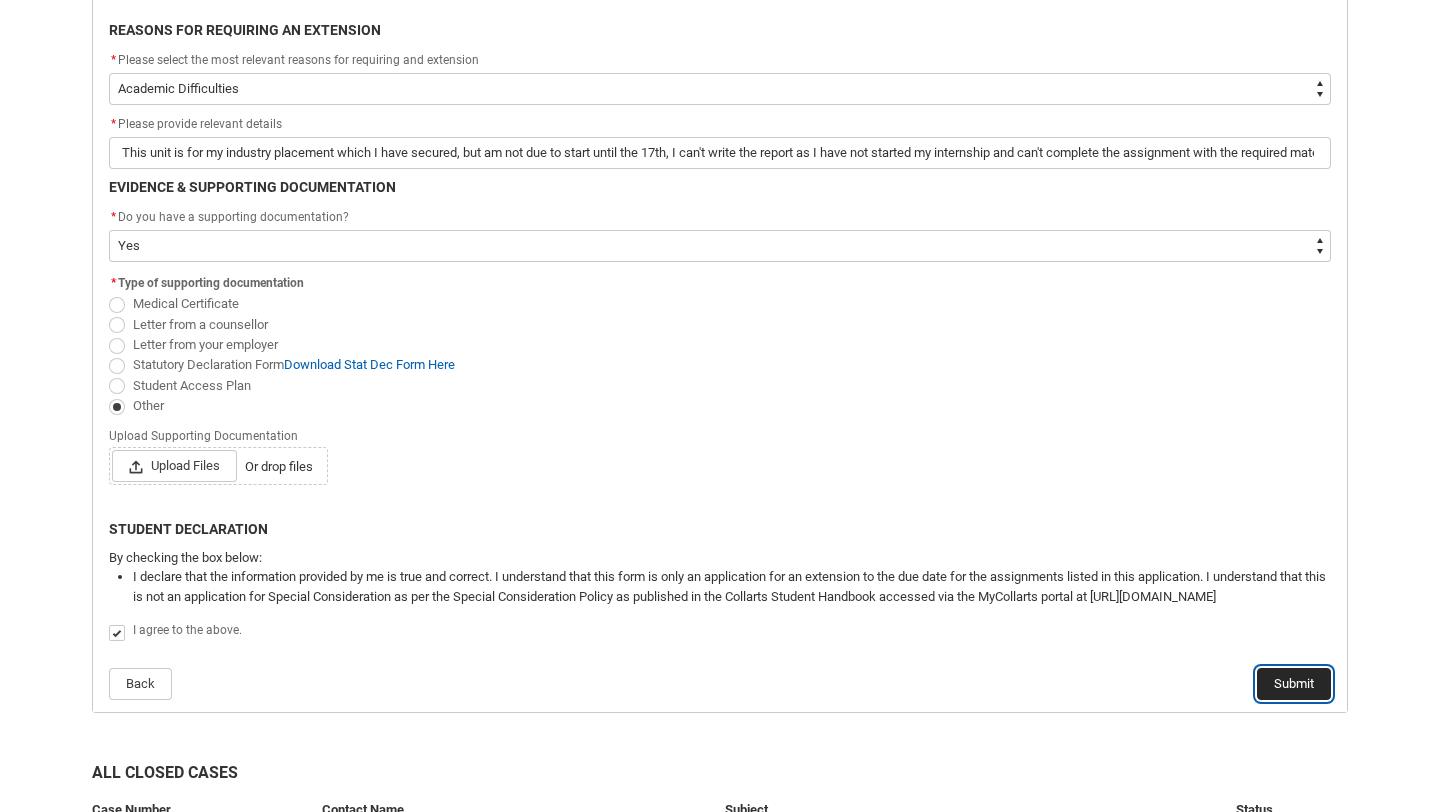 click on "Submit" 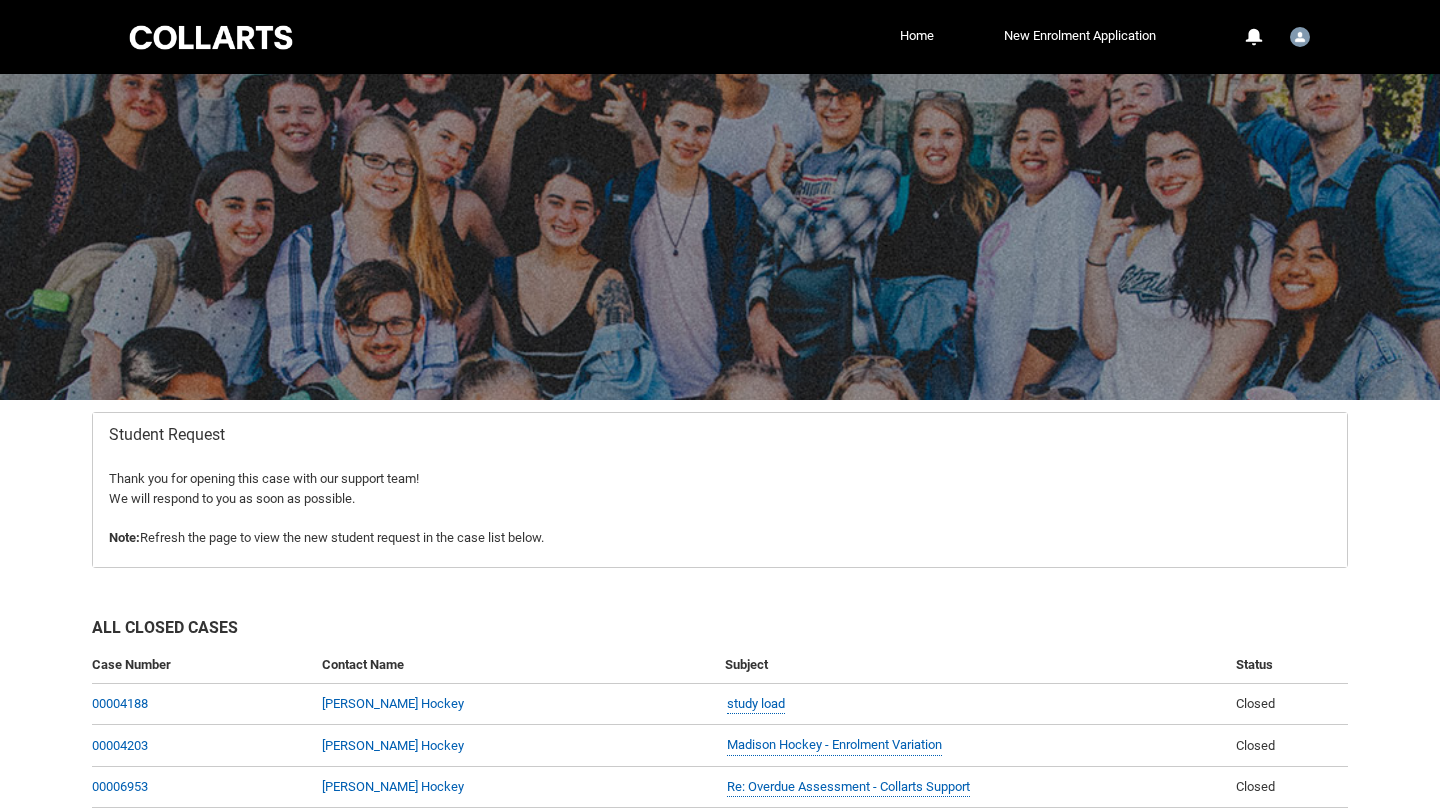 scroll, scrollTop: 213, scrollLeft: 0, axis: vertical 